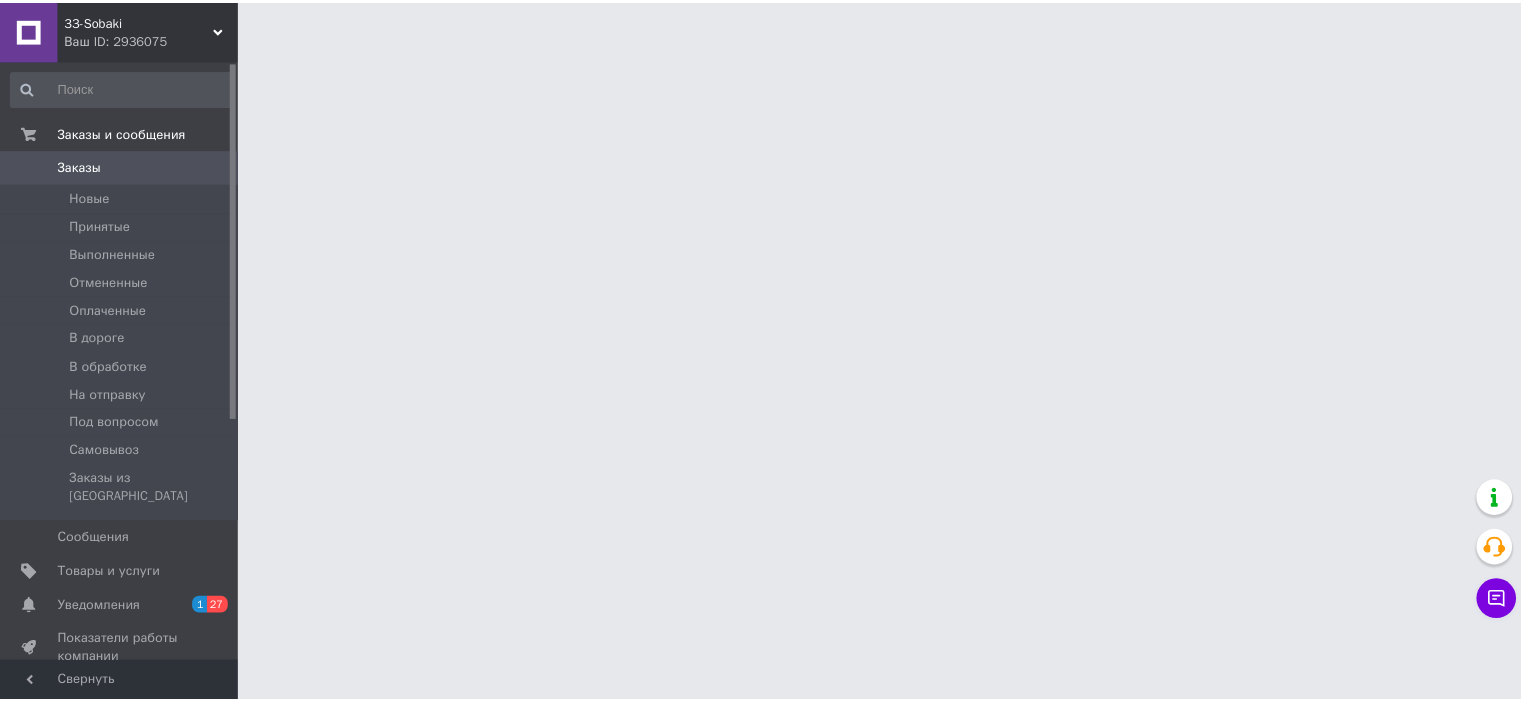 scroll, scrollTop: 0, scrollLeft: 0, axis: both 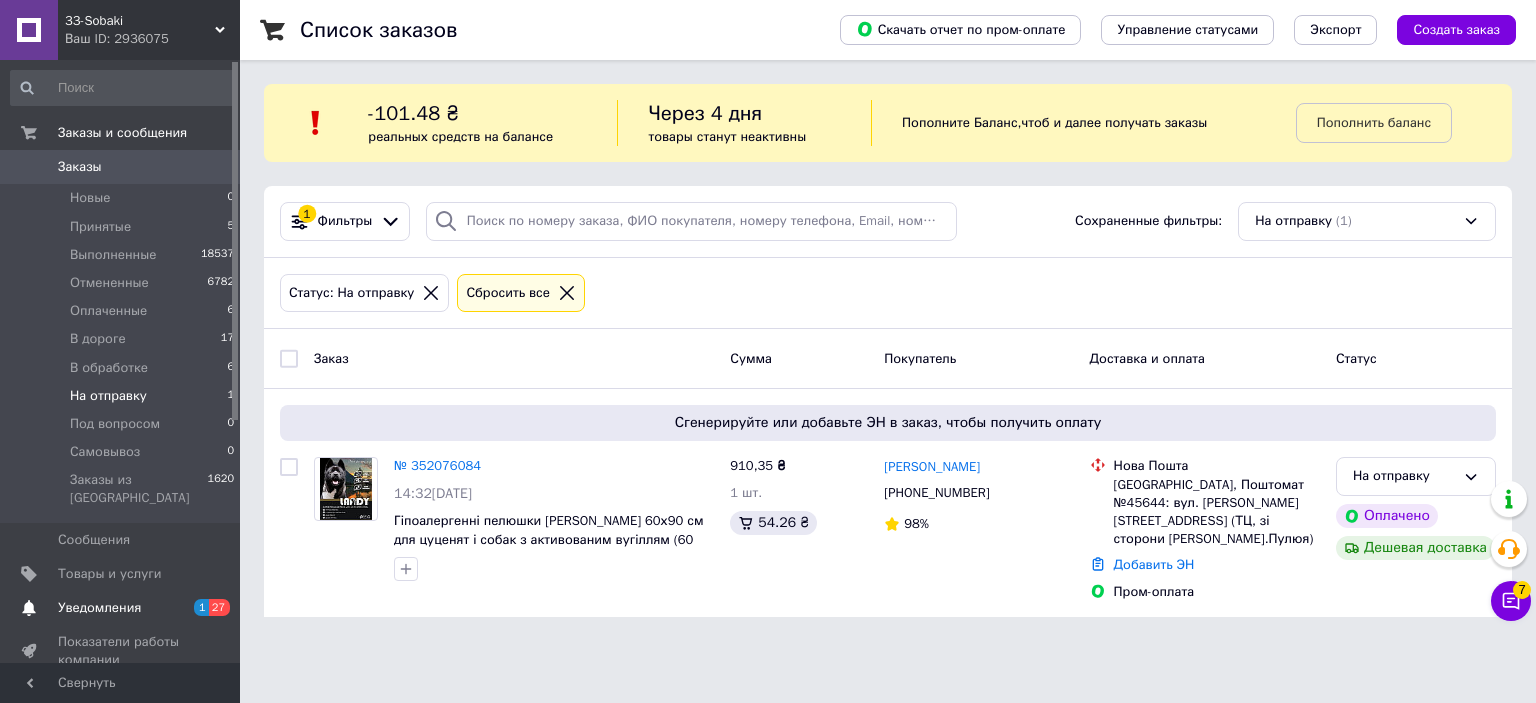 click on "Уведомления" at bounding box center [121, 608] 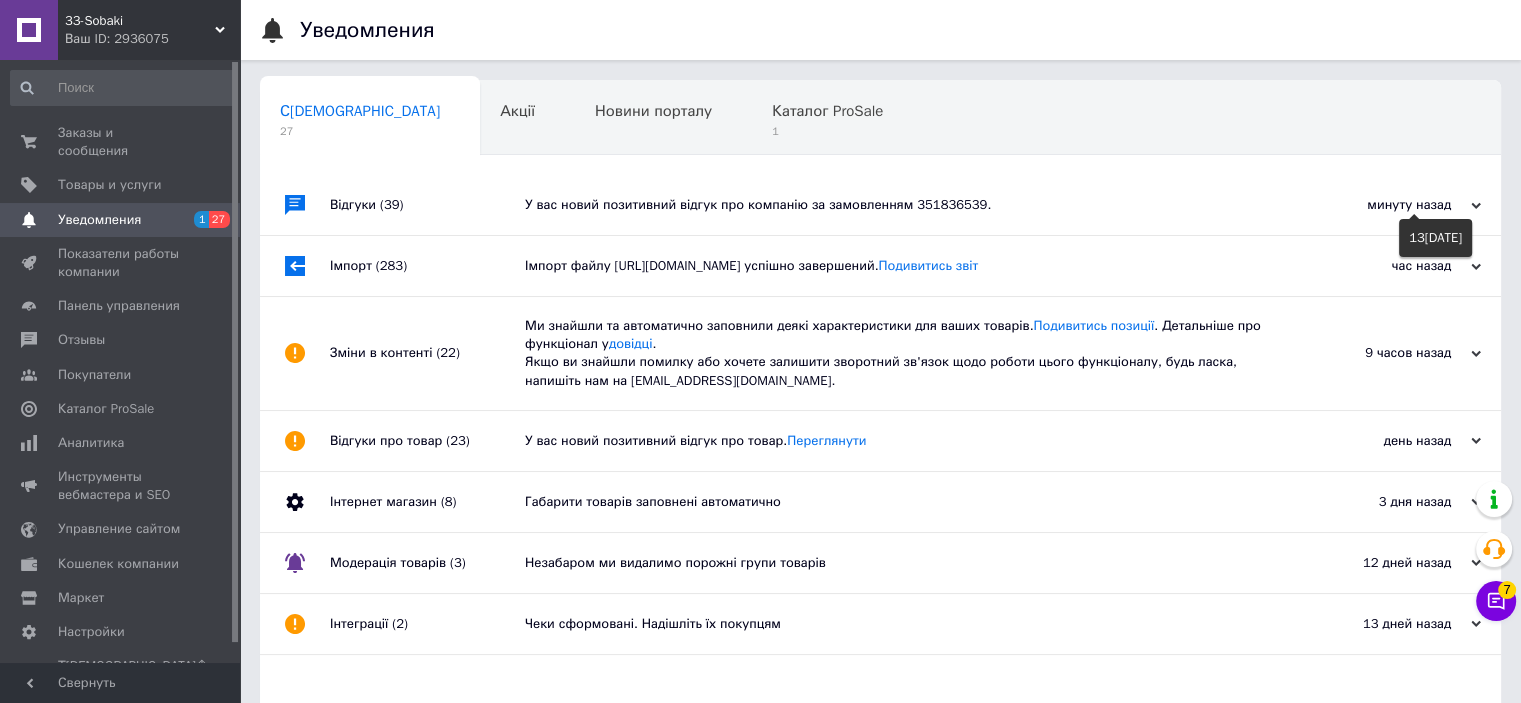click on "13[DATE]" at bounding box center [1435, 238] 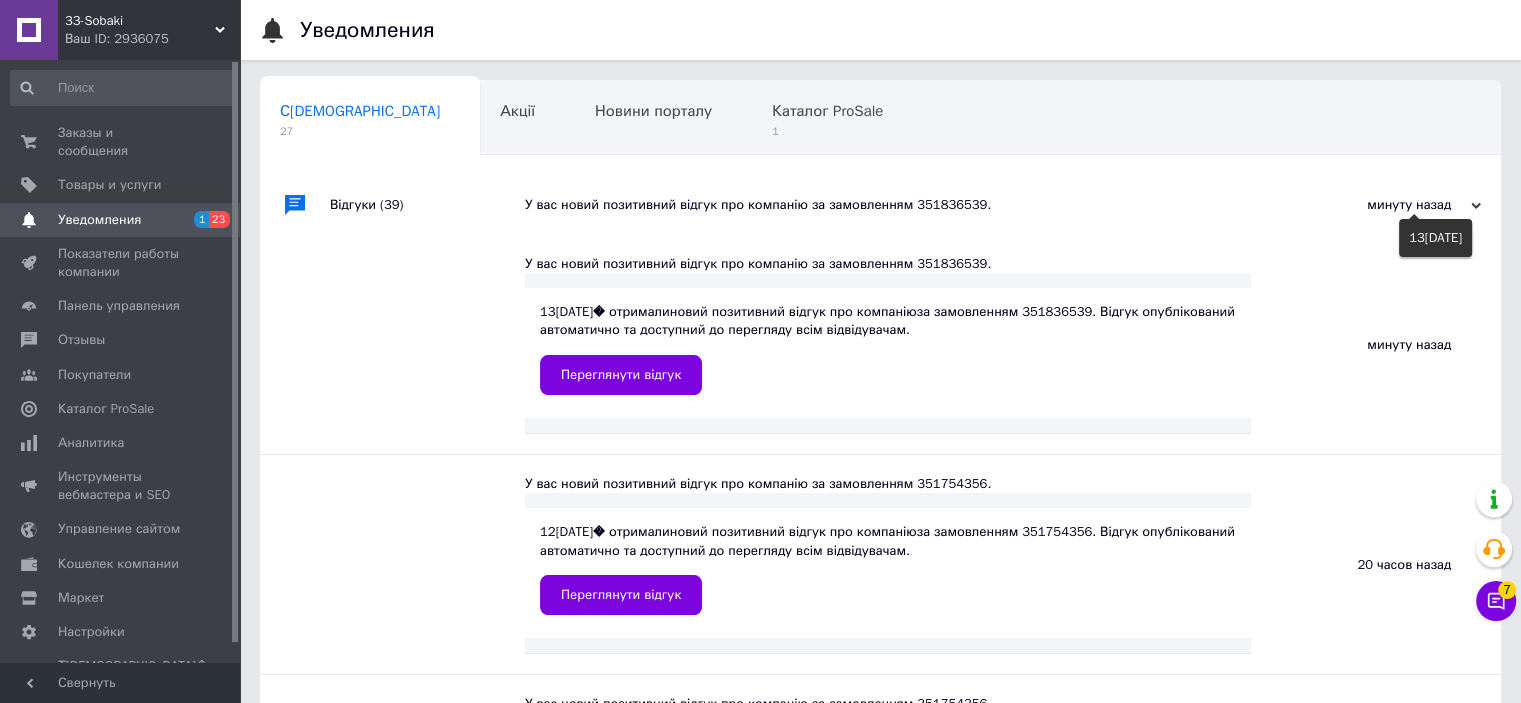 click on "13[DATE]" at bounding box center (1435, 238) 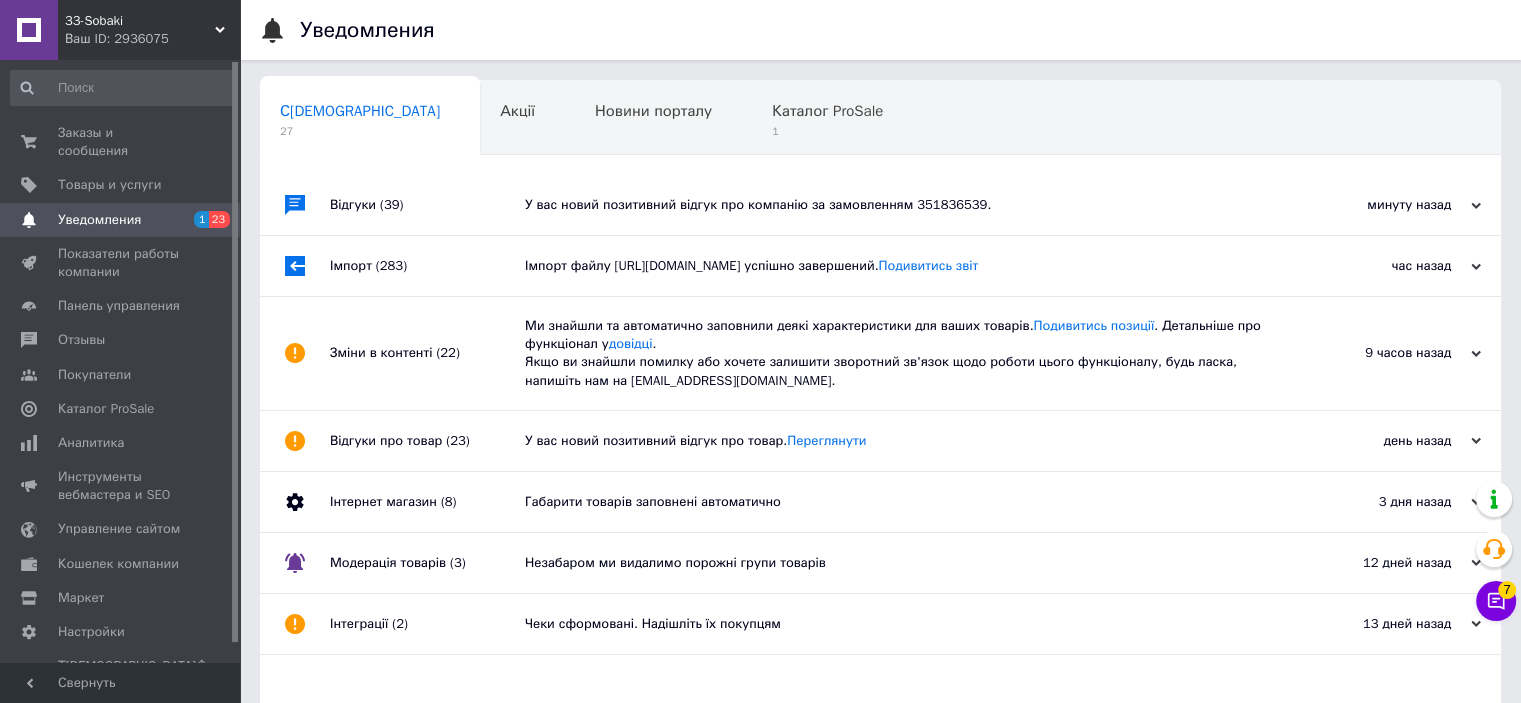 click on "час назад" at bounding box center (1381, 266) 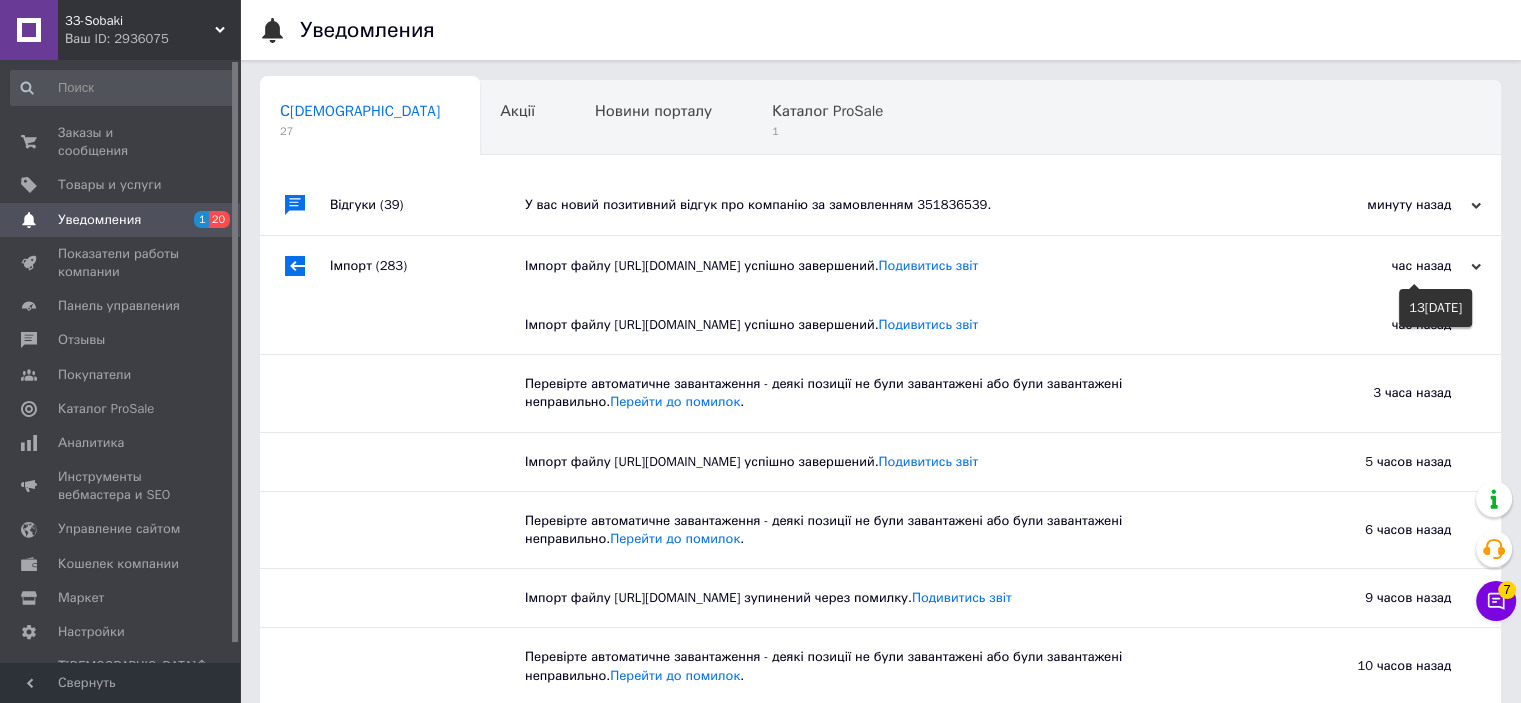 click on "час назад" at bounding box center (1381, 266) 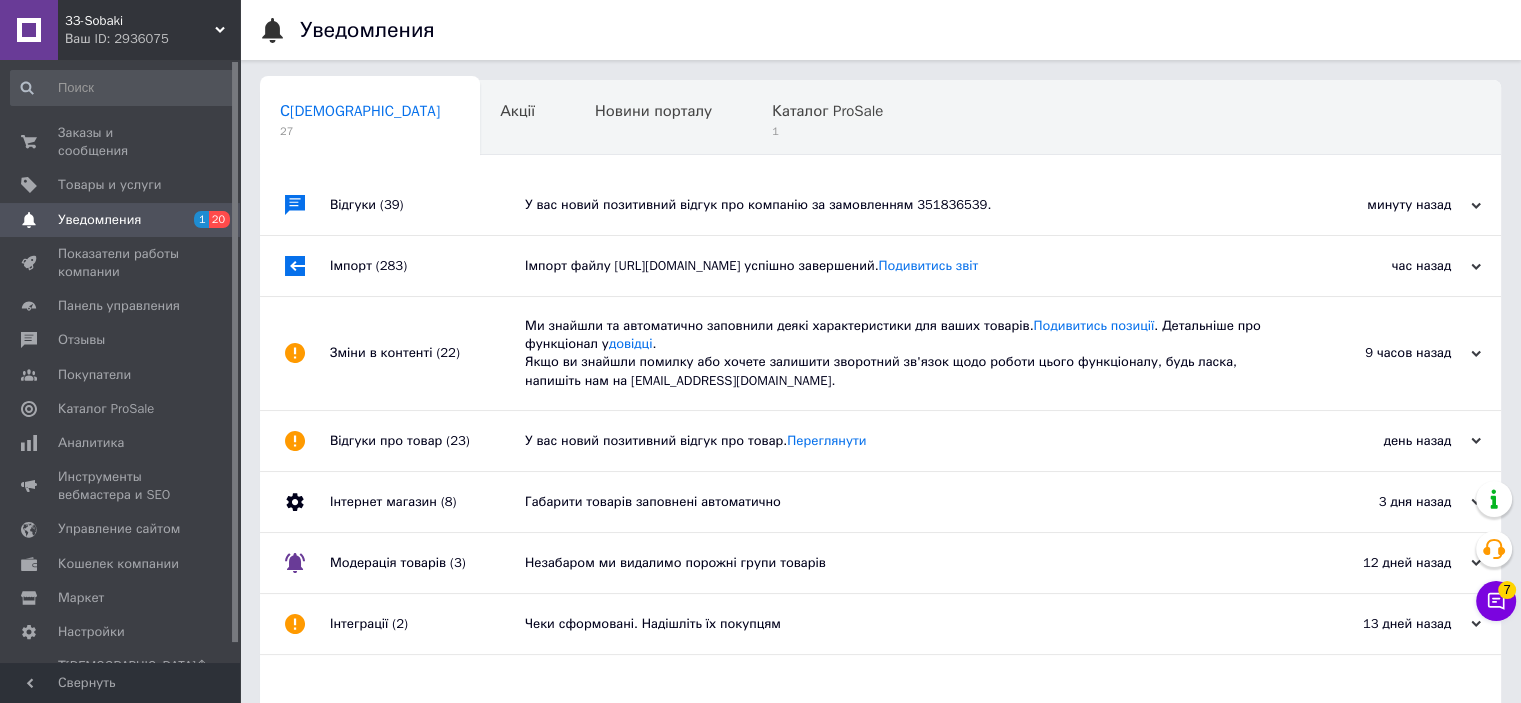 click on "9 часов назад" at bounding box center [1381, 353] 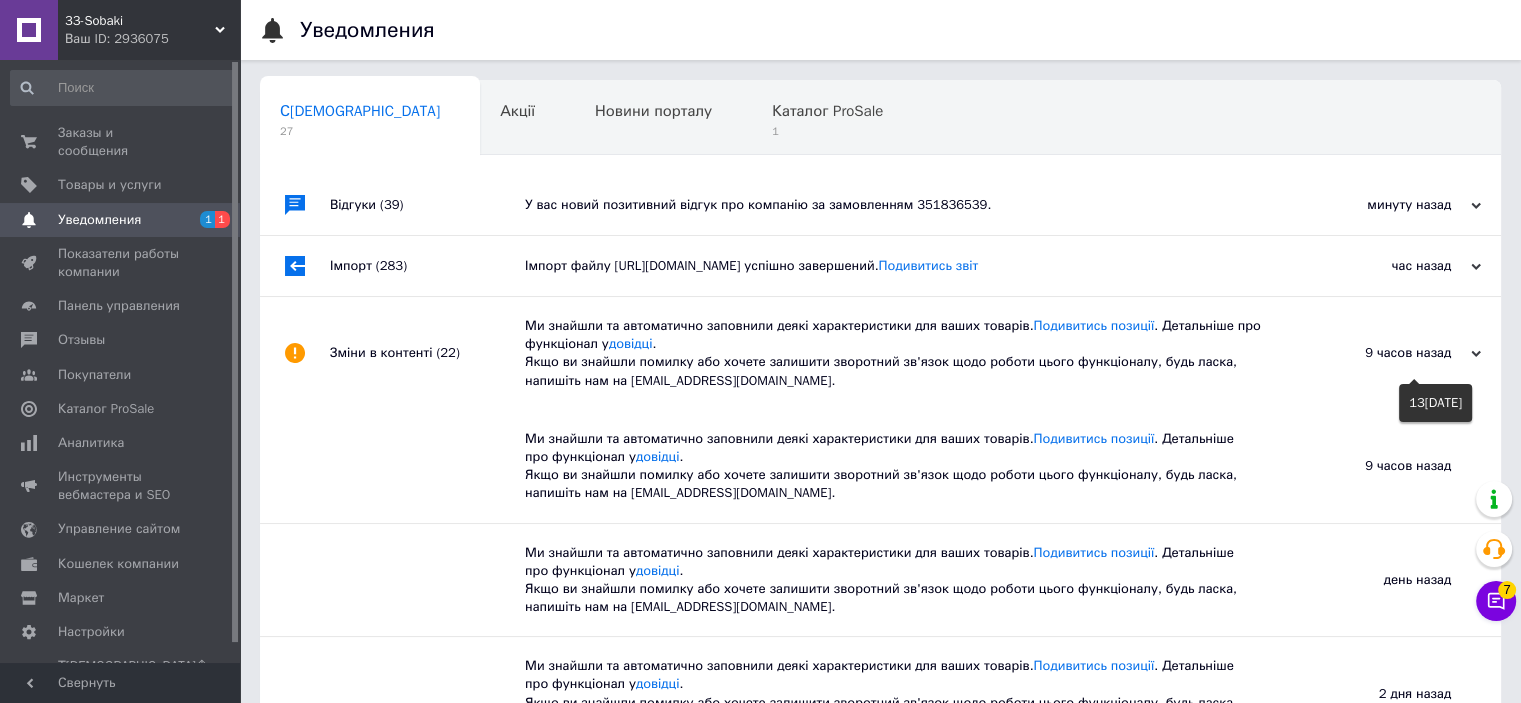 click on "9 часов назад" at bounding box center [1381, 353] 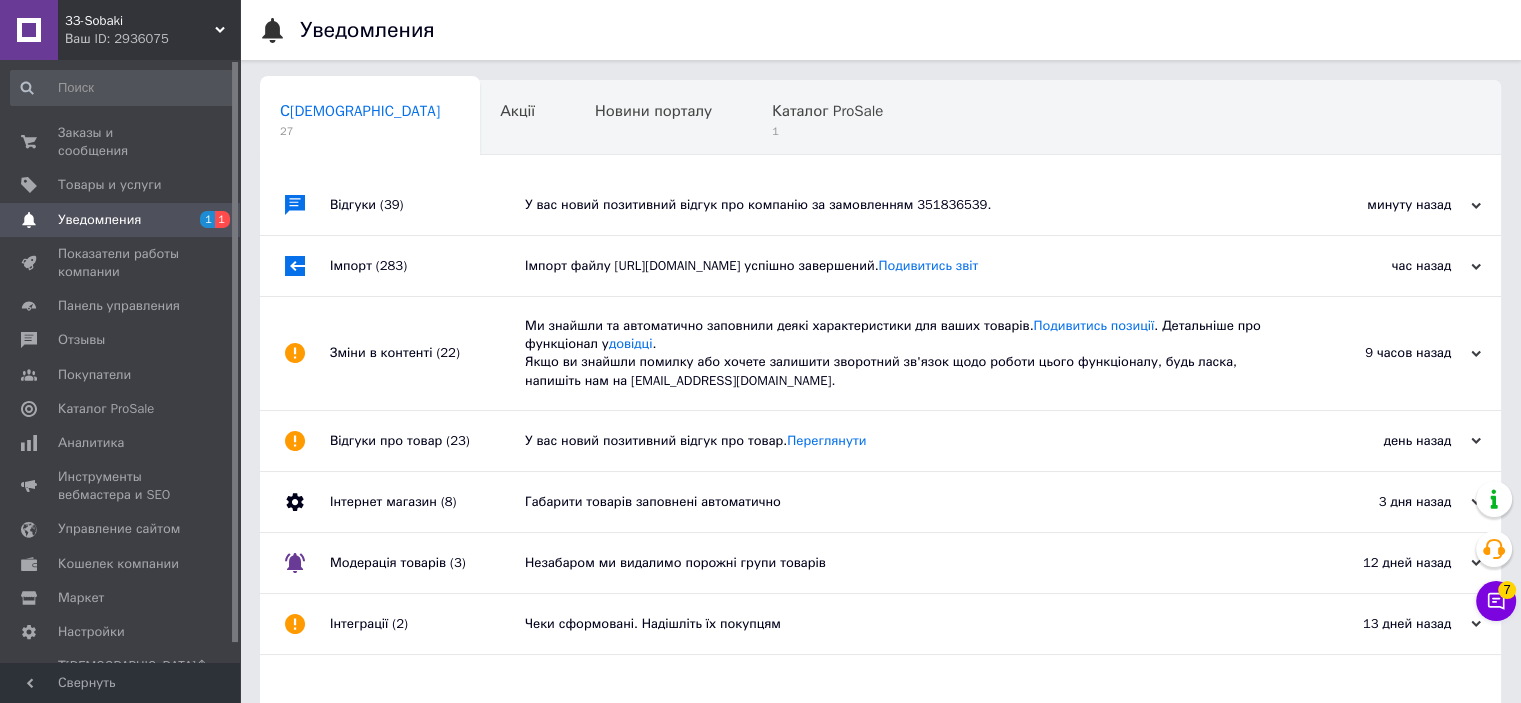 click on "день назад" at bounding box center (1381, 441) 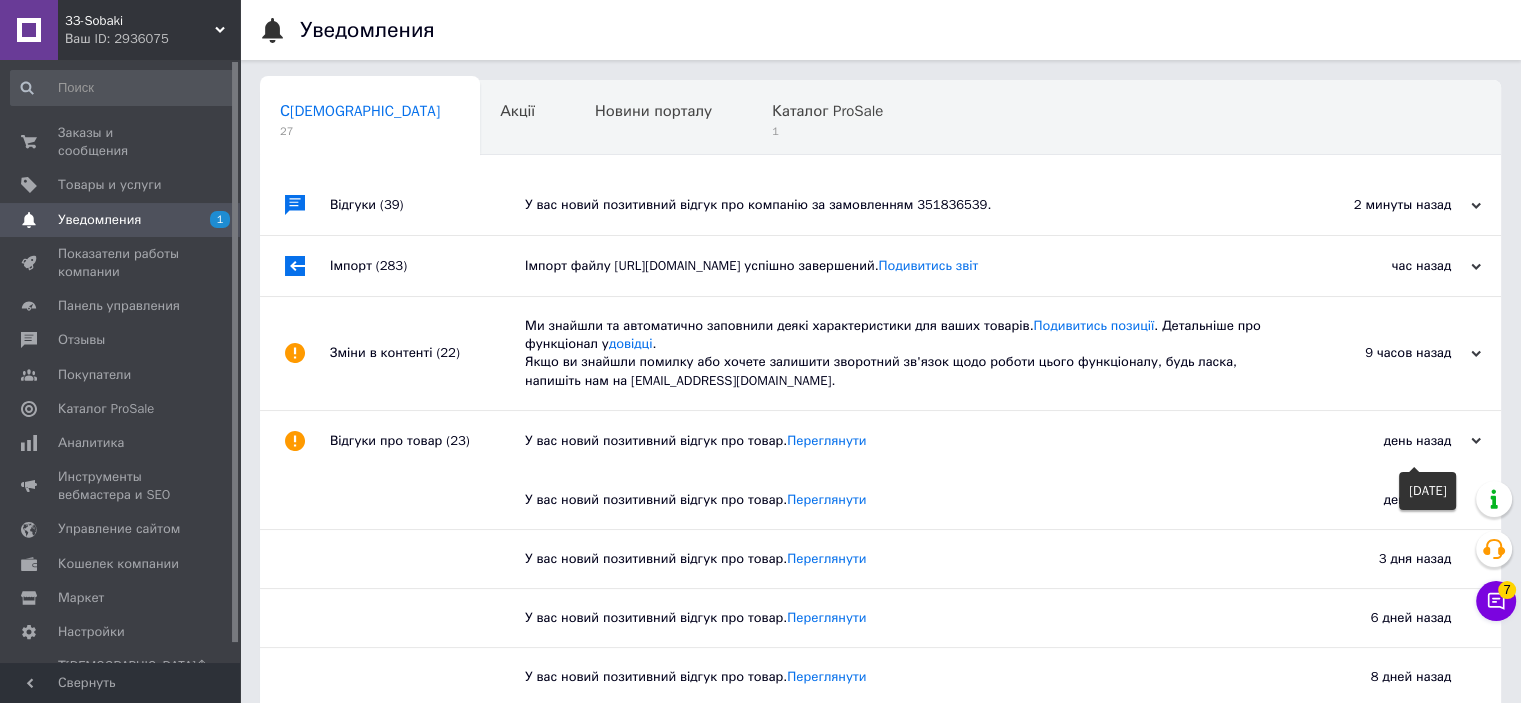 click on "день назад" at bounding box center (1381, 441) 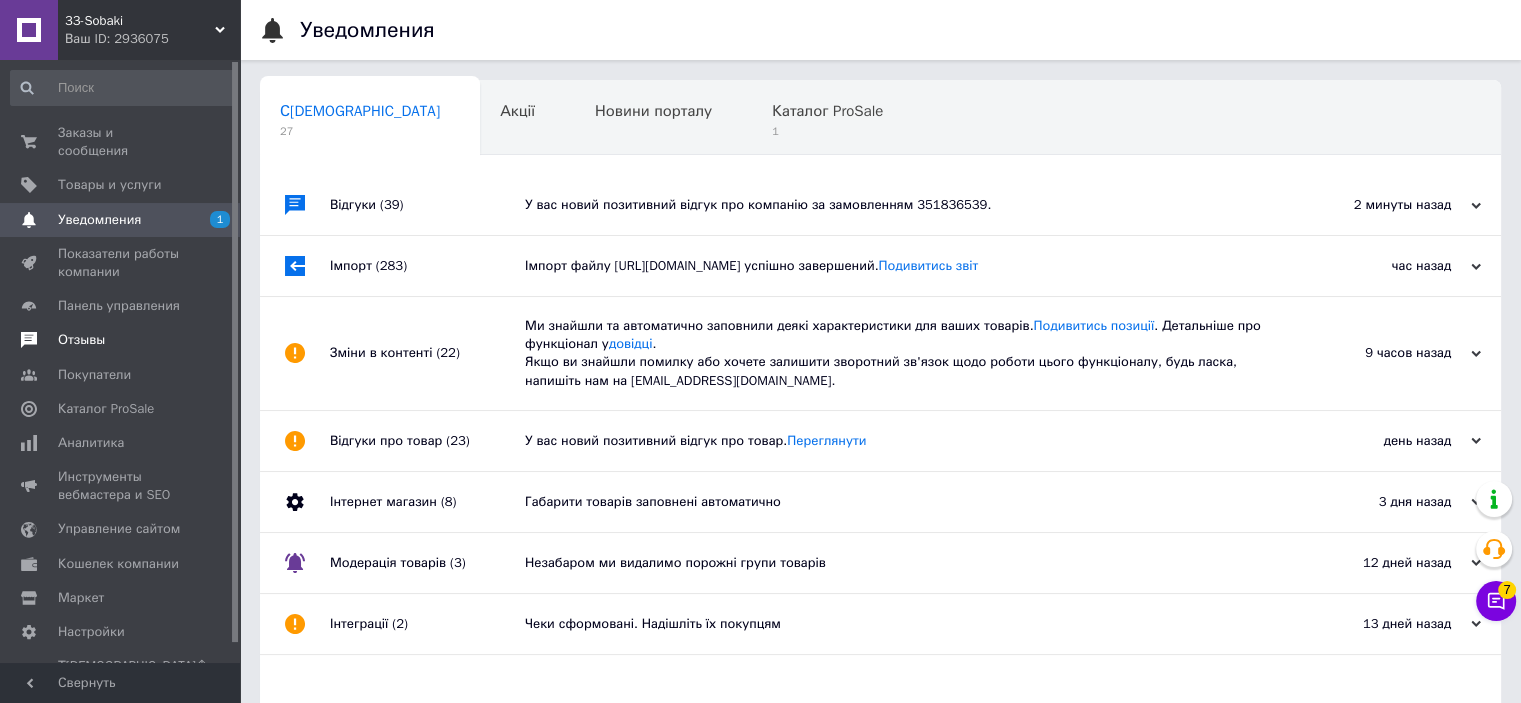 click on "Отзывы" at bounding box center [81, 340] 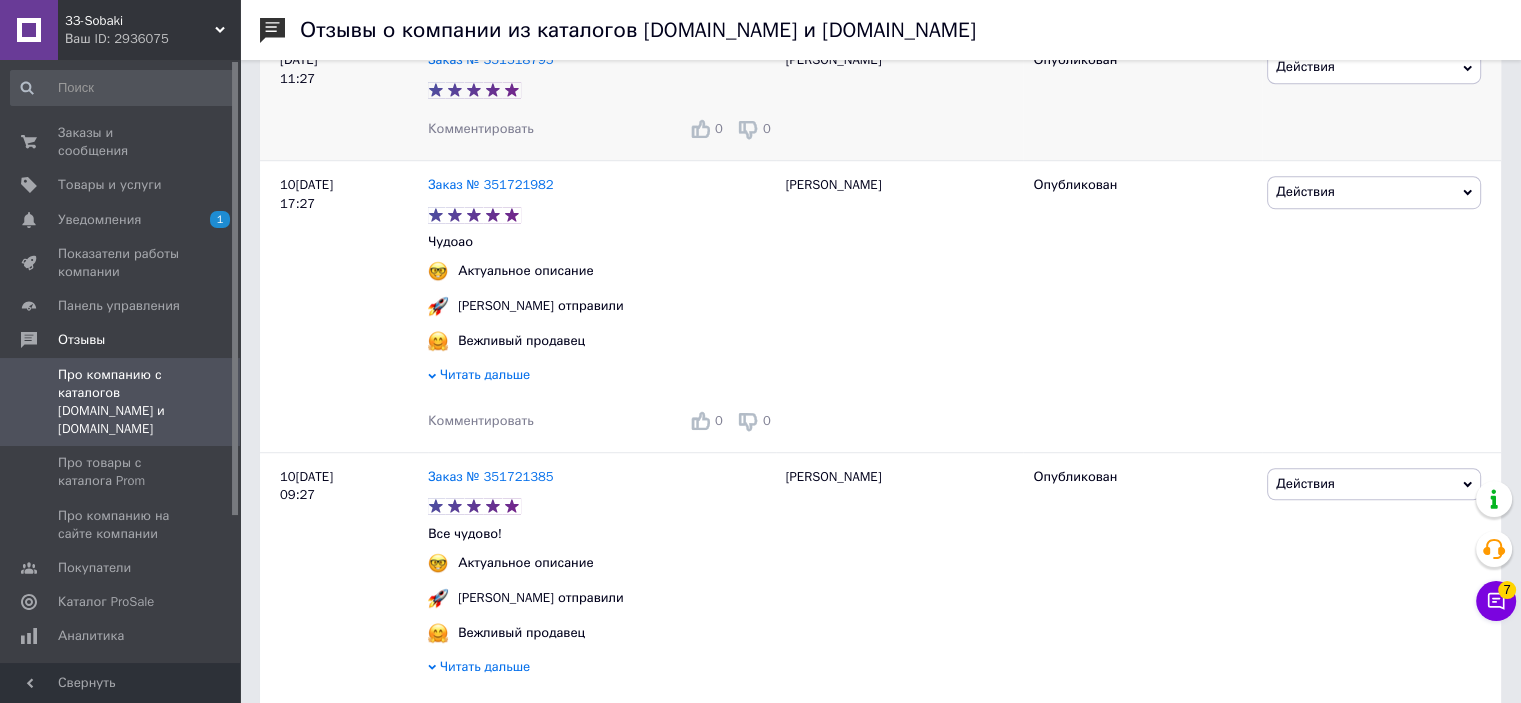 scroll, scrollTop: 1200, scrollLeft: 0, axis: vertical 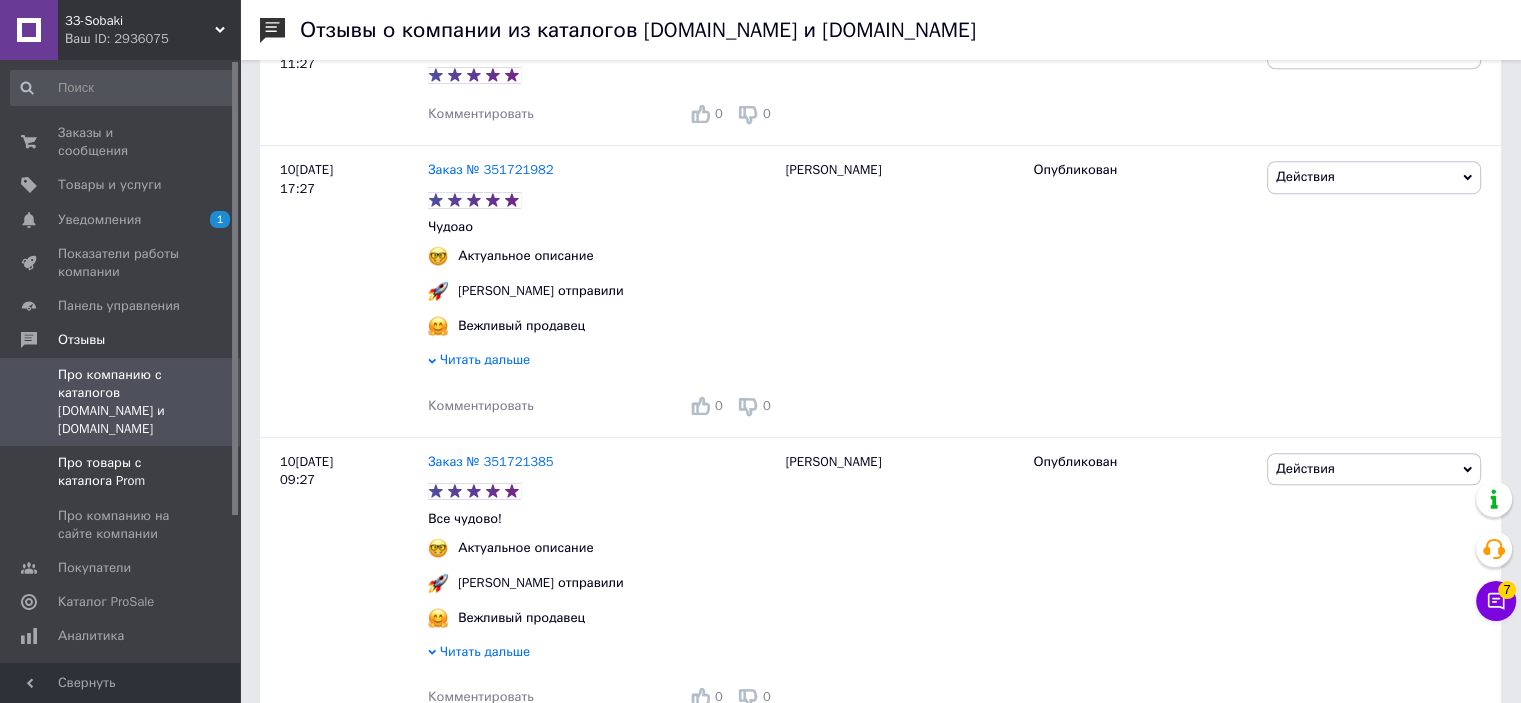 click on "Про товары с каталога Prom" at bounding box center [121, 472] 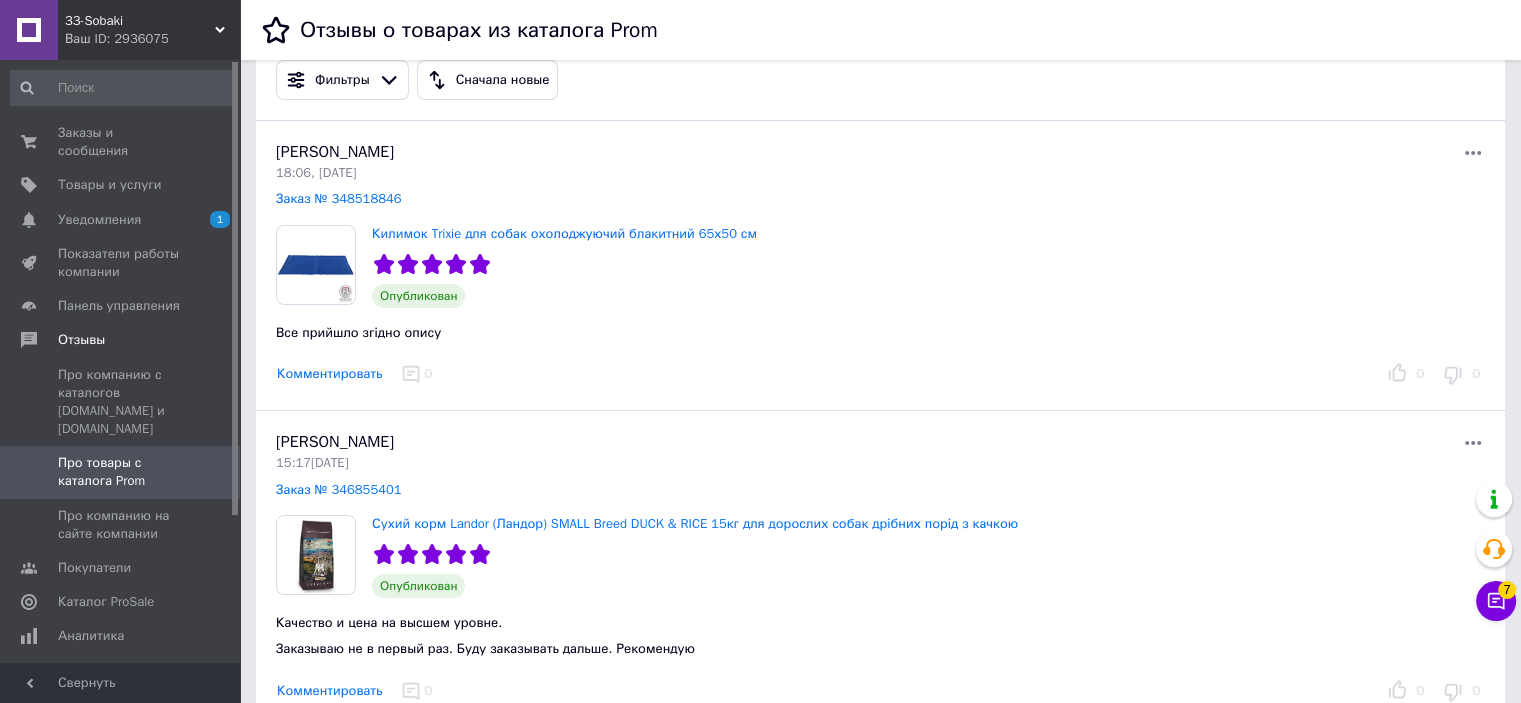 scroll, scrollTop: 0, scrollLeft: 0, axis: both 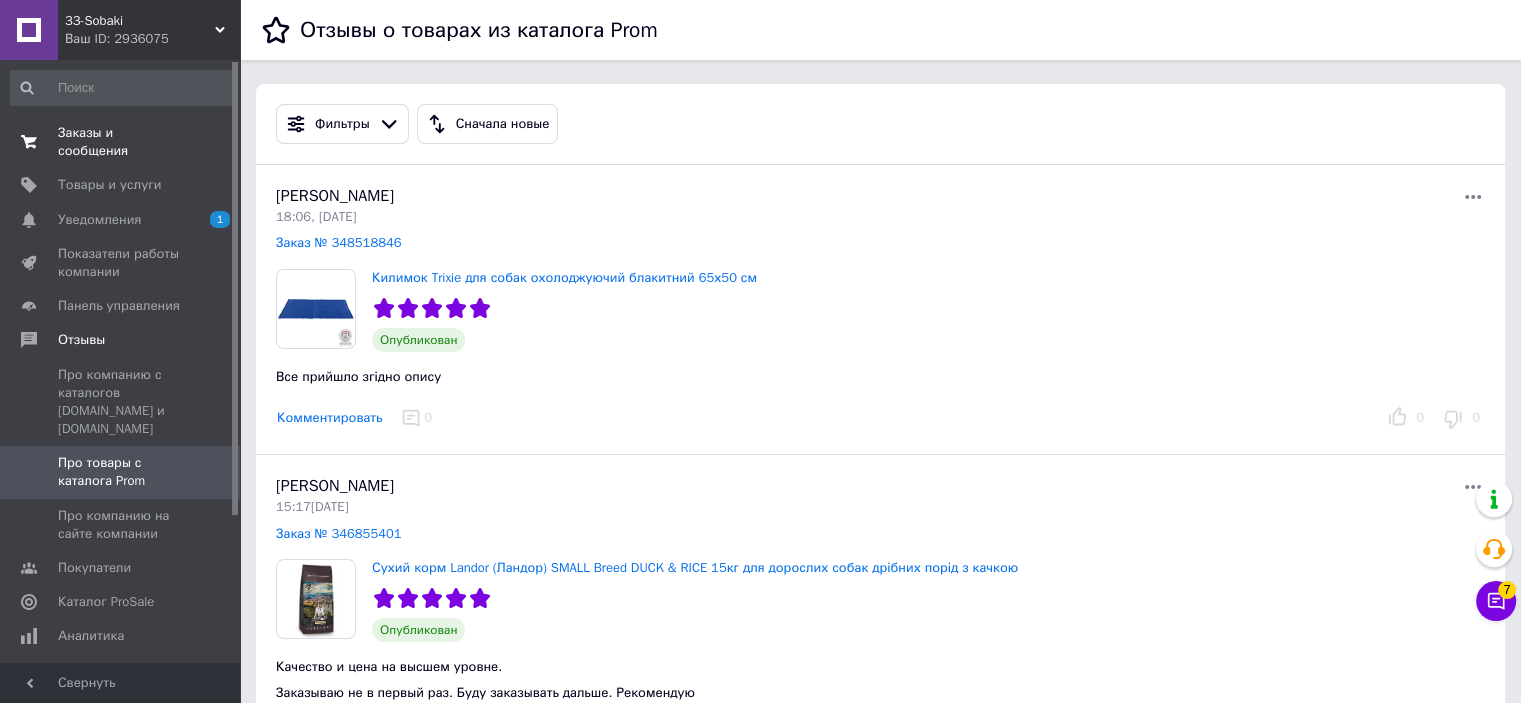 click on "Заказы и сообщения" at bounding box center [121, 142] 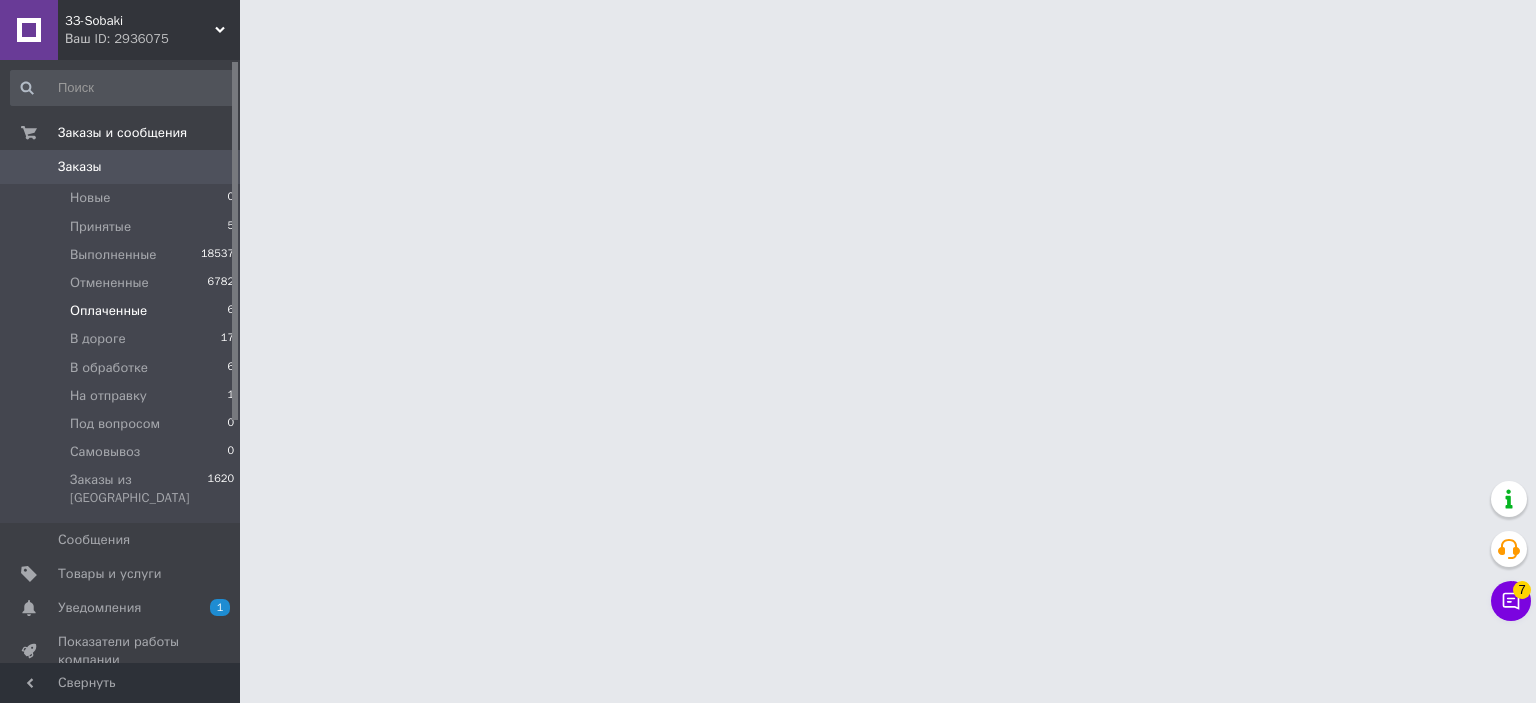 click on "Оплаченные" at bounding box center (108, 311) 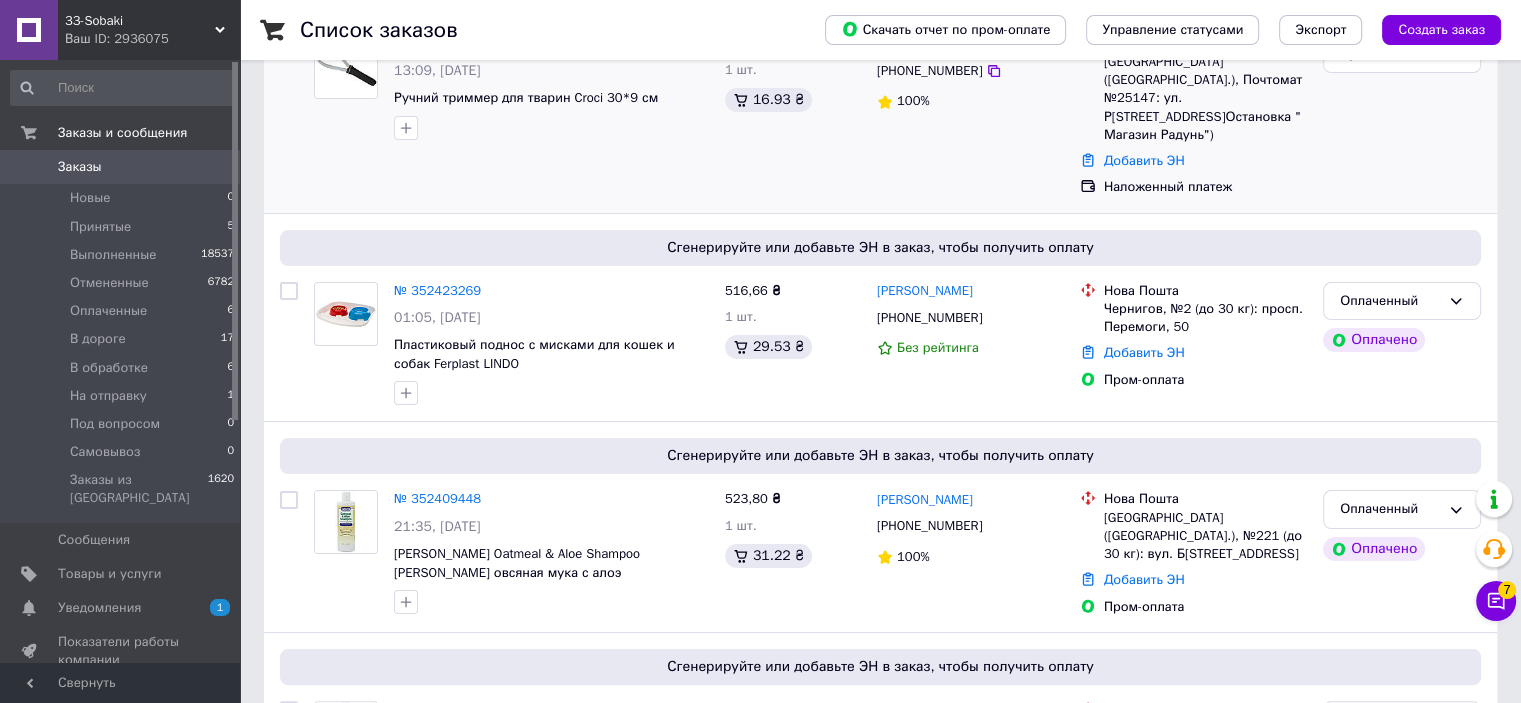 scroll, scrollTop: 300, scrollLeft: 0, axis: vertical 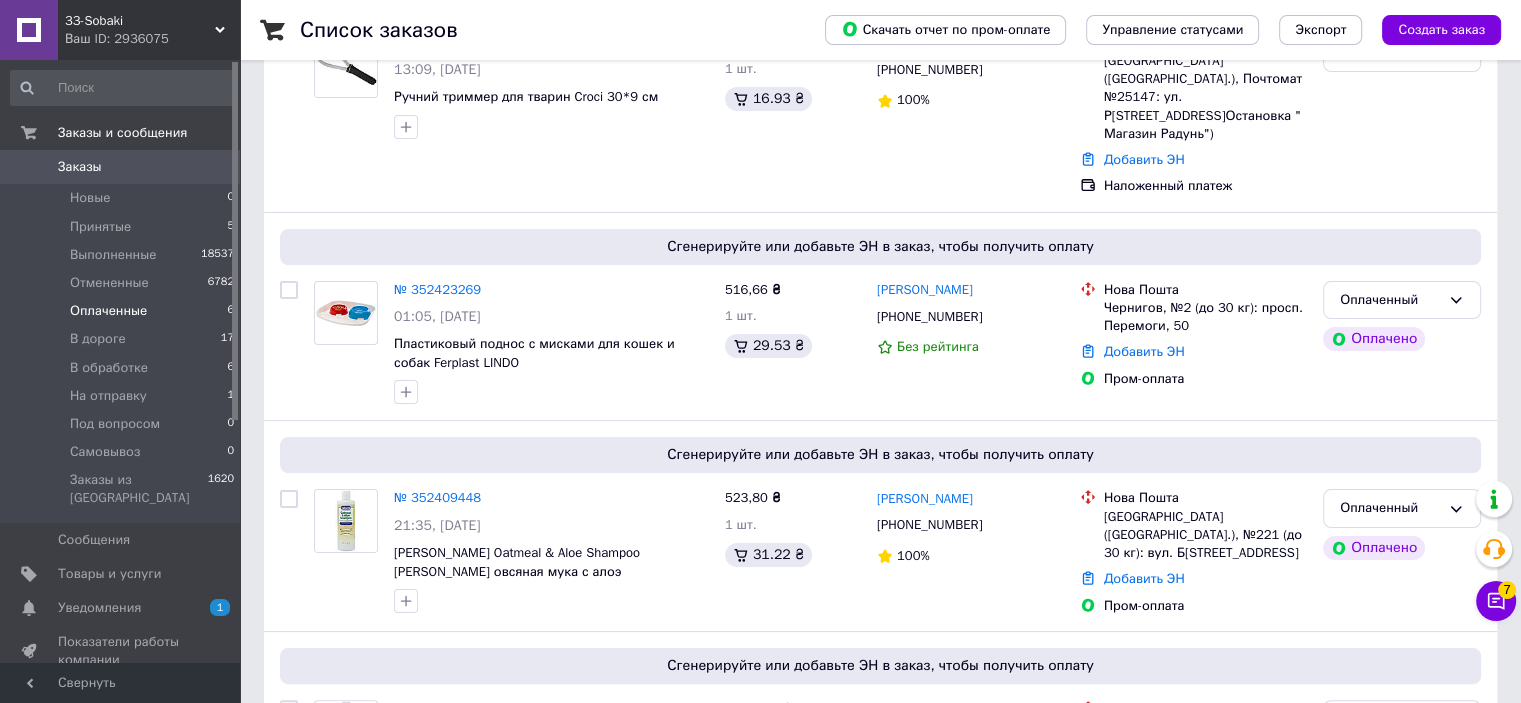 click on "Оплаченные" at bounding box center (108, 311) 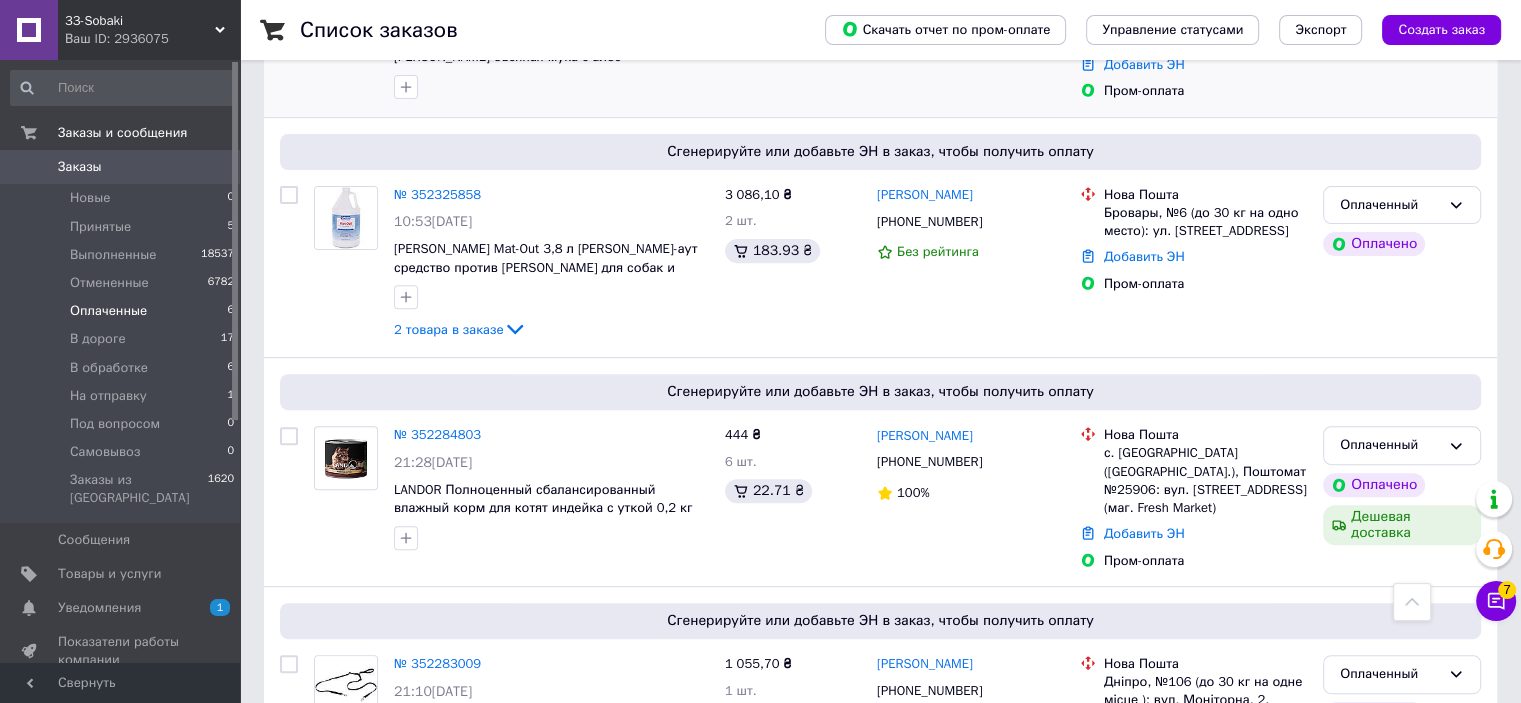 scroll, scrollTop: 900, scrollLeft: 0, axis: vertical 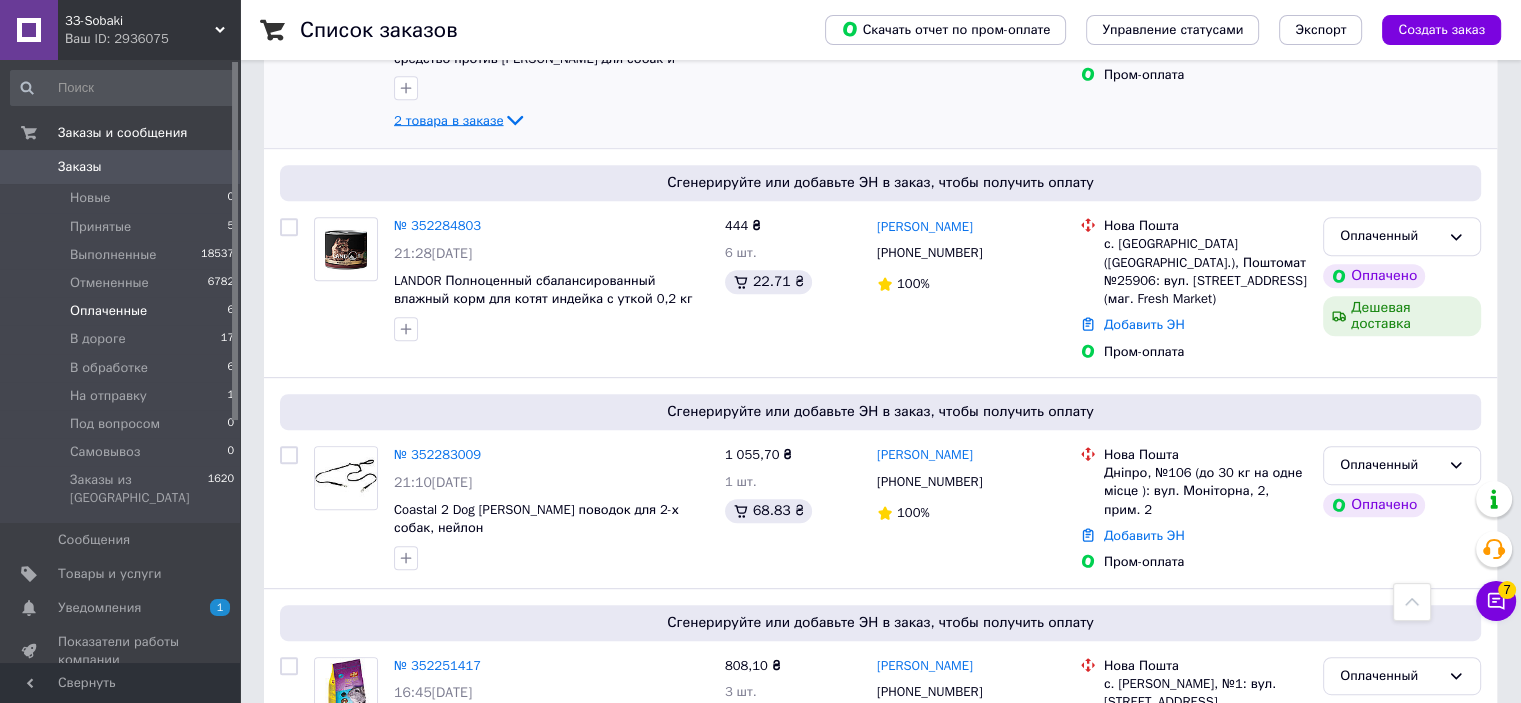 click 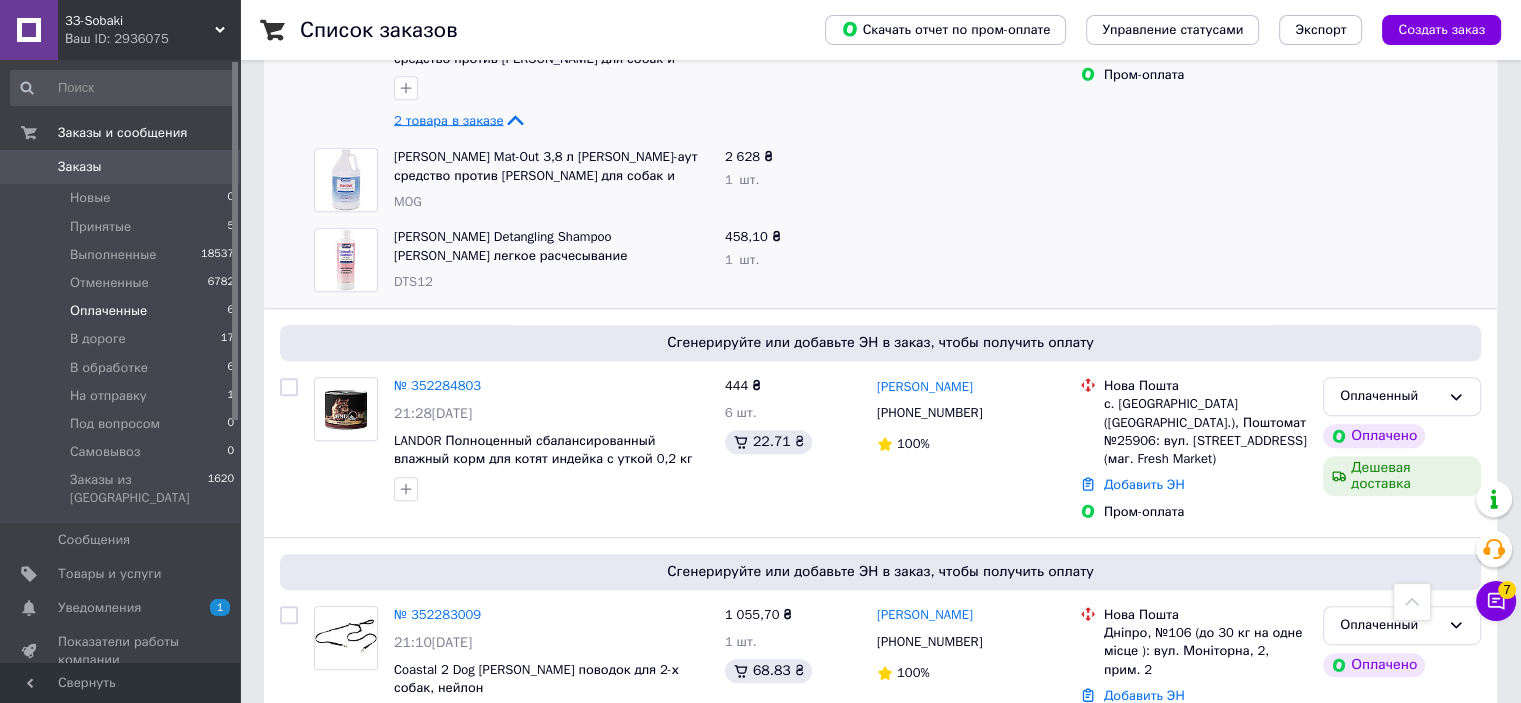 click 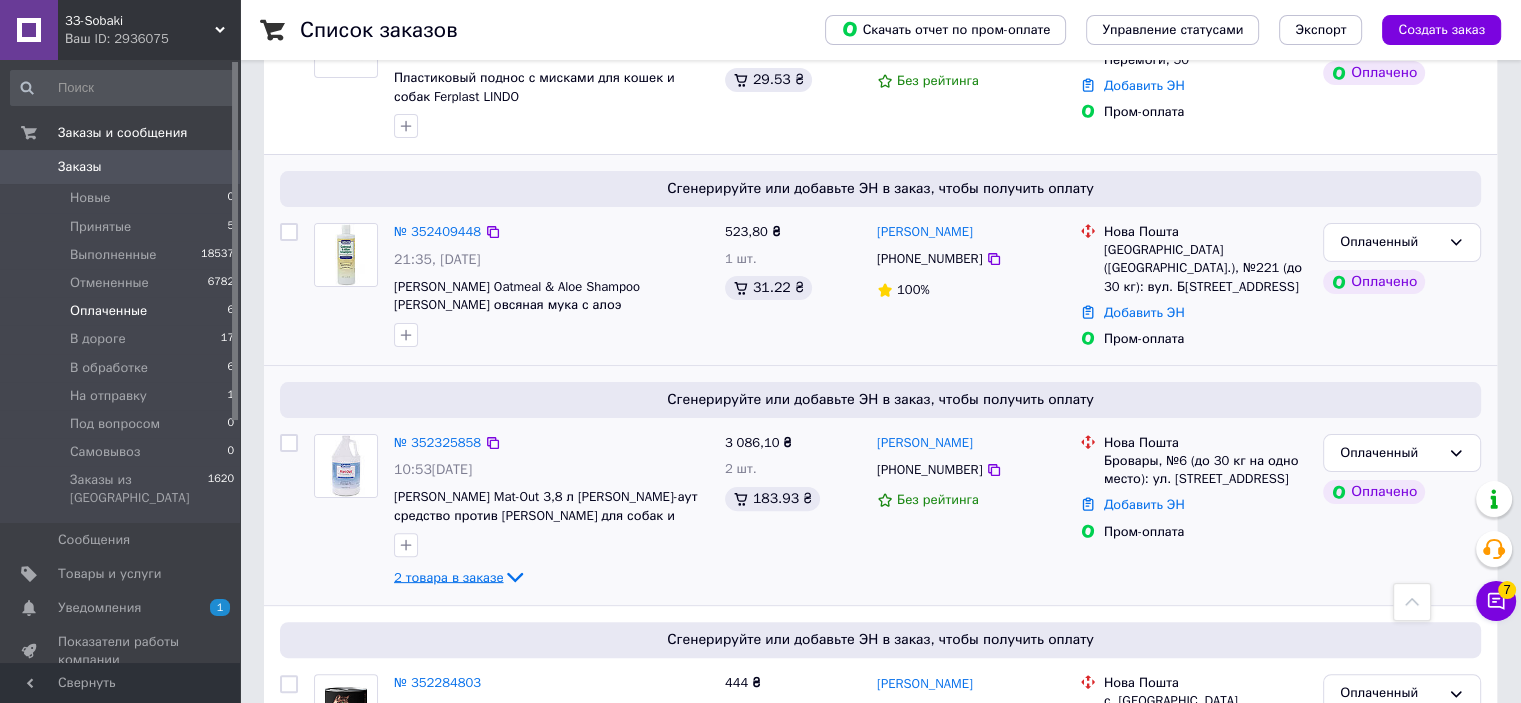 scroll, scrollTop: 400, scrollLeft: 0, axis: vertical 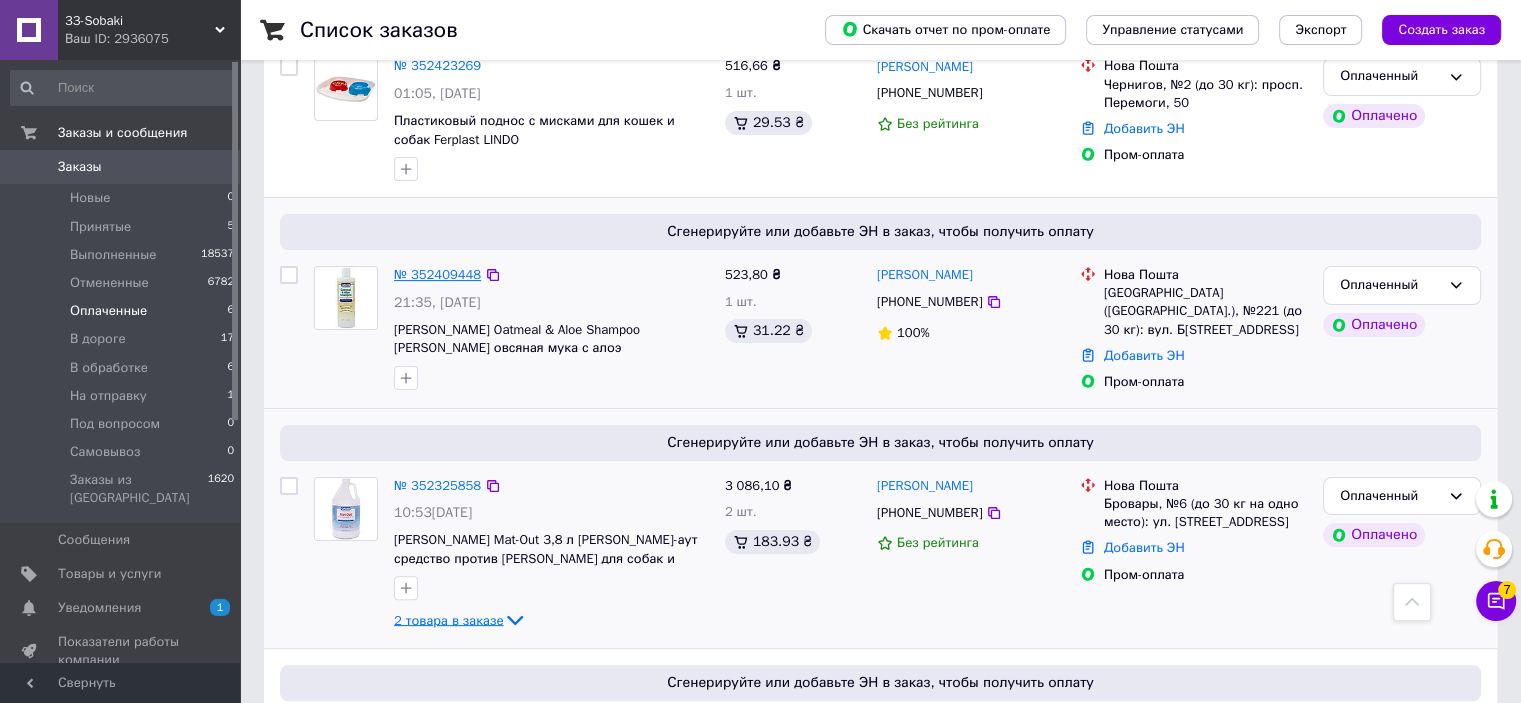 click on "№ 352409448" at bounding box center [437, 274] 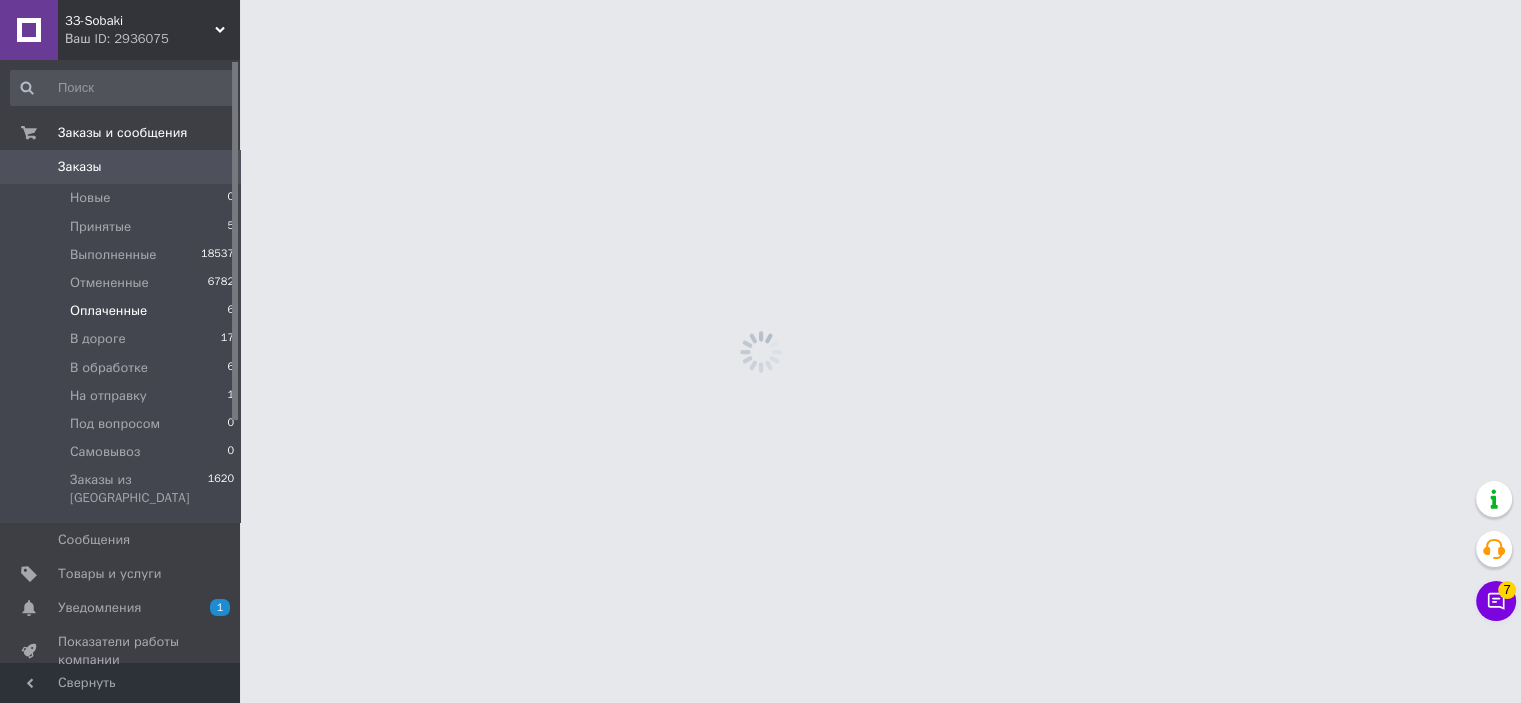 scroll, scrollTop: 0, scrollLeft: 0, axis: both 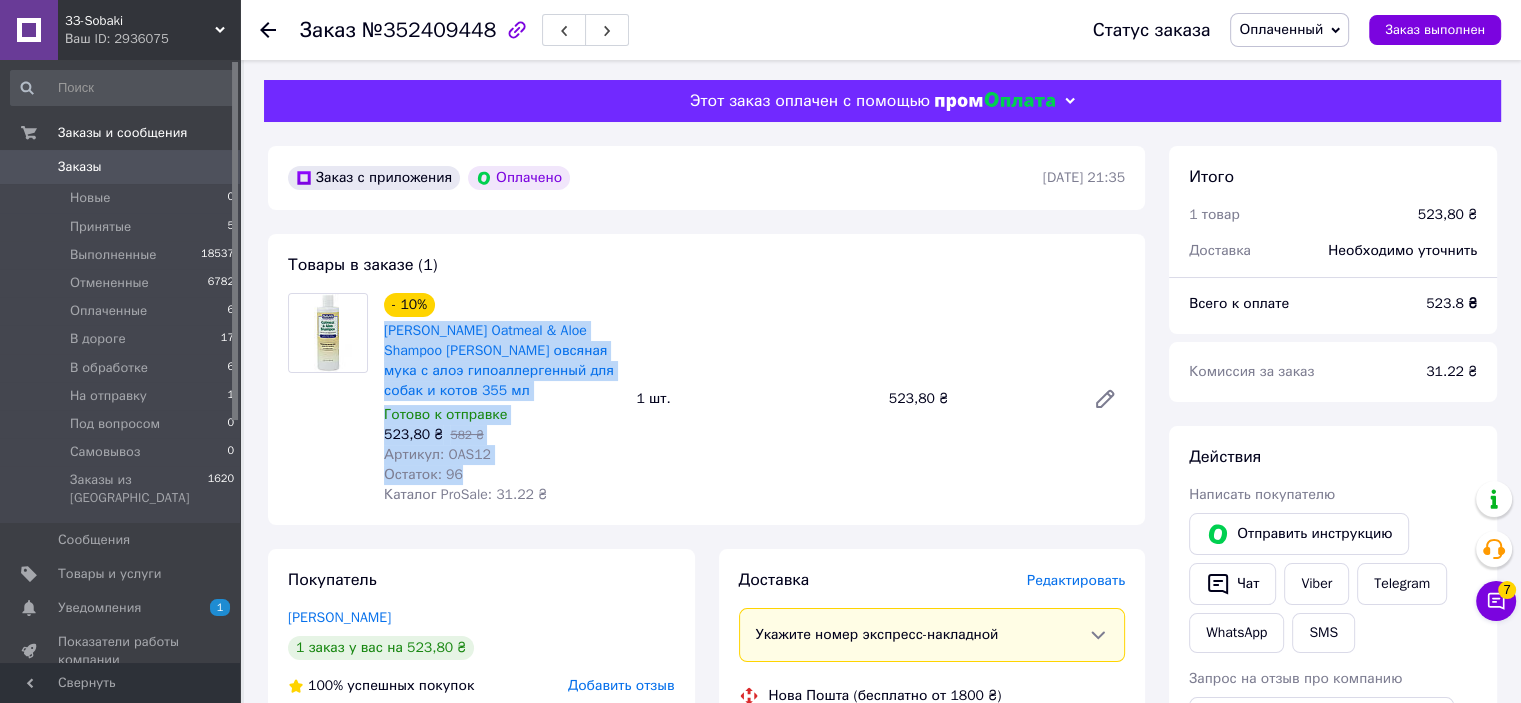 drag, startPoint x: 376, startPoint y: 331, endPoint x: 504, endPoint y: 464, distance: 184.58873 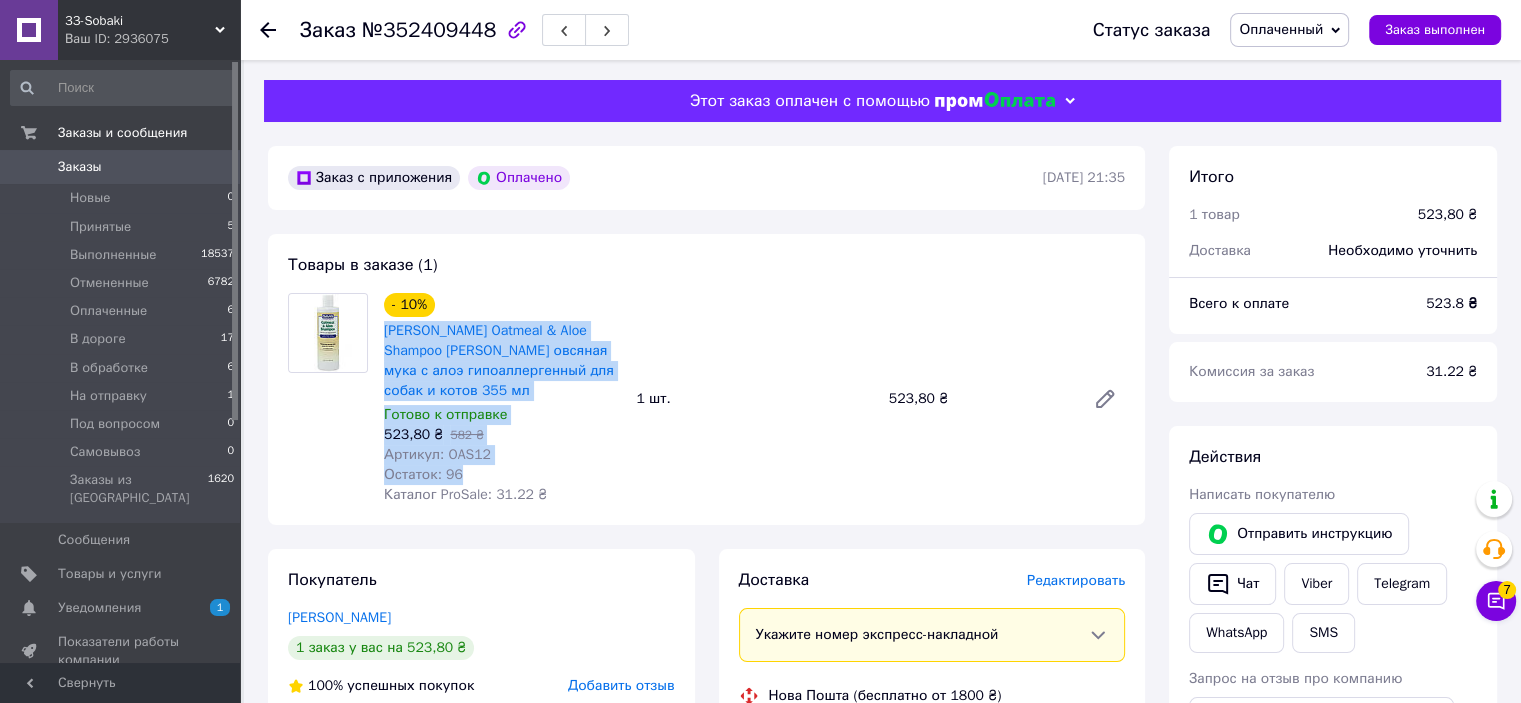 click on "- 10% [PERSON_NAME] Oatmeal & Aloe Shampoo  [PERSON_NAME] овсяная мука с алоэ гипоаллергенный для собак и котов 355 мл Готово к отправке 523,80 ₴   582 ₴ Артикул: OAS12 Остаток: 96 Каталог ProSale: 31.22 ₴" at bounding box center [502, 399] 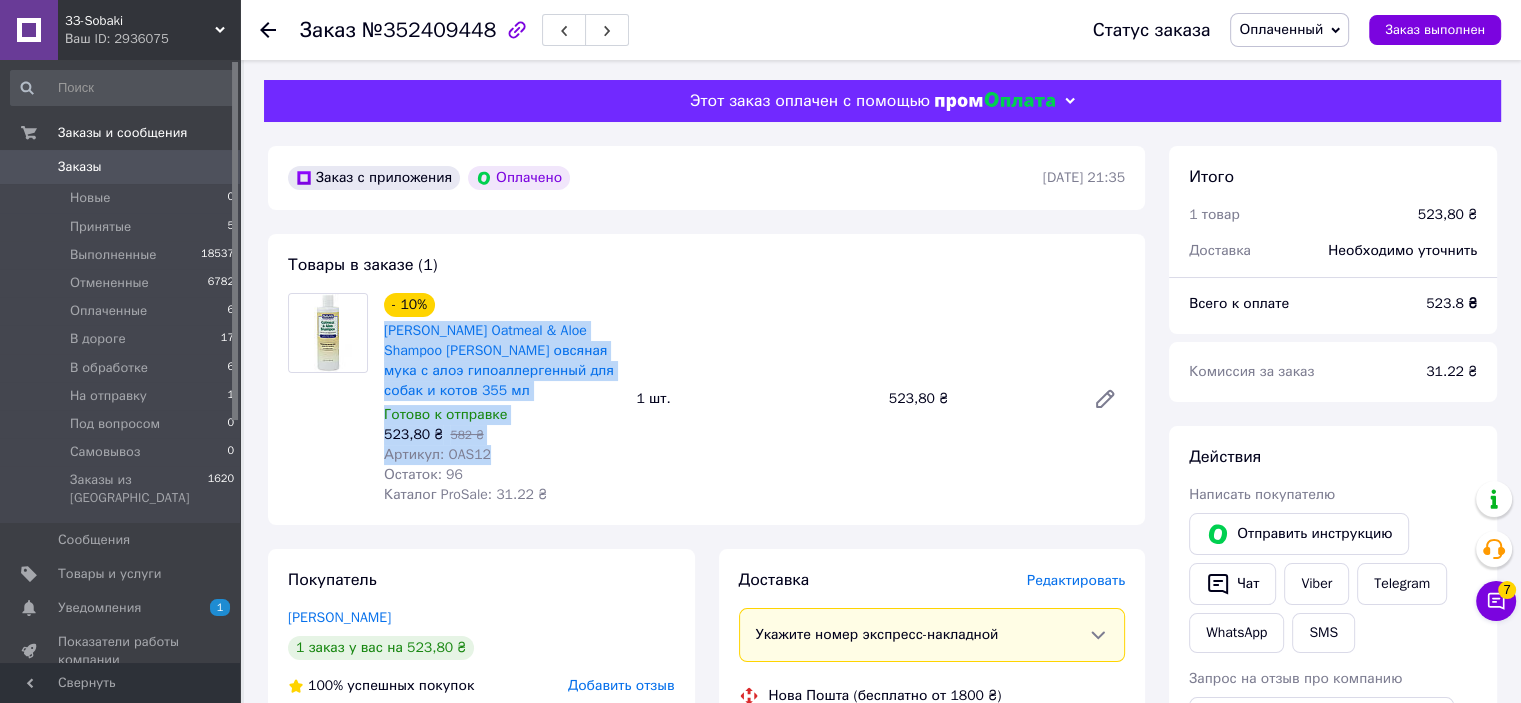 copy on "[PERSON_NAME] Oatmeal & Aloe Shampoo  [PERSON_NAME] овсяная мука с алоэ гипоаллергенный для собак и котов 355 мл Готово к отправке 523,80 ₴   582 ₴ Артикул: OAS12" 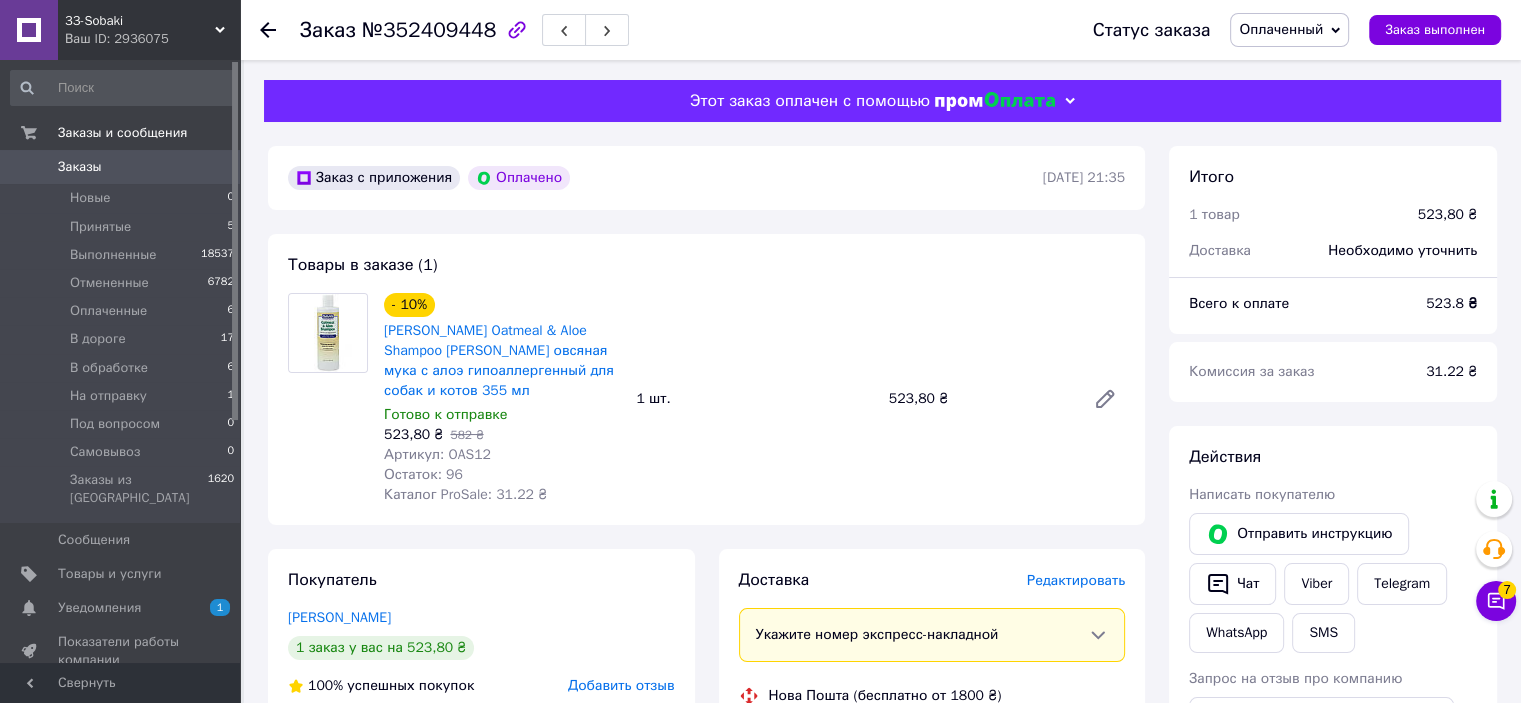 click on "Комиссия за заказ" at bounding box center [1295, 372] 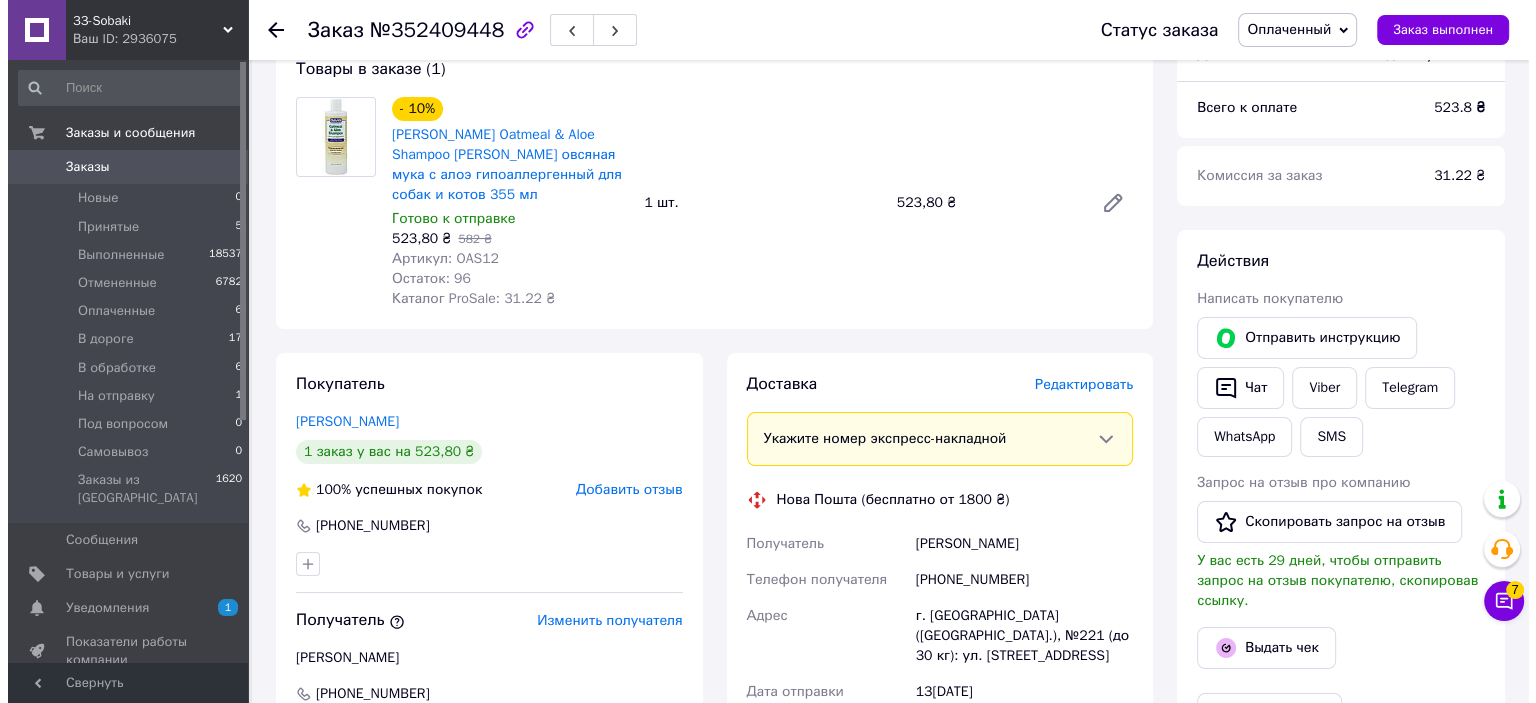 scroll, scrollTop: 200, scrollLeft: 0, axis: vertical 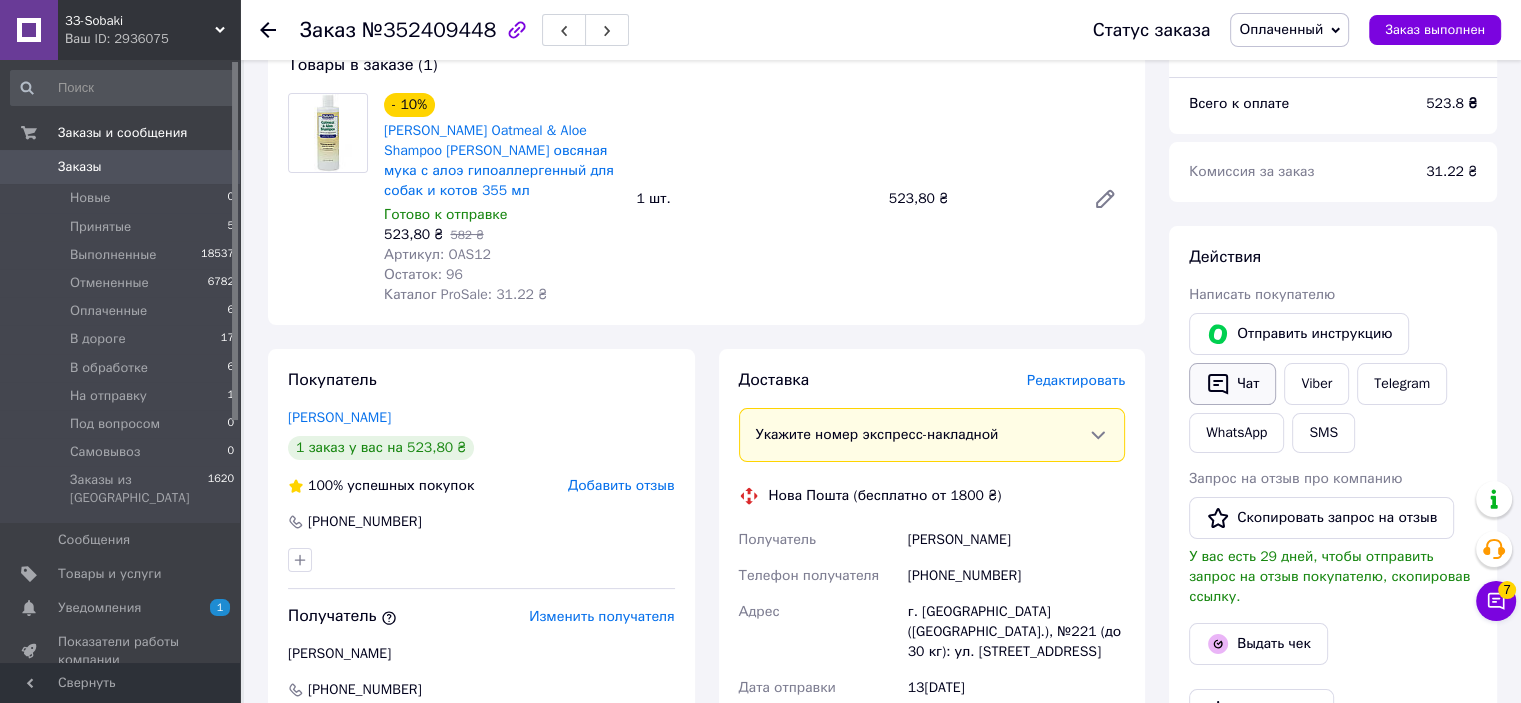 click on "Чат" at bounding box center (1232, 384) 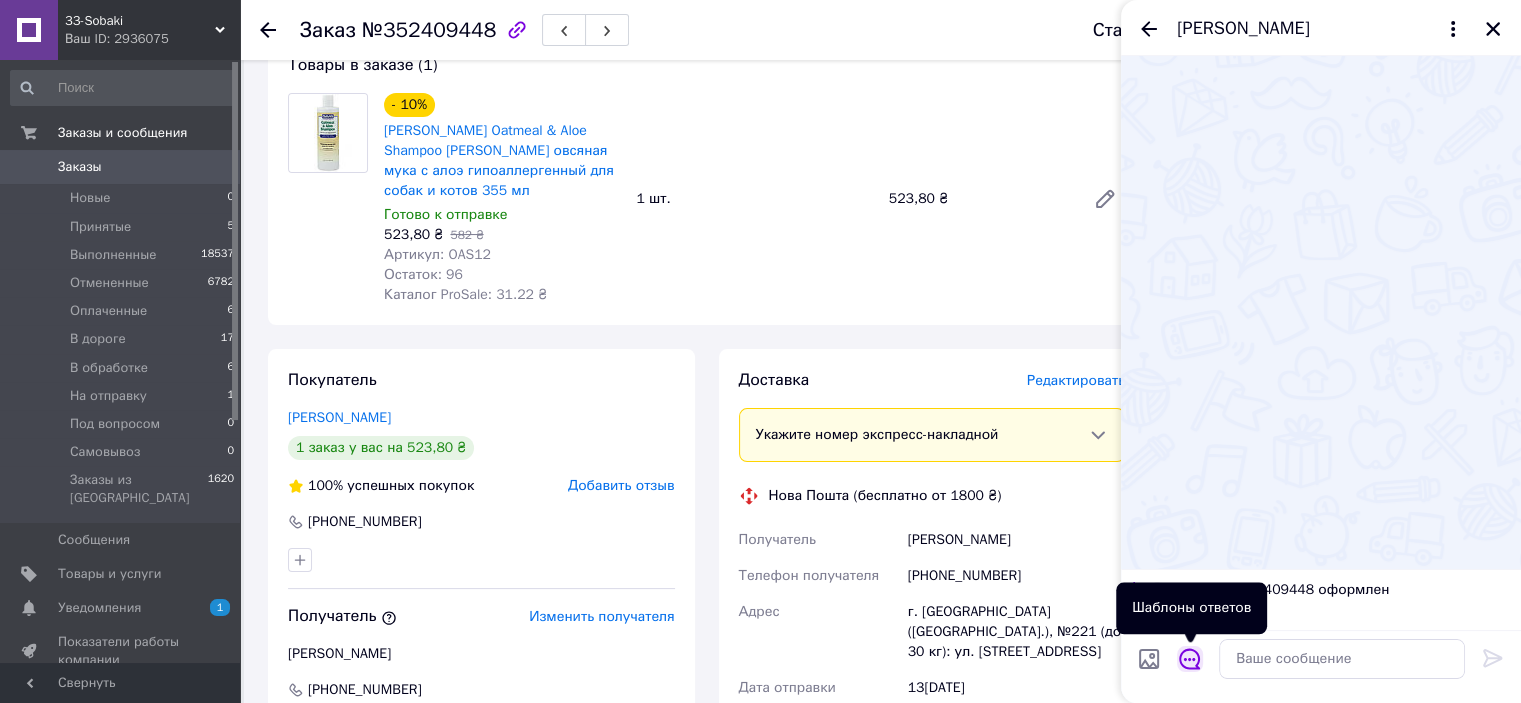 click 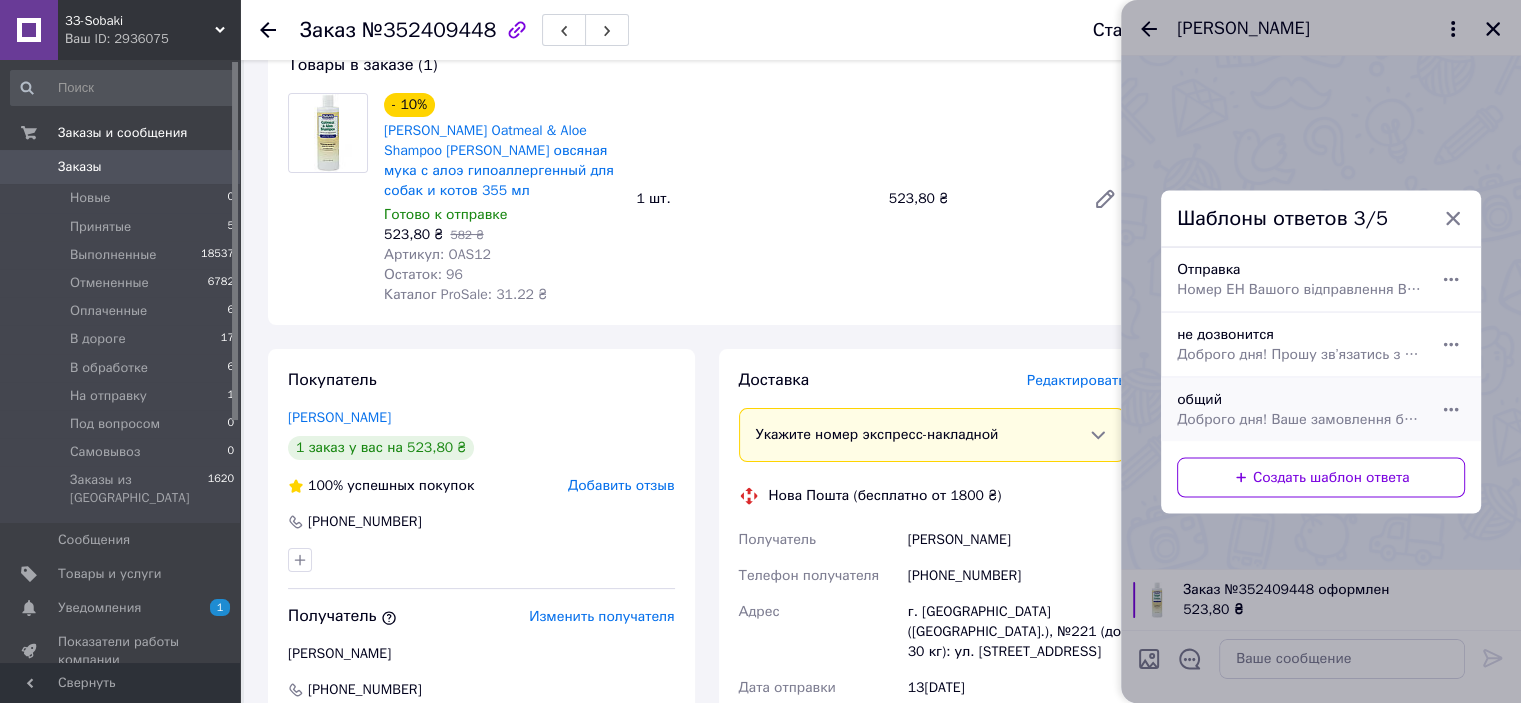 click on "общий Доброго дня!
Ваше замовлення буде зібрано та надіслано протягом двох робочих днів!
Якщо у Вас залишилися питання або коментарі до замовлення напишіть сюди.
Також можете зателефонувати за номером:
[PHONE_NUMBER]
[PHONE_NUMBER]
Дякуємо за замовлення та гарного Вам дня.
З повагою магазин [DOMAIN_NAME]
При наступному замовленні введіть Промокод: korm10
та отримайте 10% знижки на корм (діє тільки на корми без знижки)" at bounding box center (1299, 409) 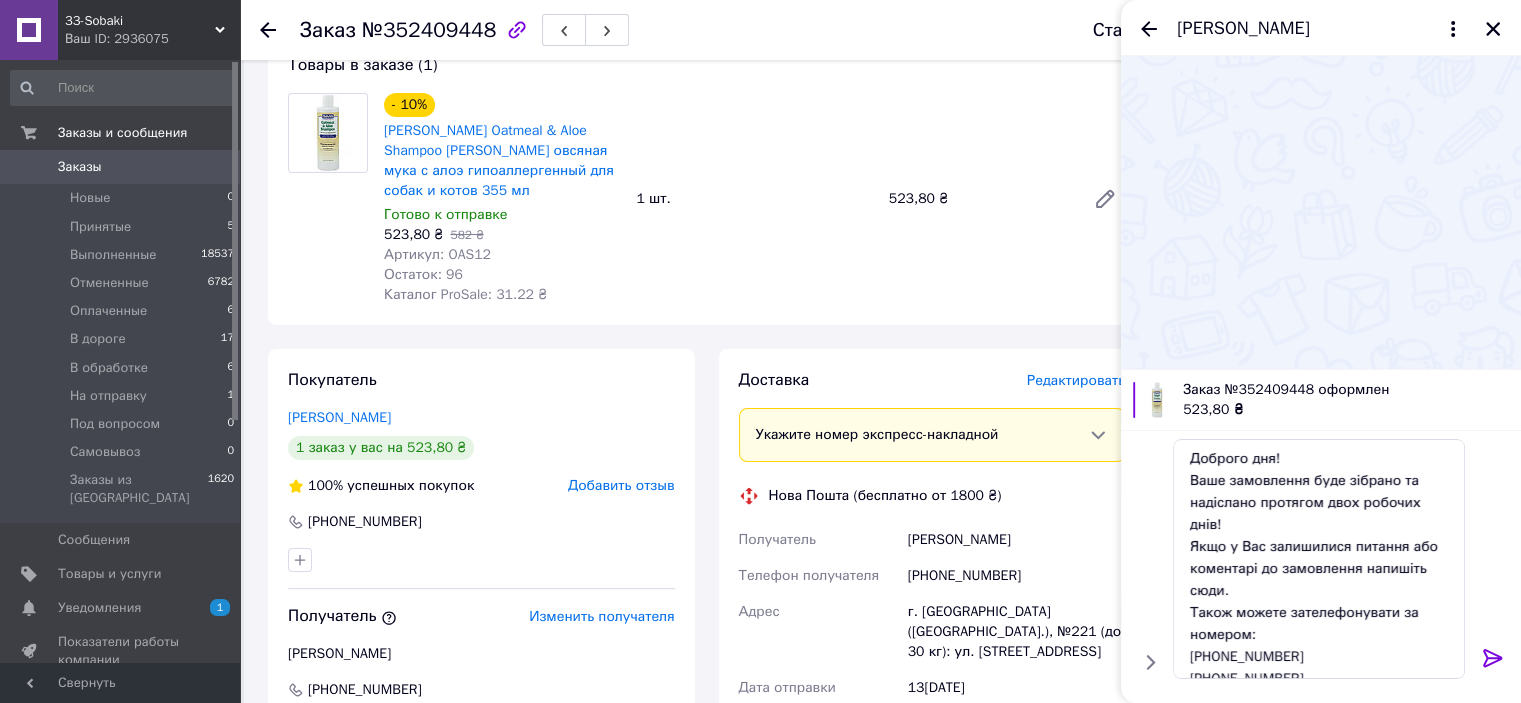 type on "Доброго дня!
Ваше замовлення буде зібрано та надіслано протягом двох робочих днів!
Якщо у Вас залишилися питання або коментарі до замовлення напишіть сюди.
Також можете зателефонувати за номером:
[PHONE_NUMBER]
[PHONE_NUMBER]
Дякуємо за замовлення та гарного Вам дня.
З повагою магазин [DOMAIN_NAME]
При наступному замовленні введіть Промокод: korm10
та отримайте 10% знижки на корм (діє тільки на корми без знижки)" 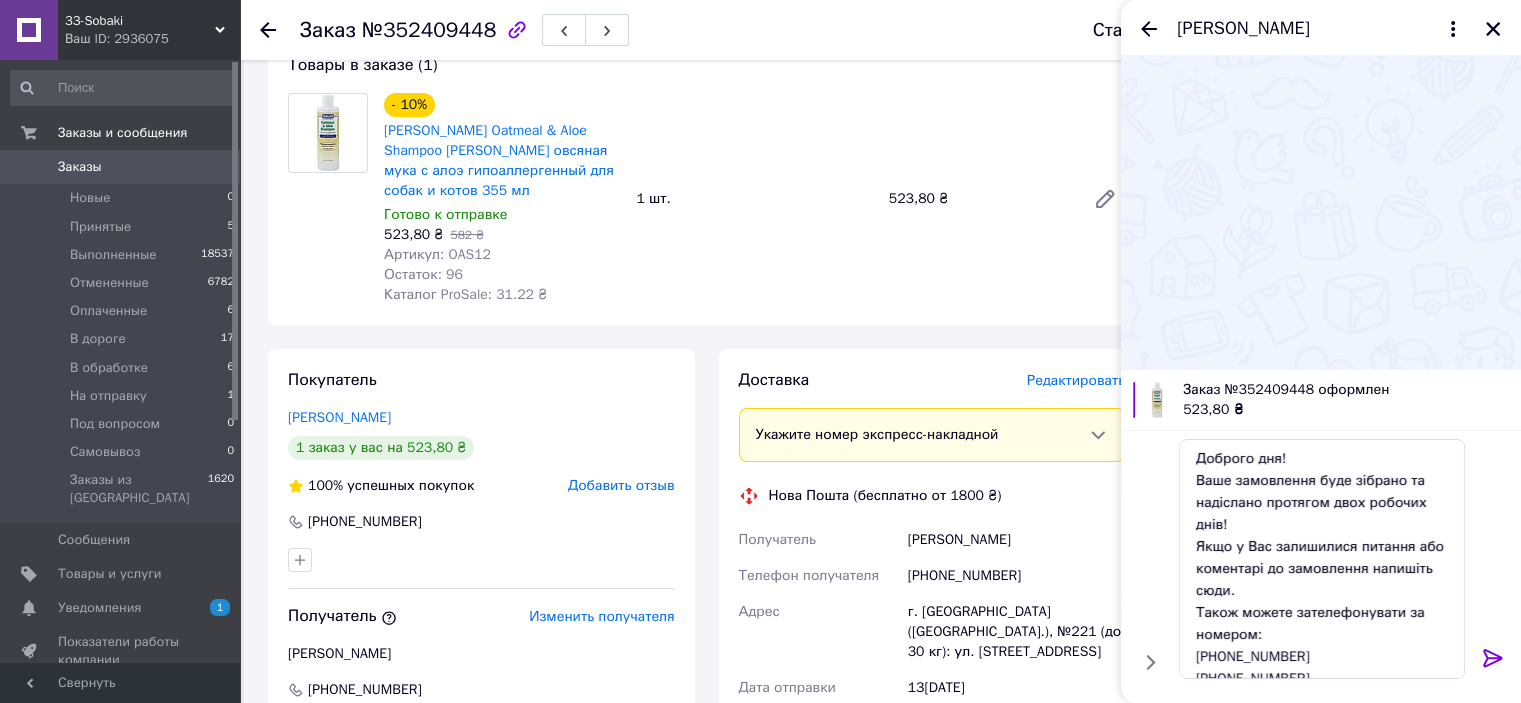 click 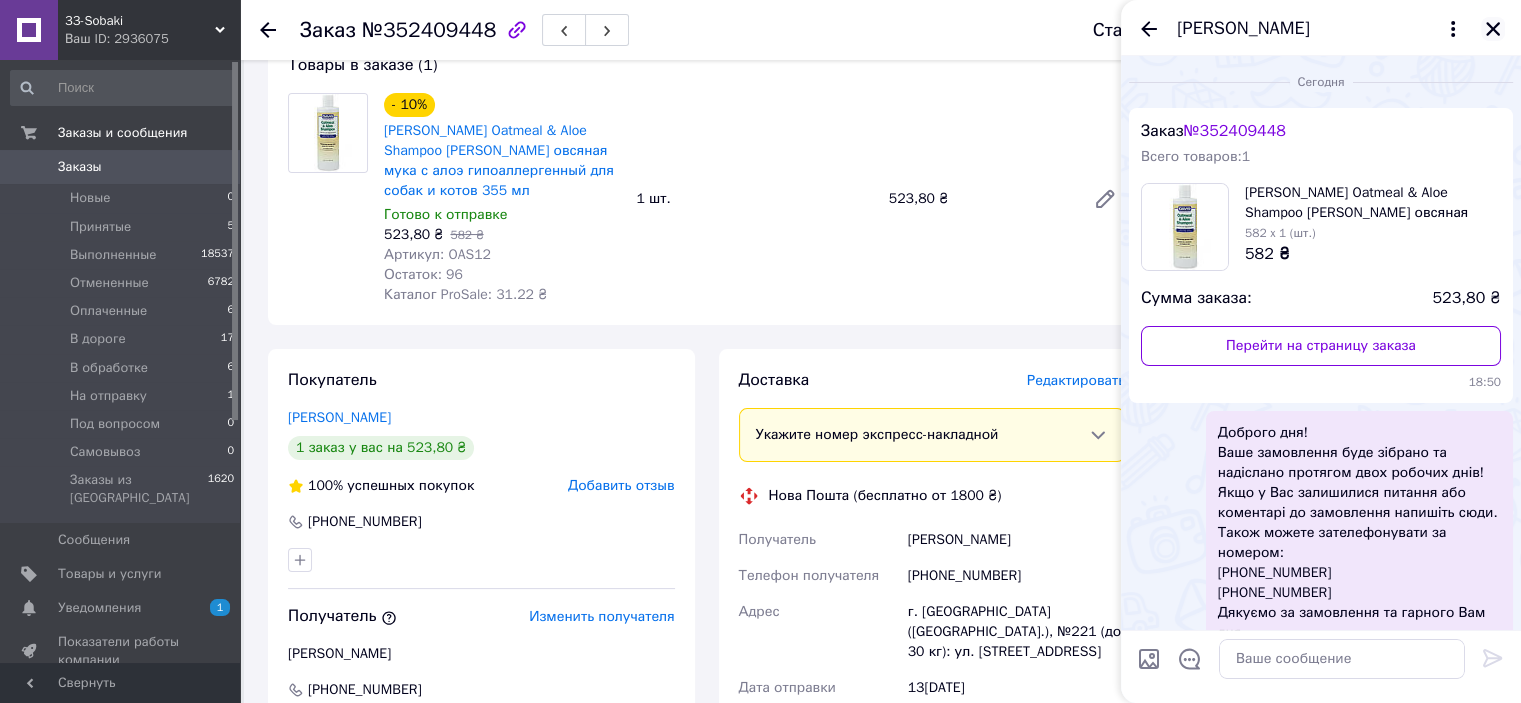 click 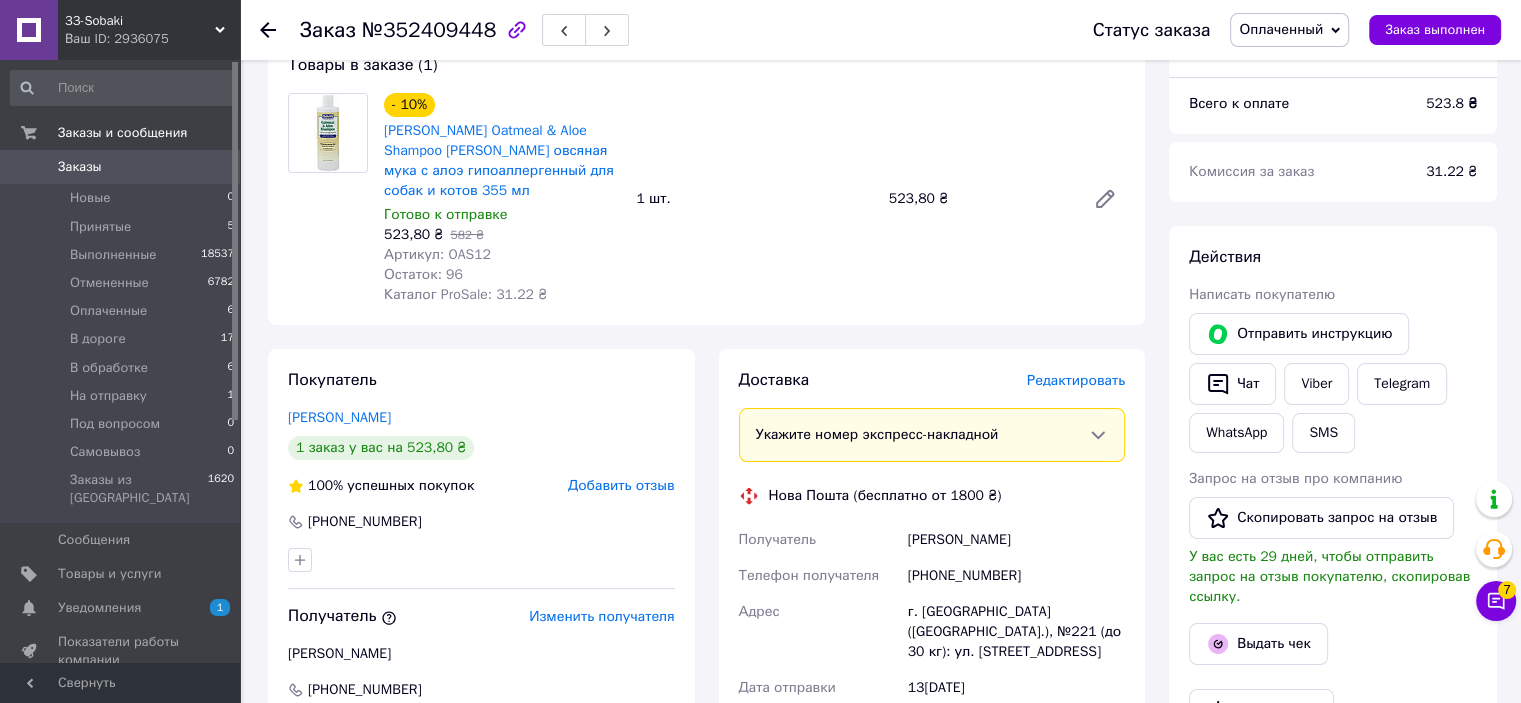 click on "Редактировать" at bounding box center (1076, 380) 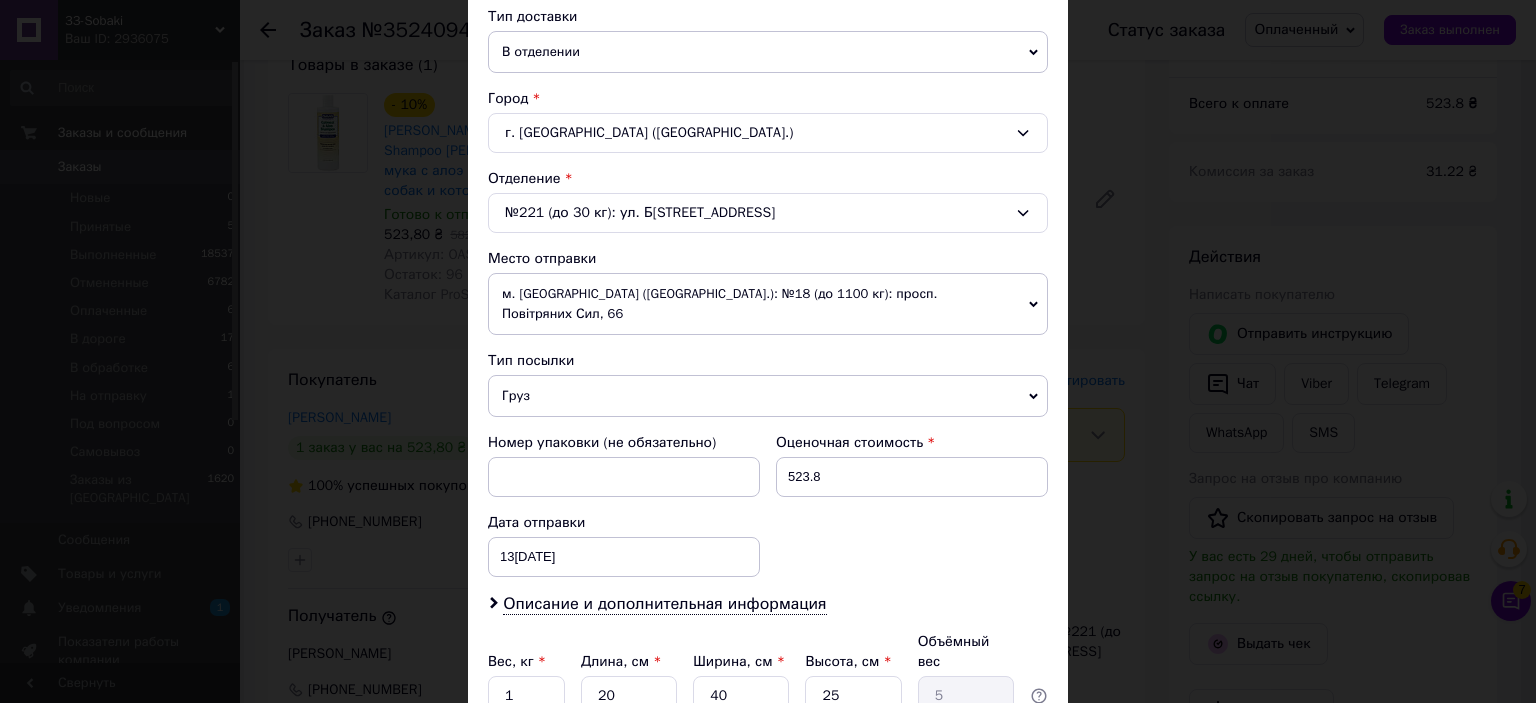 scroll, scrollTop: 500, scrollLeft: 0, axis: vertical 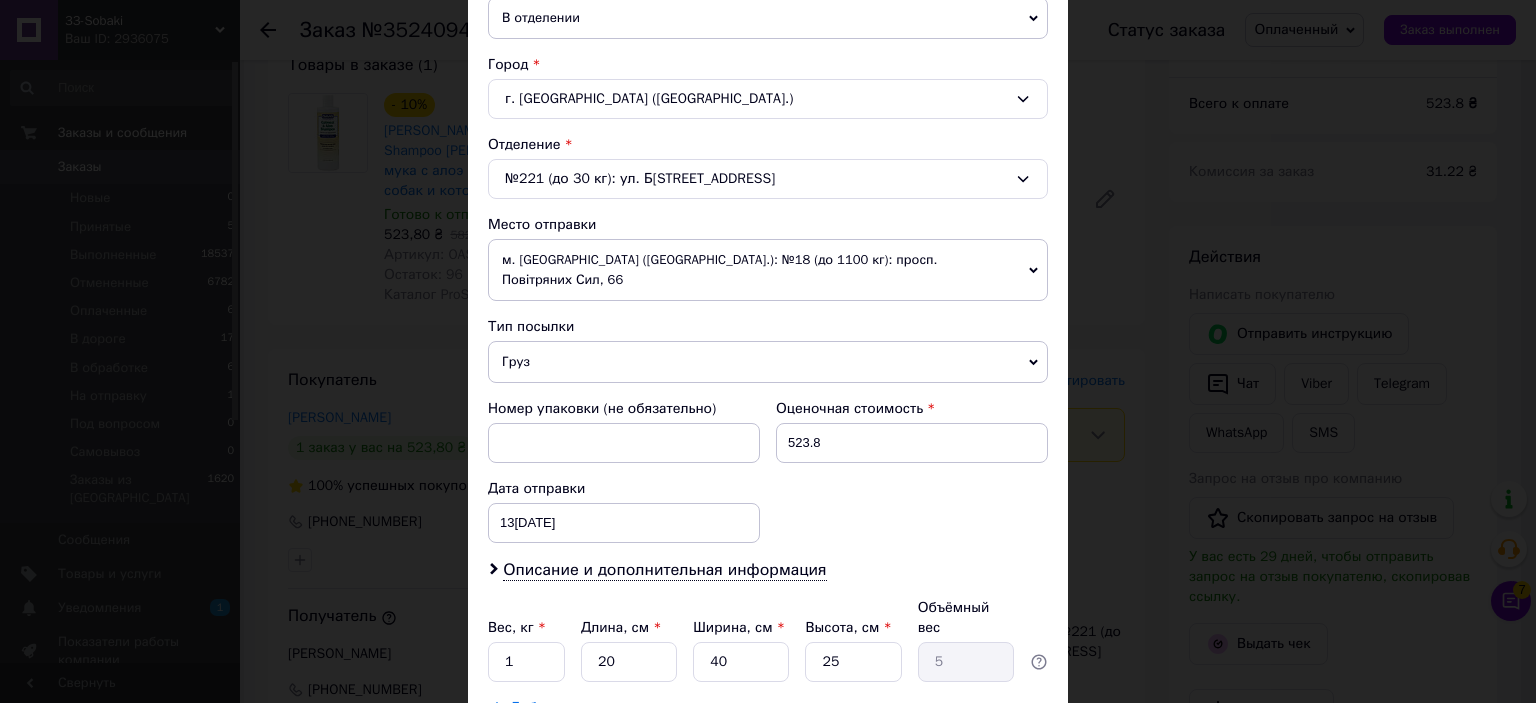 click on "м. [GEOGRAPHIC_DATA] ([GEOGRAPHIC_DATA].): №18 (до 1100 кг): просп. Повітряних Сил, 66" at bounding box center (768, 270) 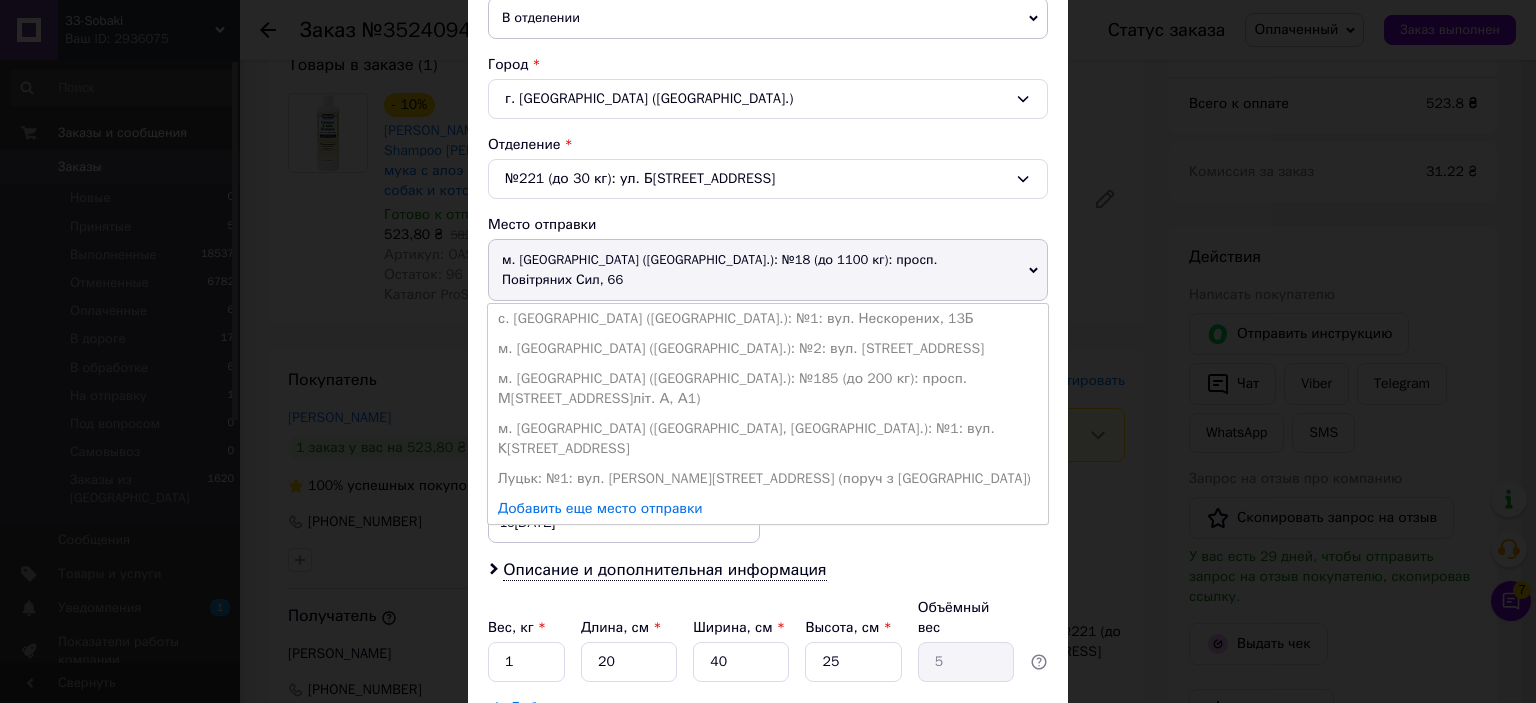 drag, startPoint x: 553, startPoint y: 396, endPoint x: 600, endPoint y: 452, distance: 73.109505 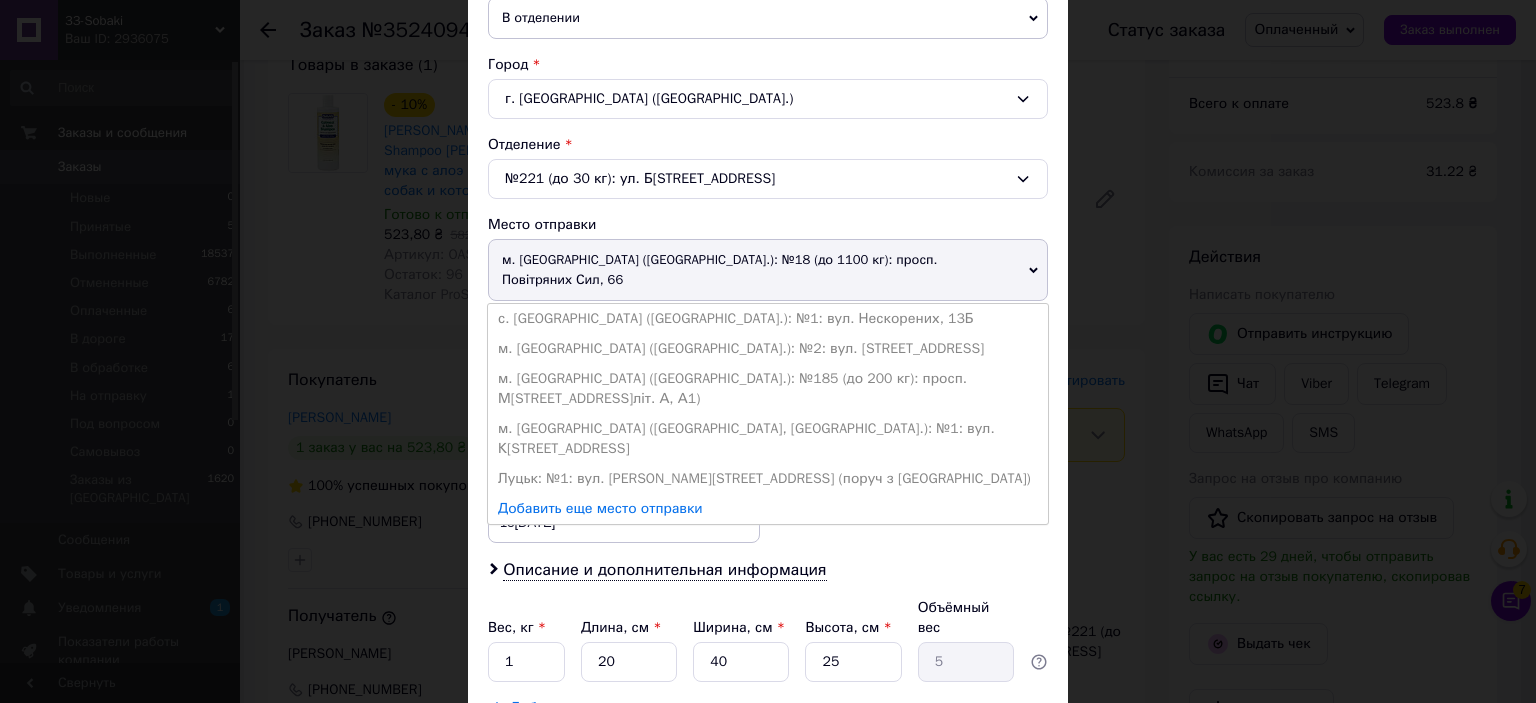 click on "м. [GEOGRAPHIC_DATA] ([GEOGRAPHIC_DATA], [GEOGRAPHIC_DATA].): №1: вул. К[STREET_ADDRESS]" at bounding box center [768, 439] 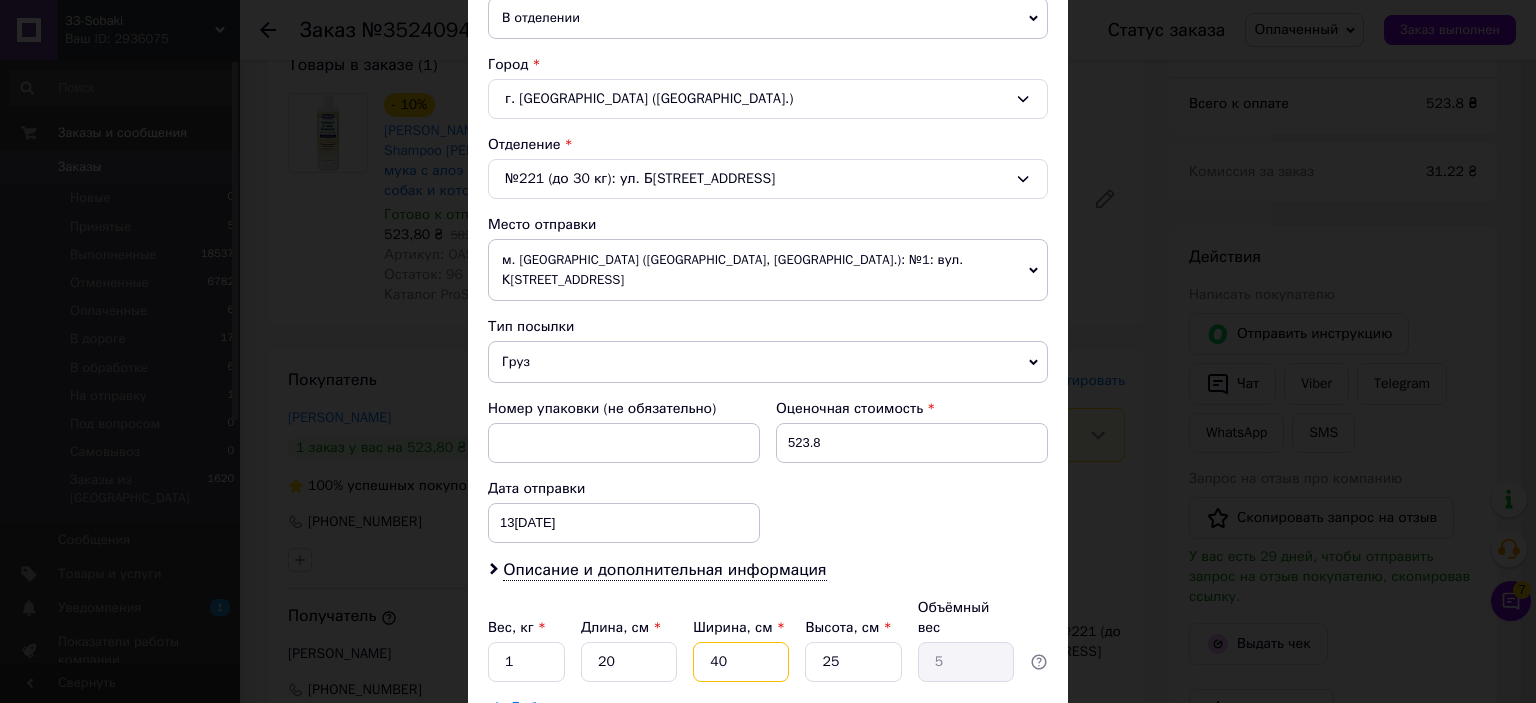 click on "40" at bounding box center (741, 662) 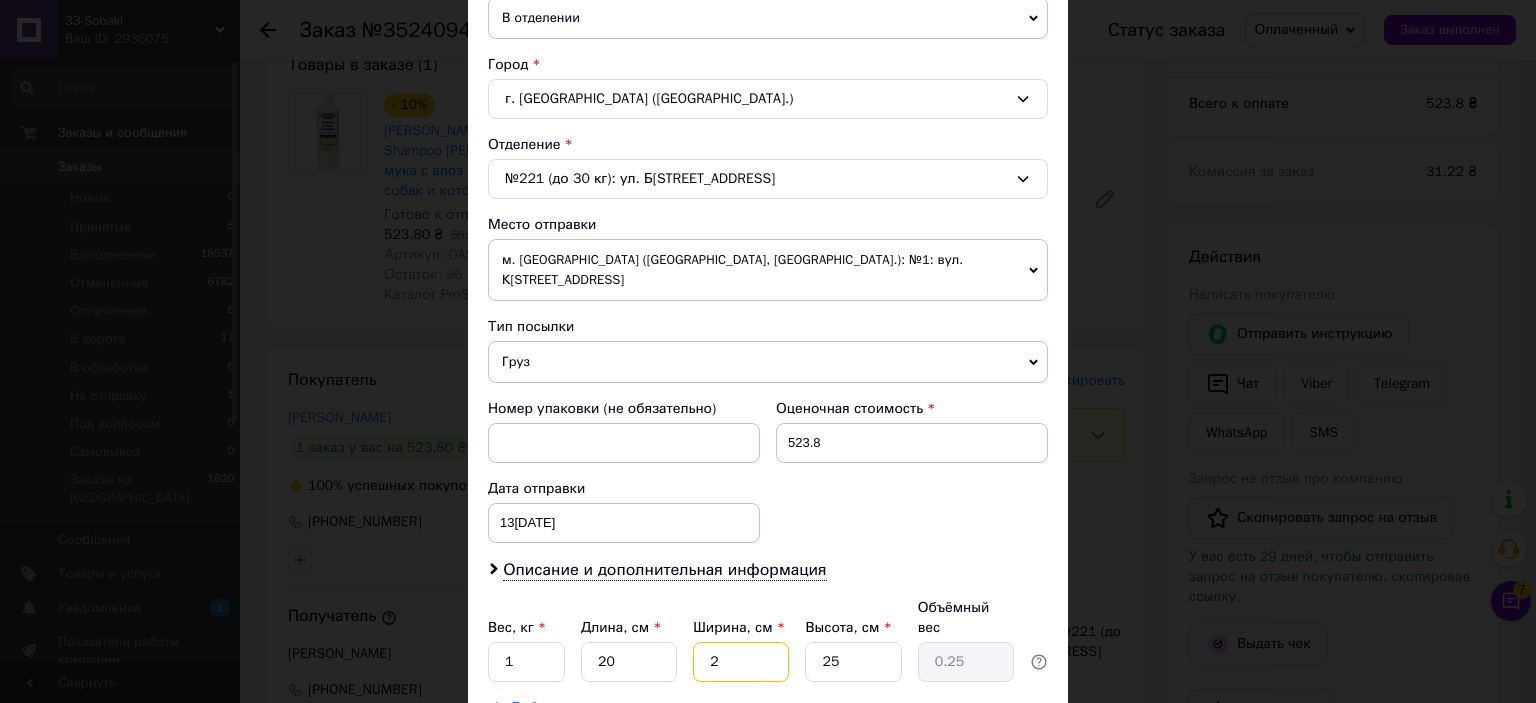 type on "20" 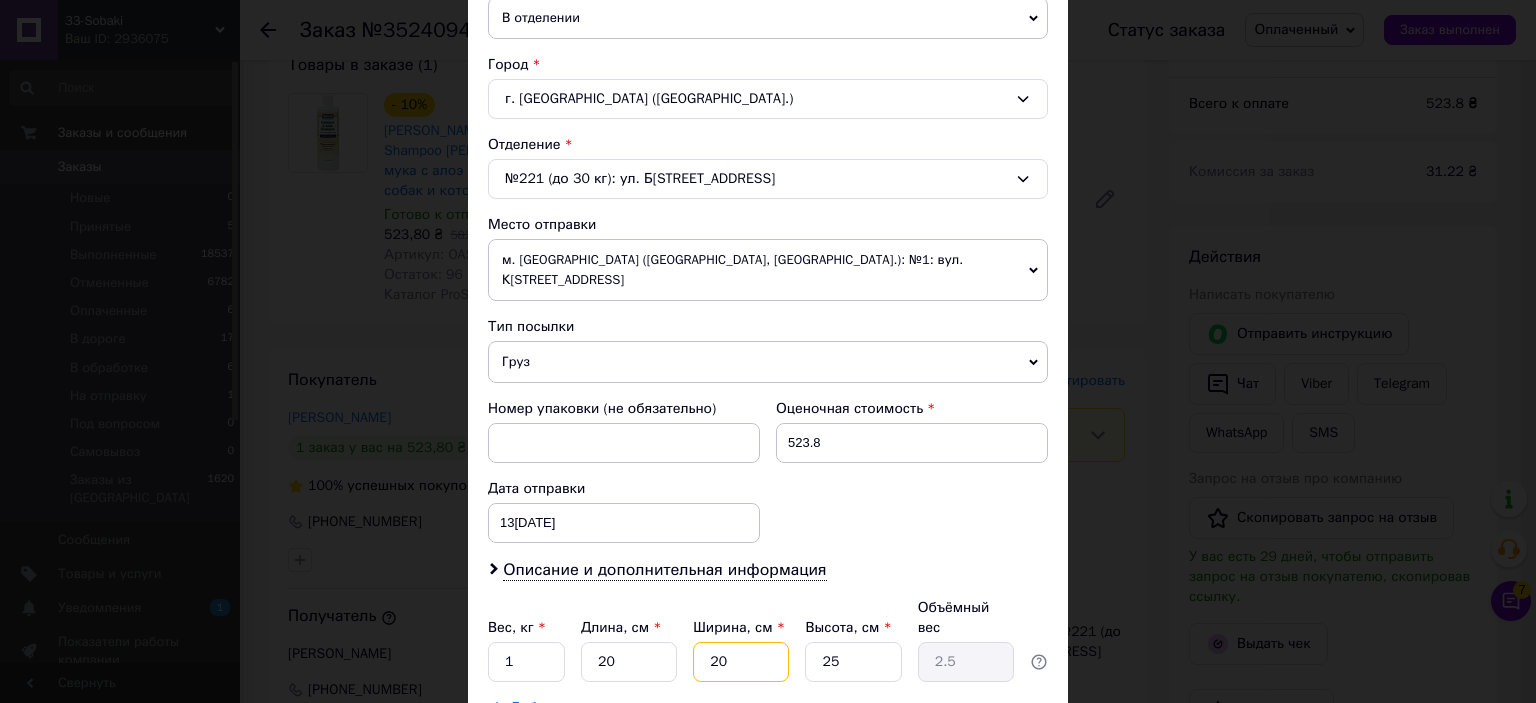 type on "20" 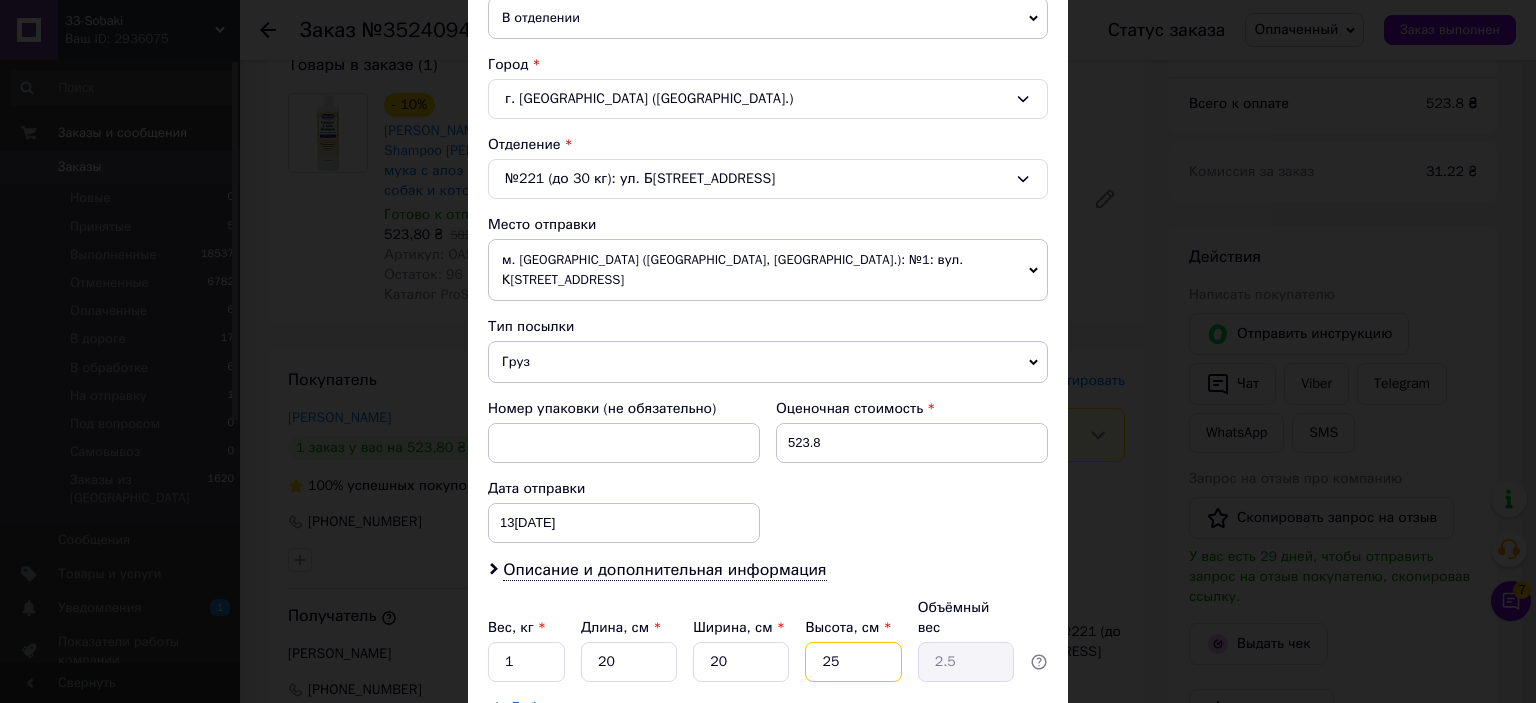 type on "1" 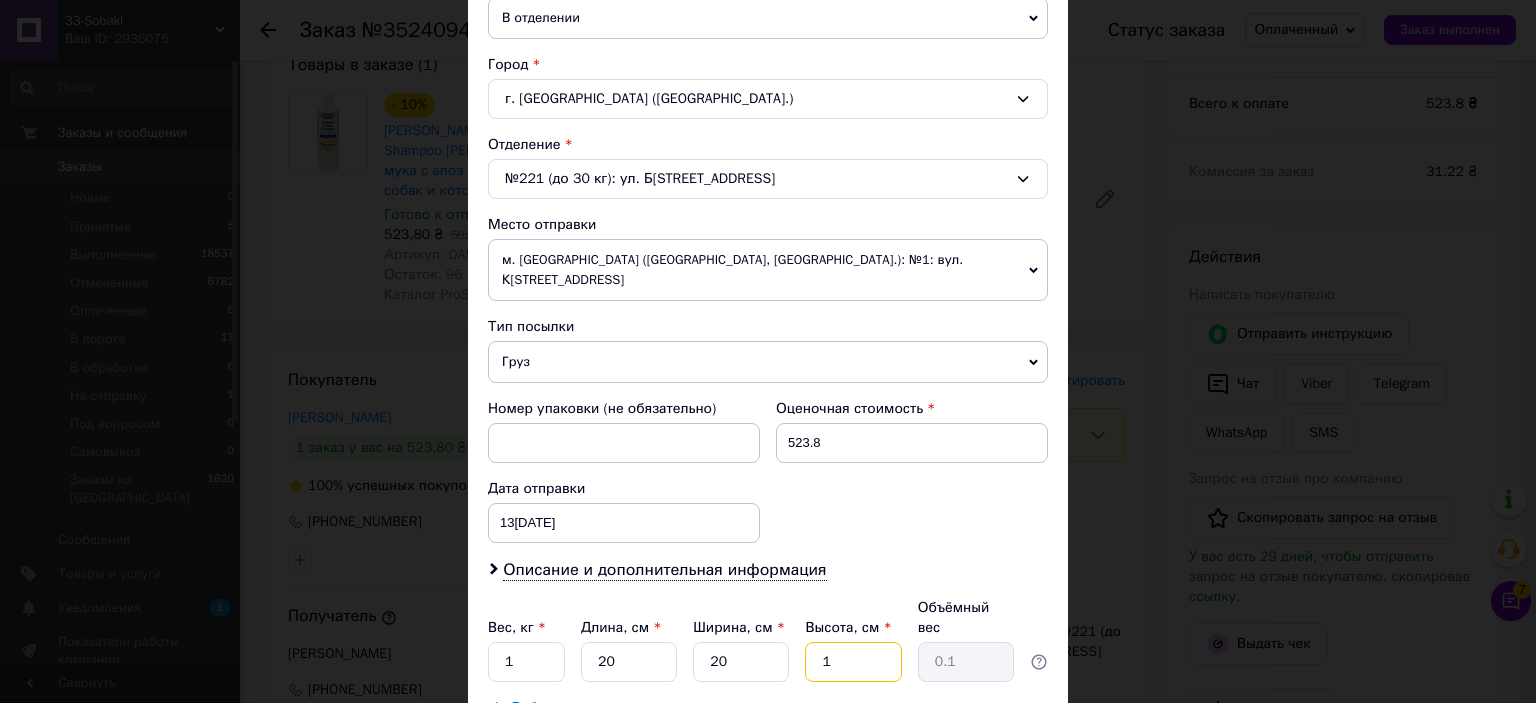 type on "10" 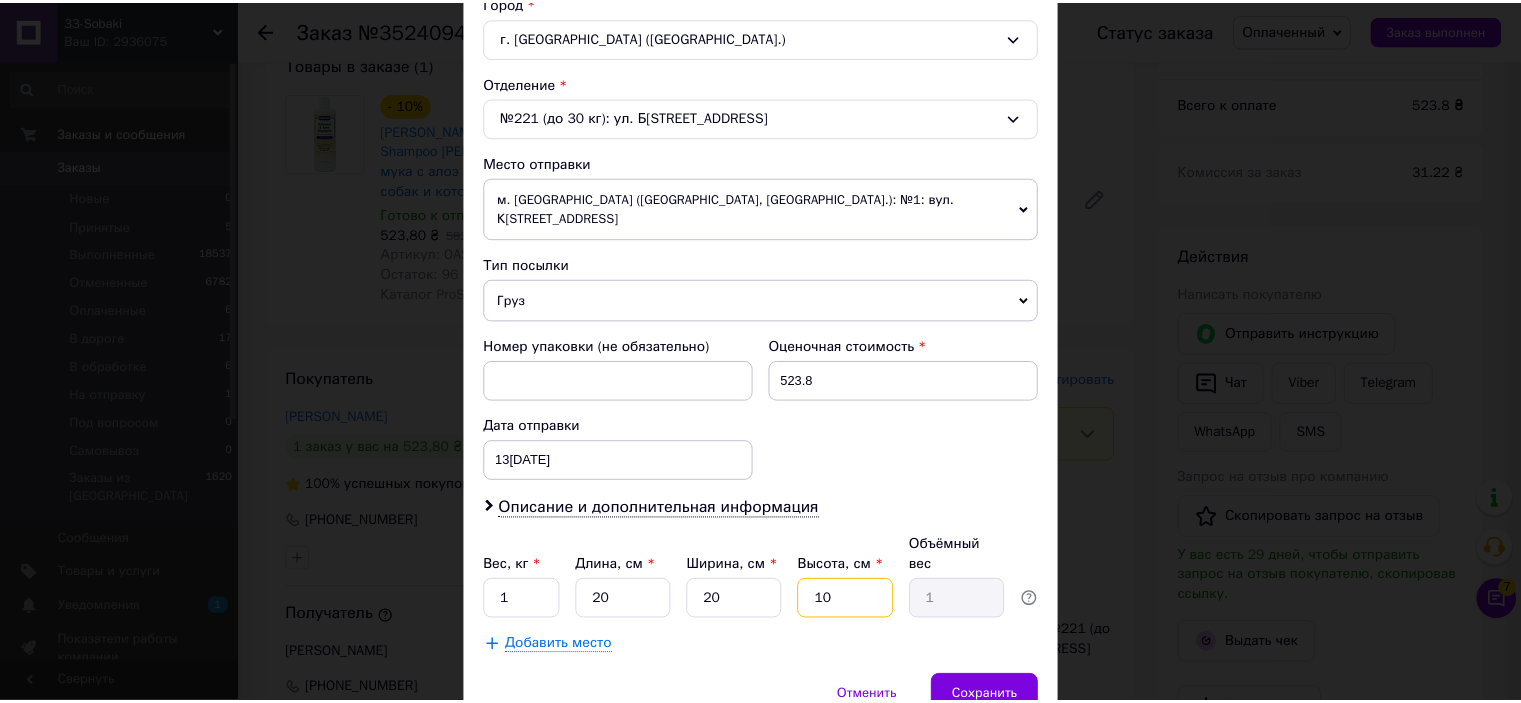 scroll, scrollTop: 619, scrollLeft: 0, axis: vertical 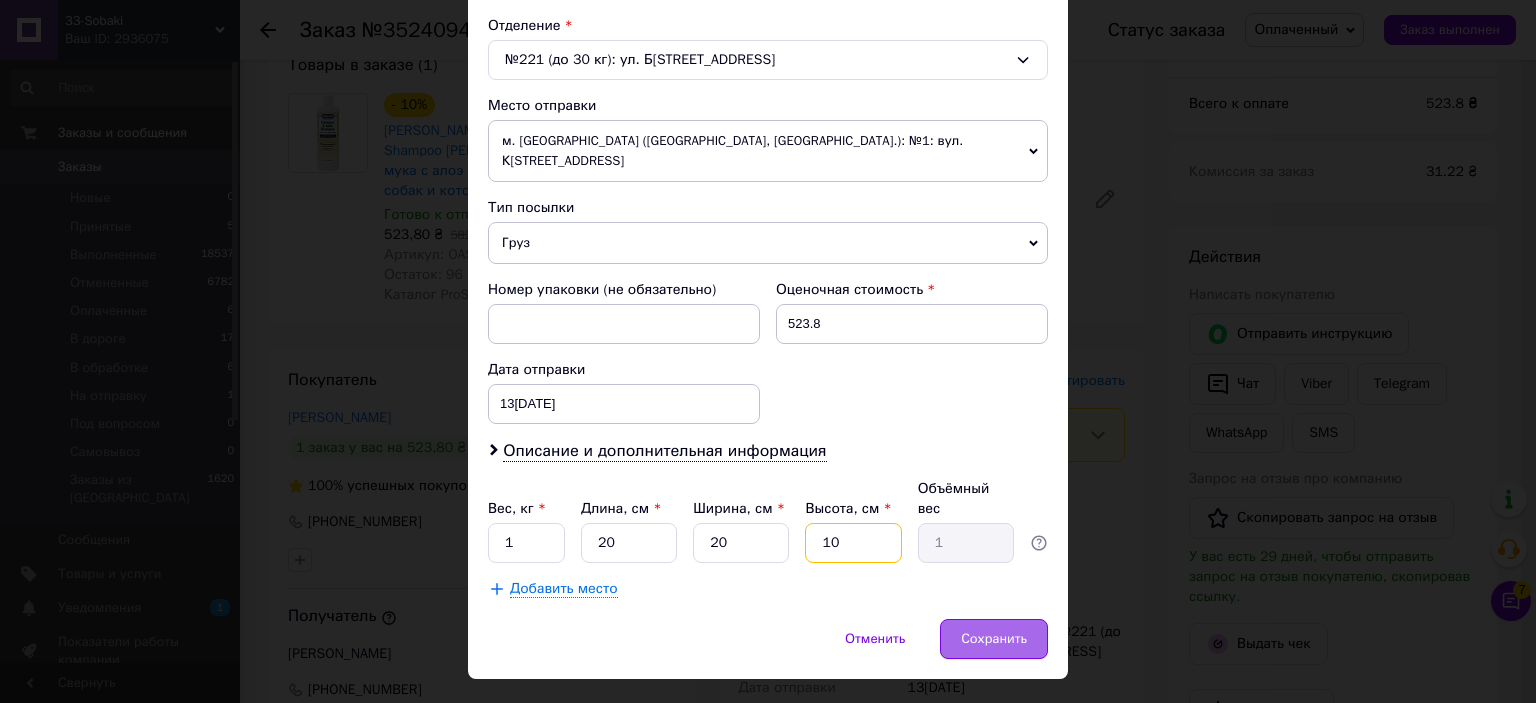 type on "10" 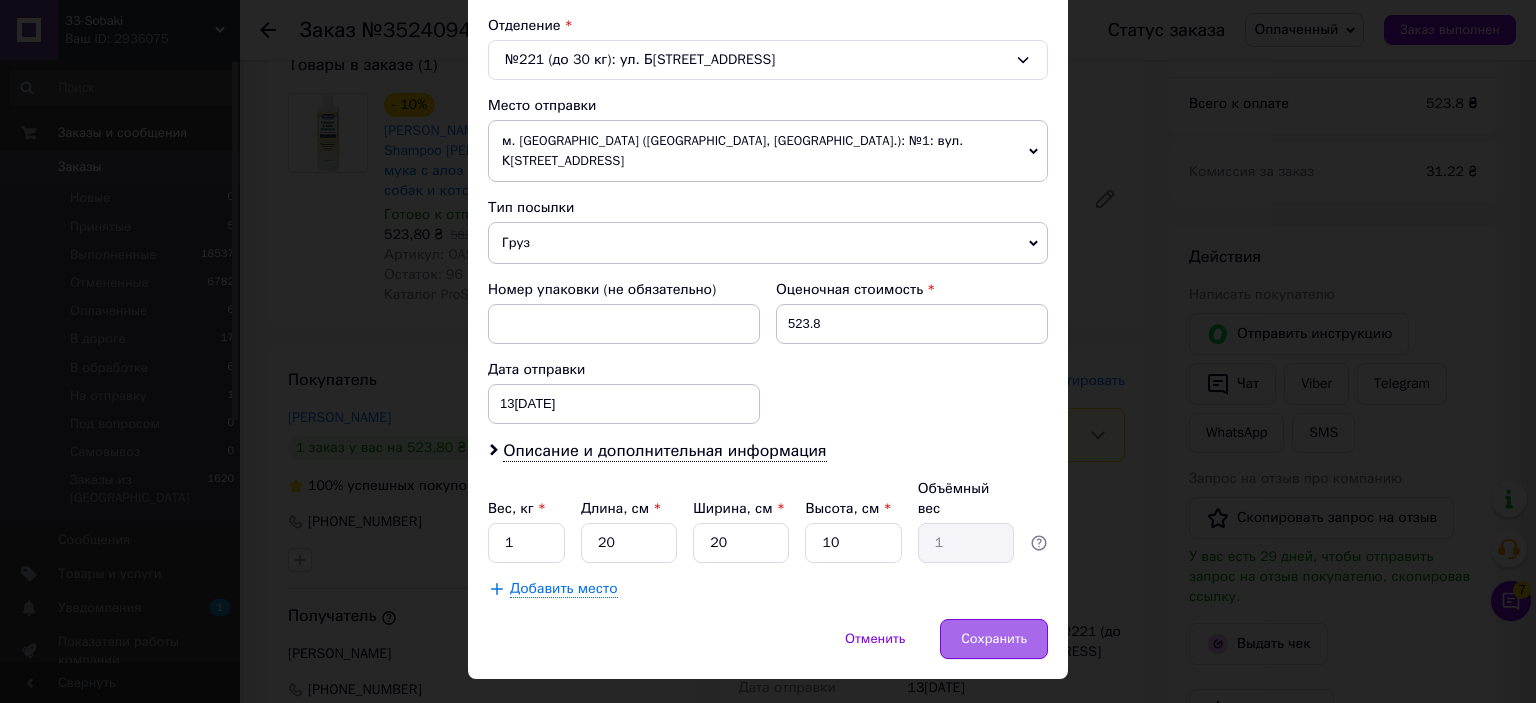 click on "Сохранить" at bounding box center (994, 639) 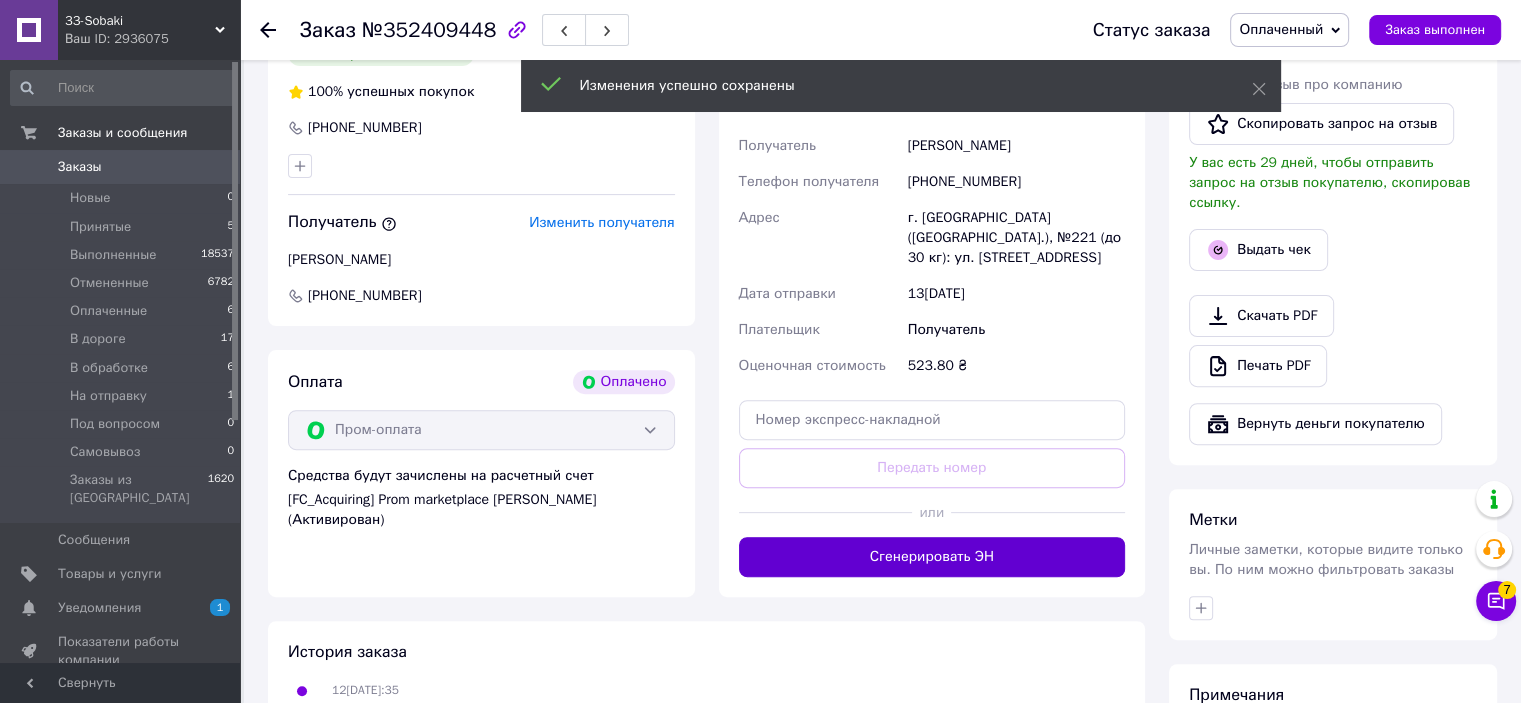 scroll, scrollTop: 600, scrollLeft: 0, axis: vertical 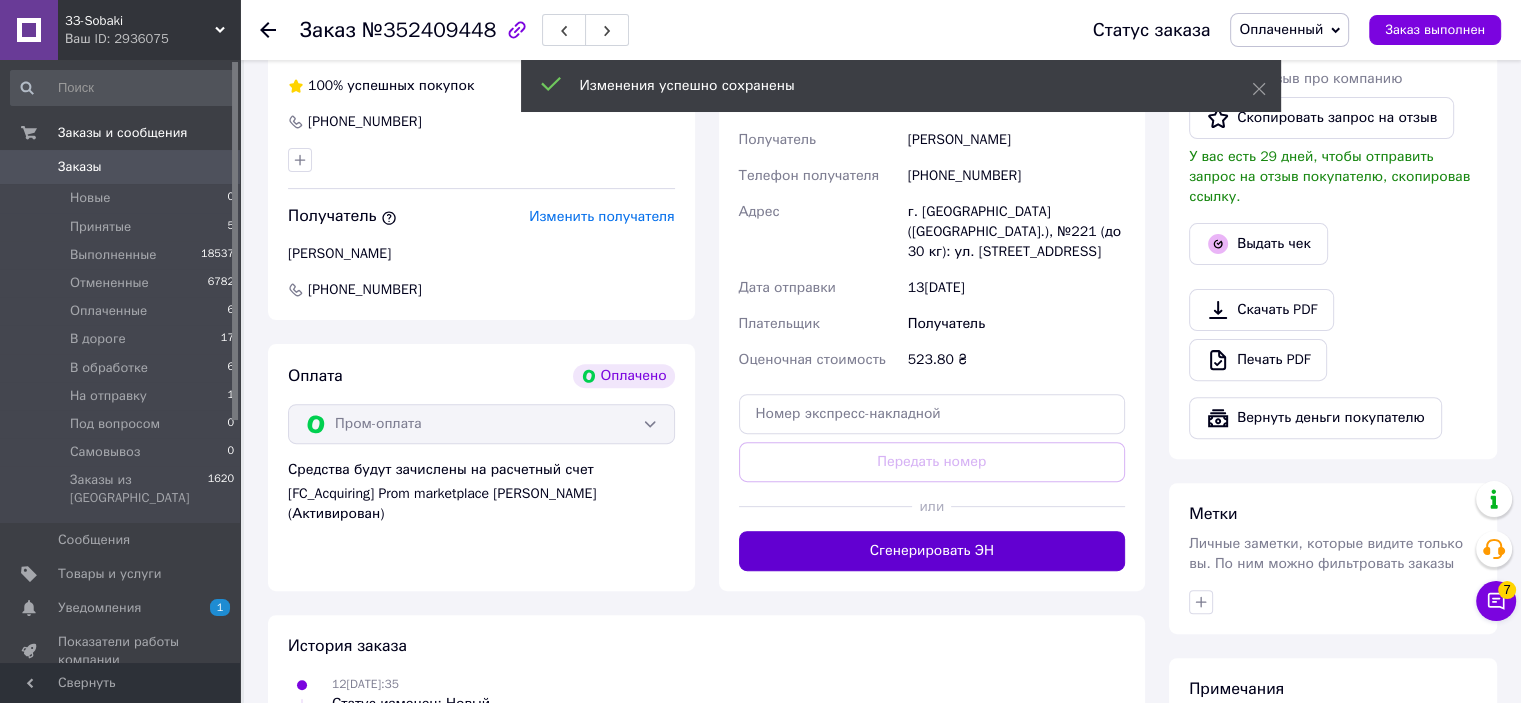 click on "Сгенерировать ЭН" at bounding box center (932, 551) 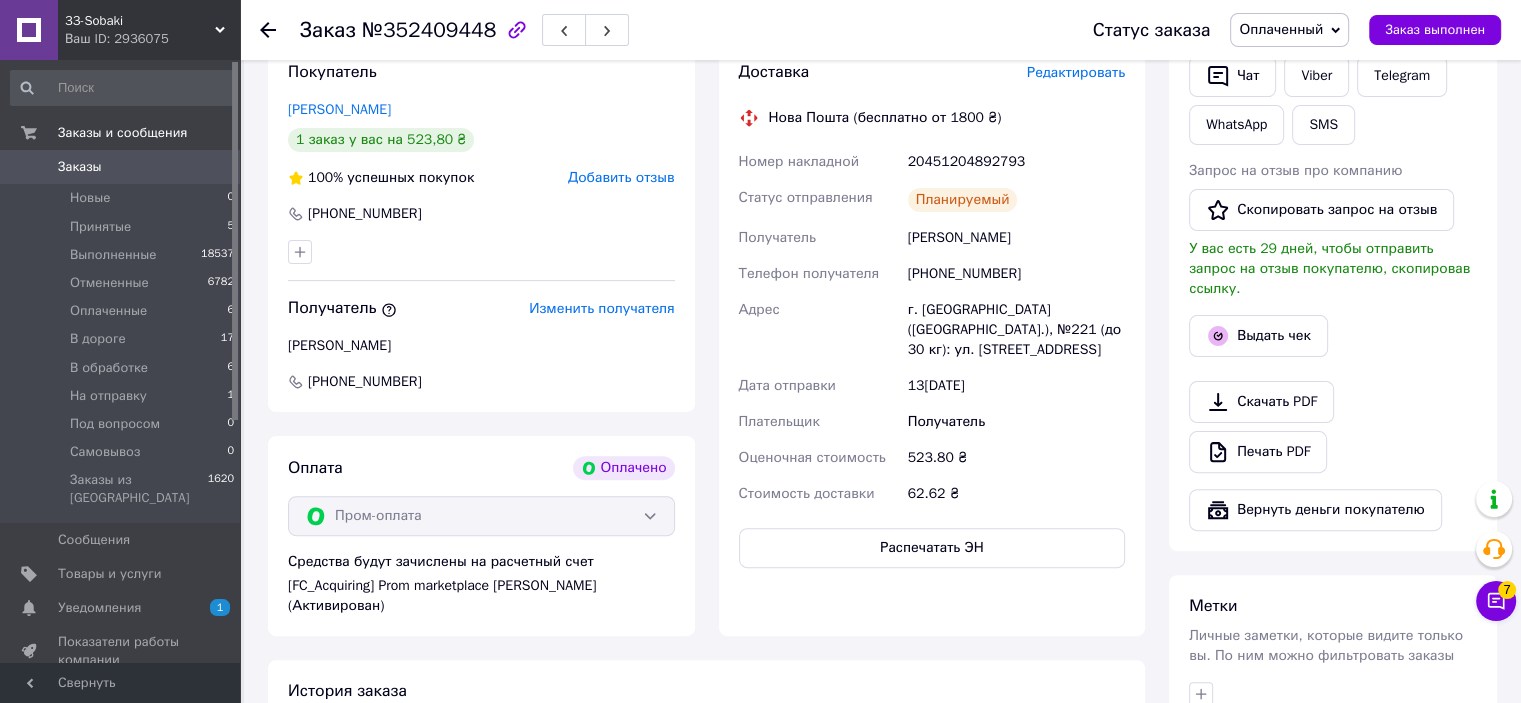scroll, scrollTop: 400, scrollLeft: 0, axis: vertical 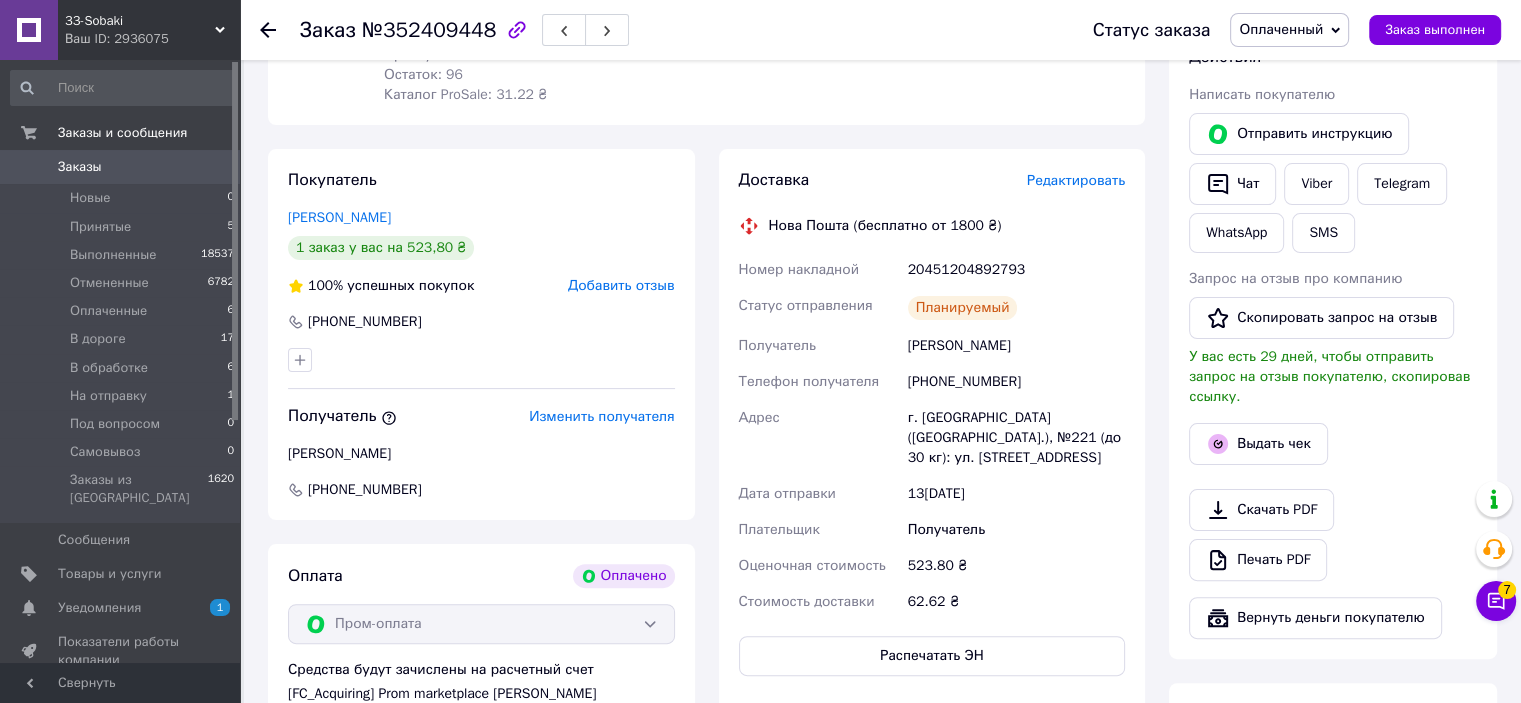 click on "20451204892793" at bounding box center (1016, 270) 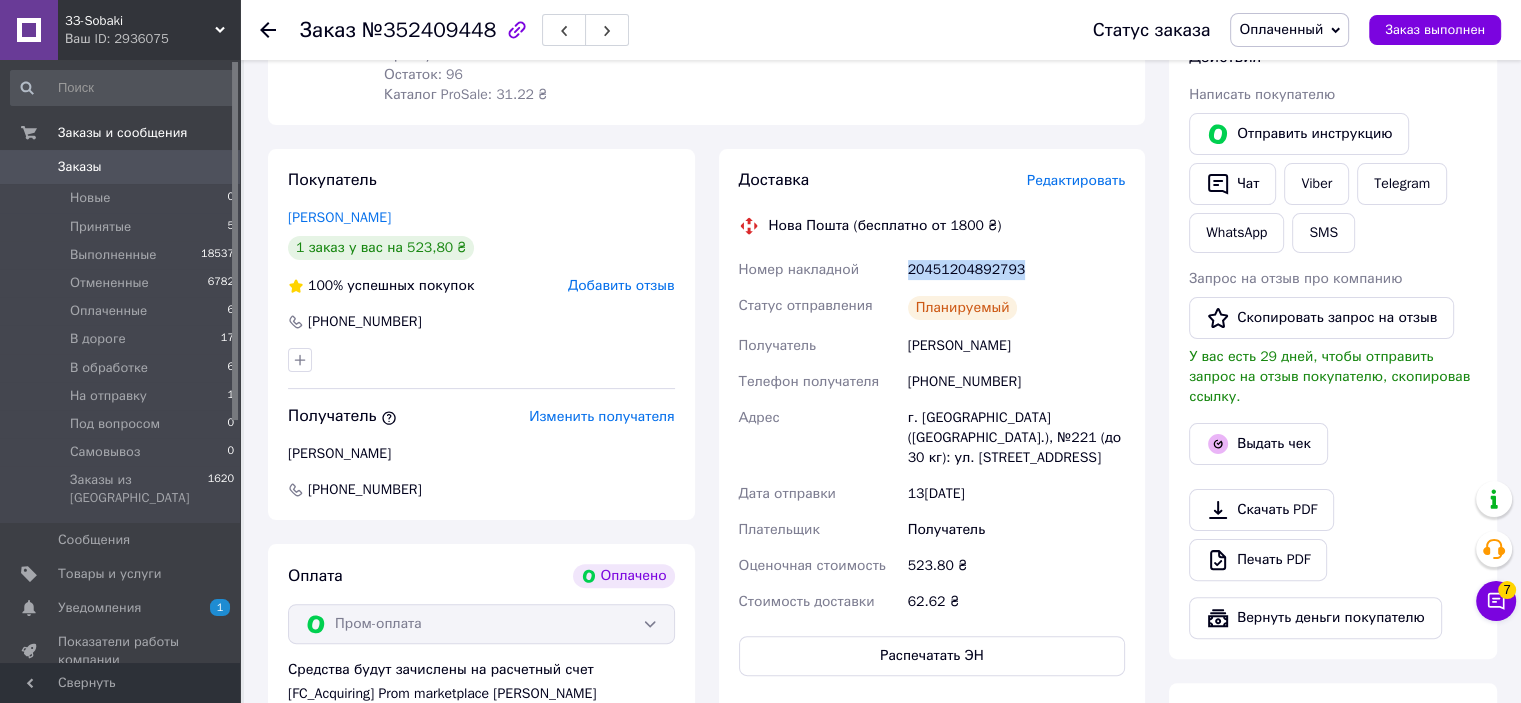 click on "20451204892793" at bounding box center [1016, 270] 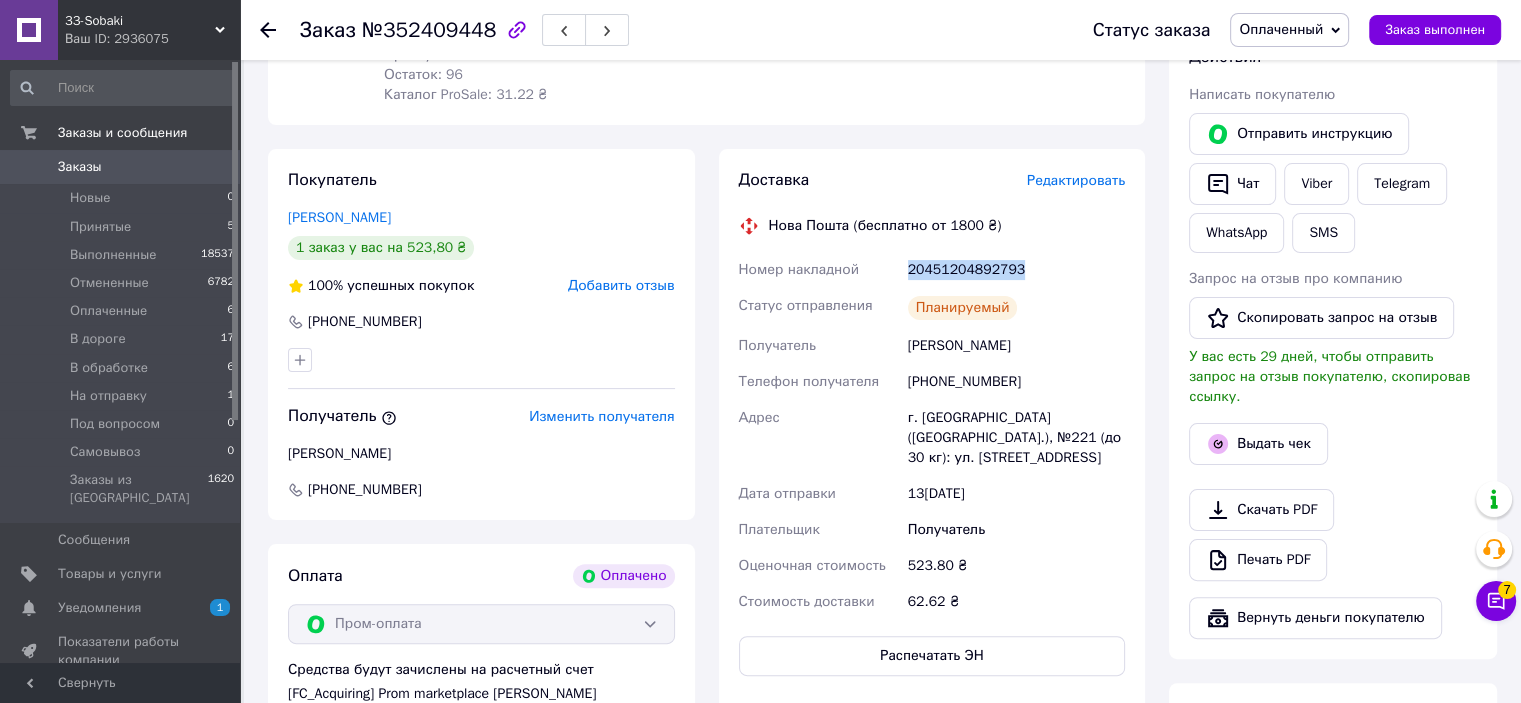 copy on "20451204892793" 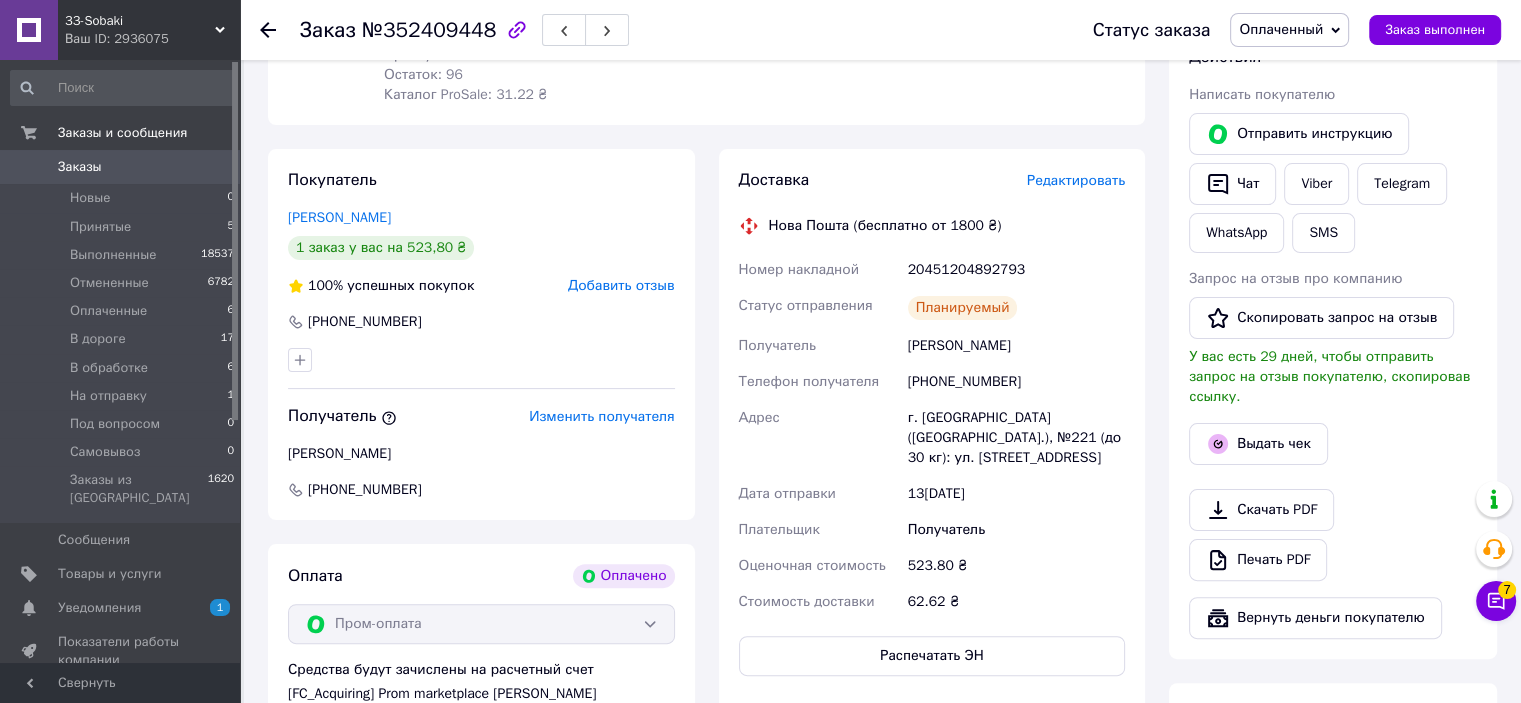 click at bounding box center [1333, 473] 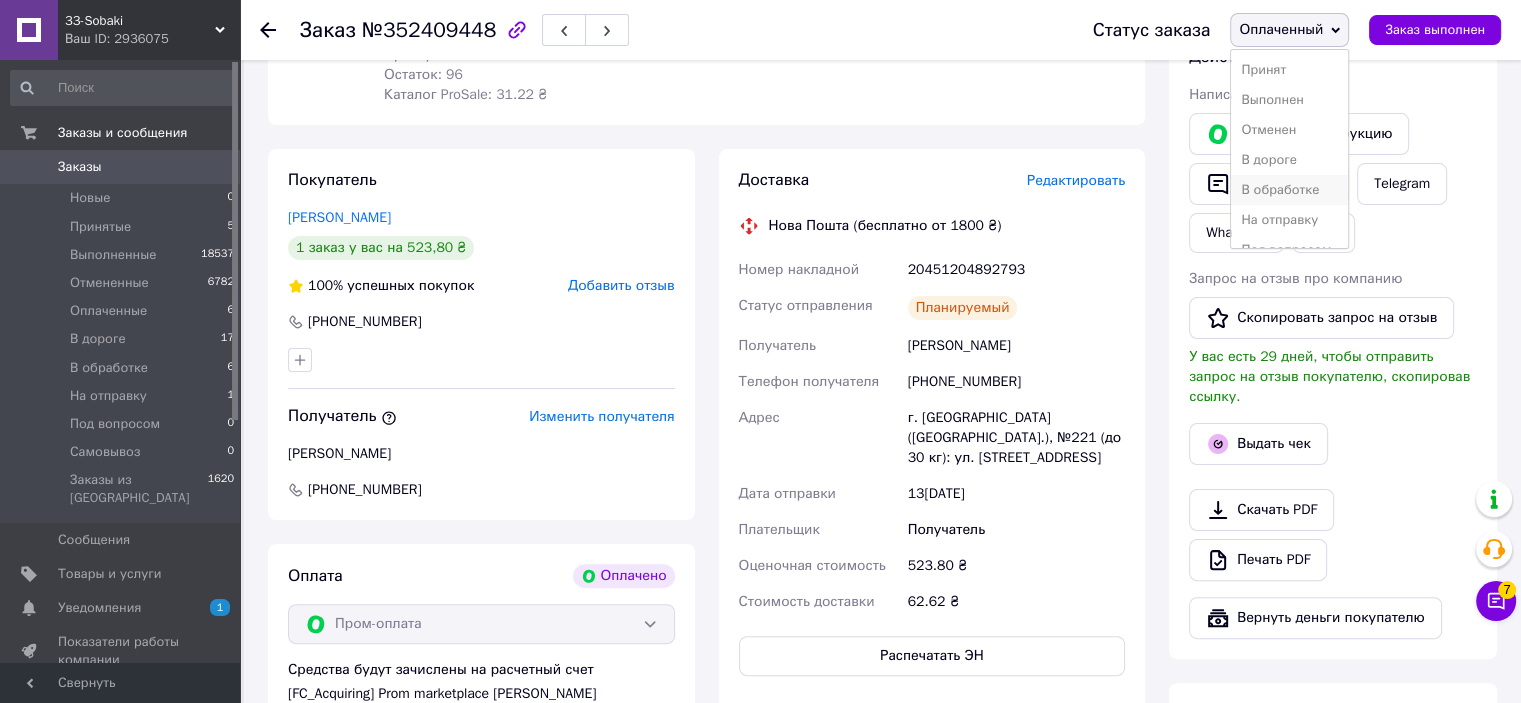 click on "В обработке" at bounding box center [1289, 190] 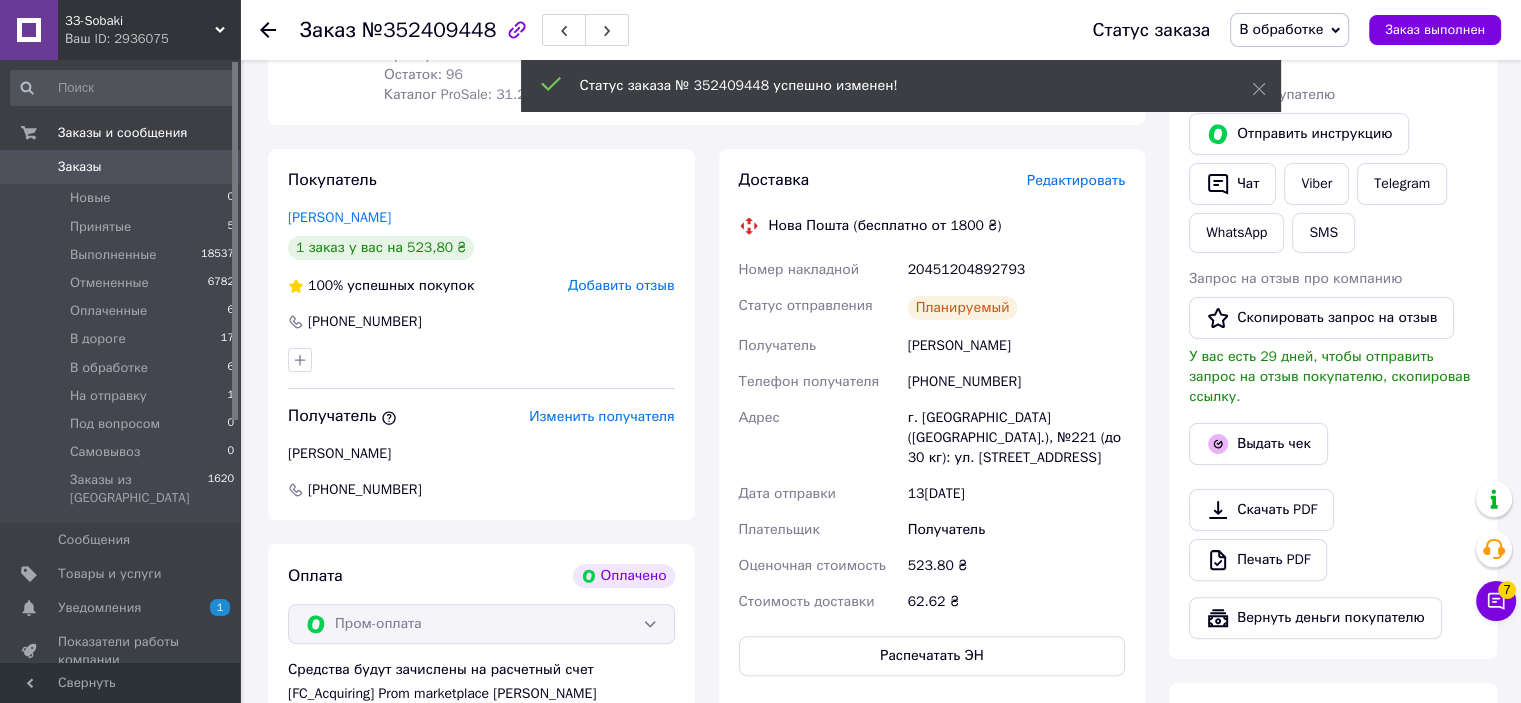 click 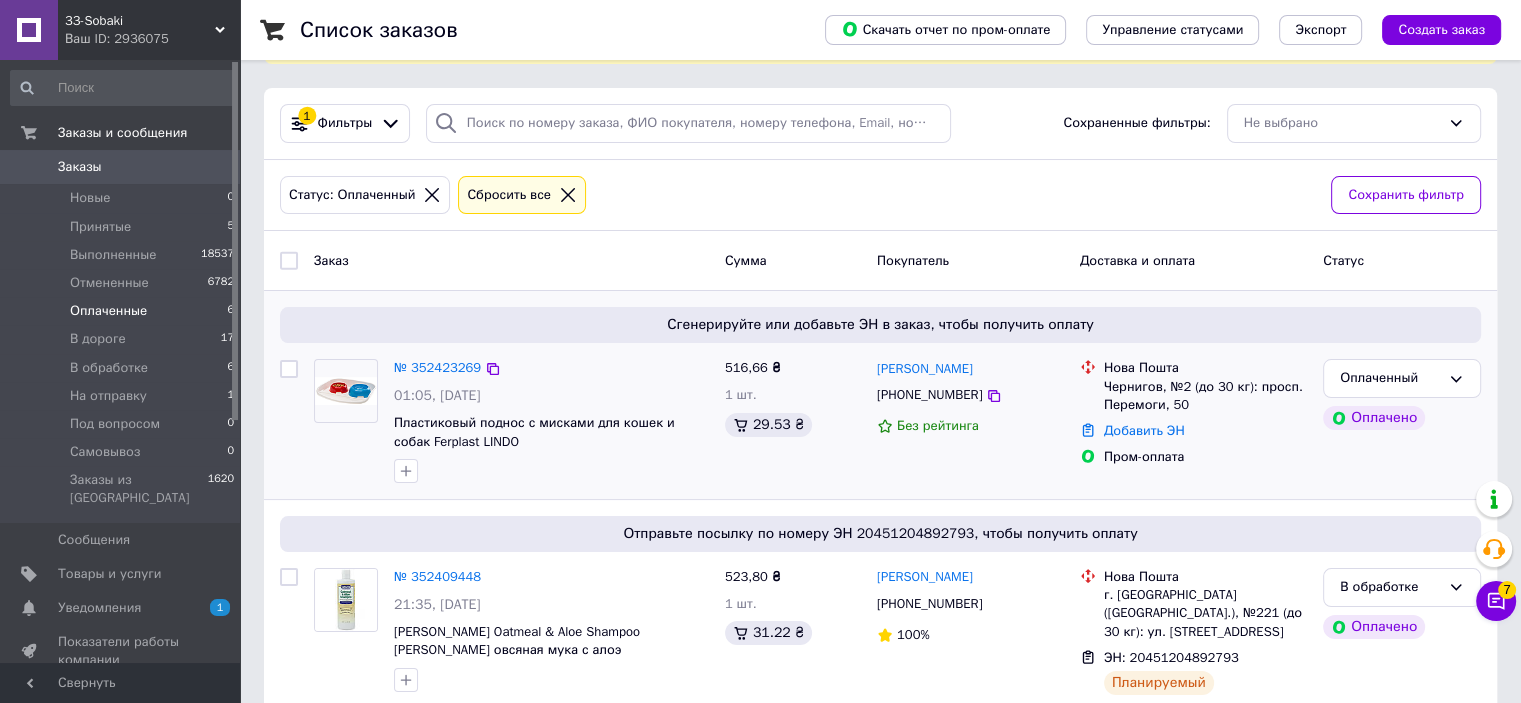 scroll, scrollTop: 300, scrollLeft: 0, axis: vertical 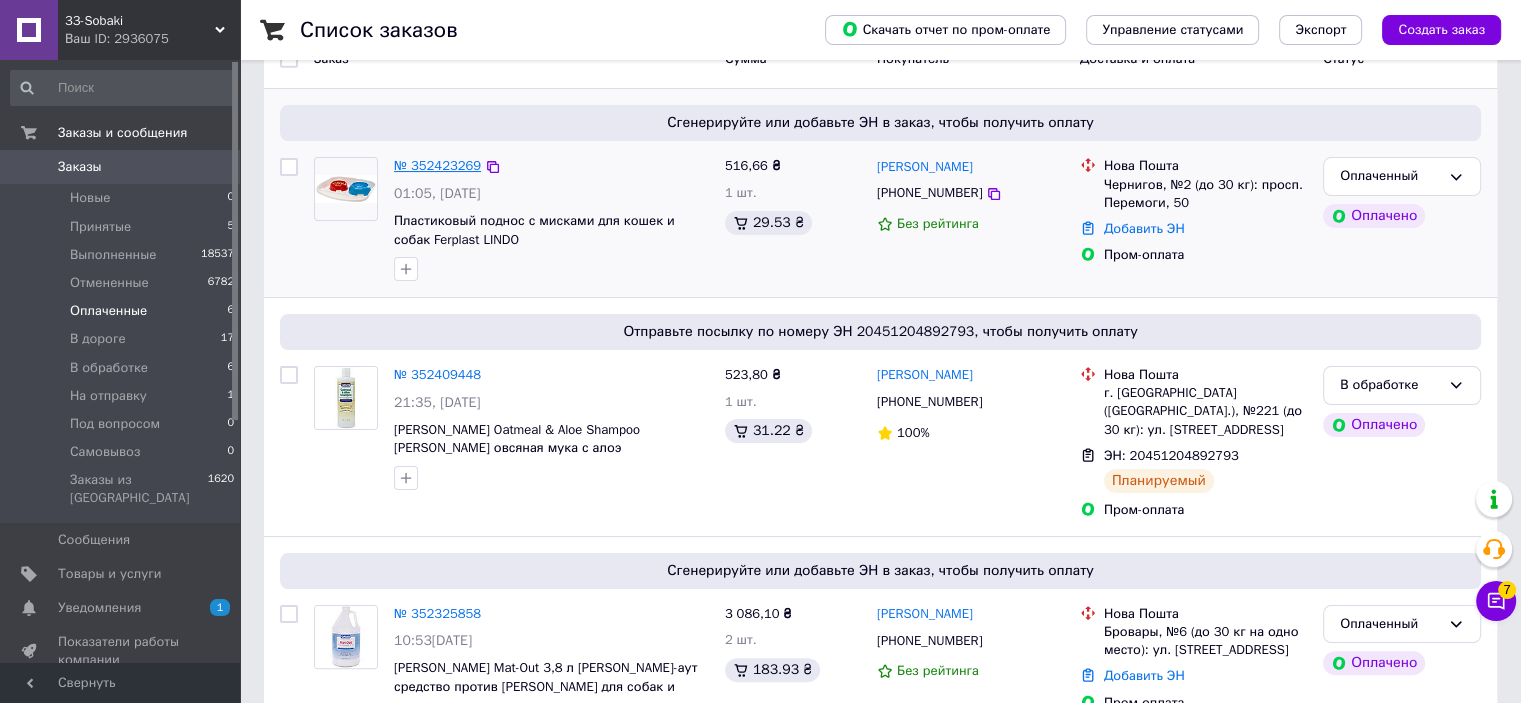 click on "№ 352423269" at bounding box center (437, 165) 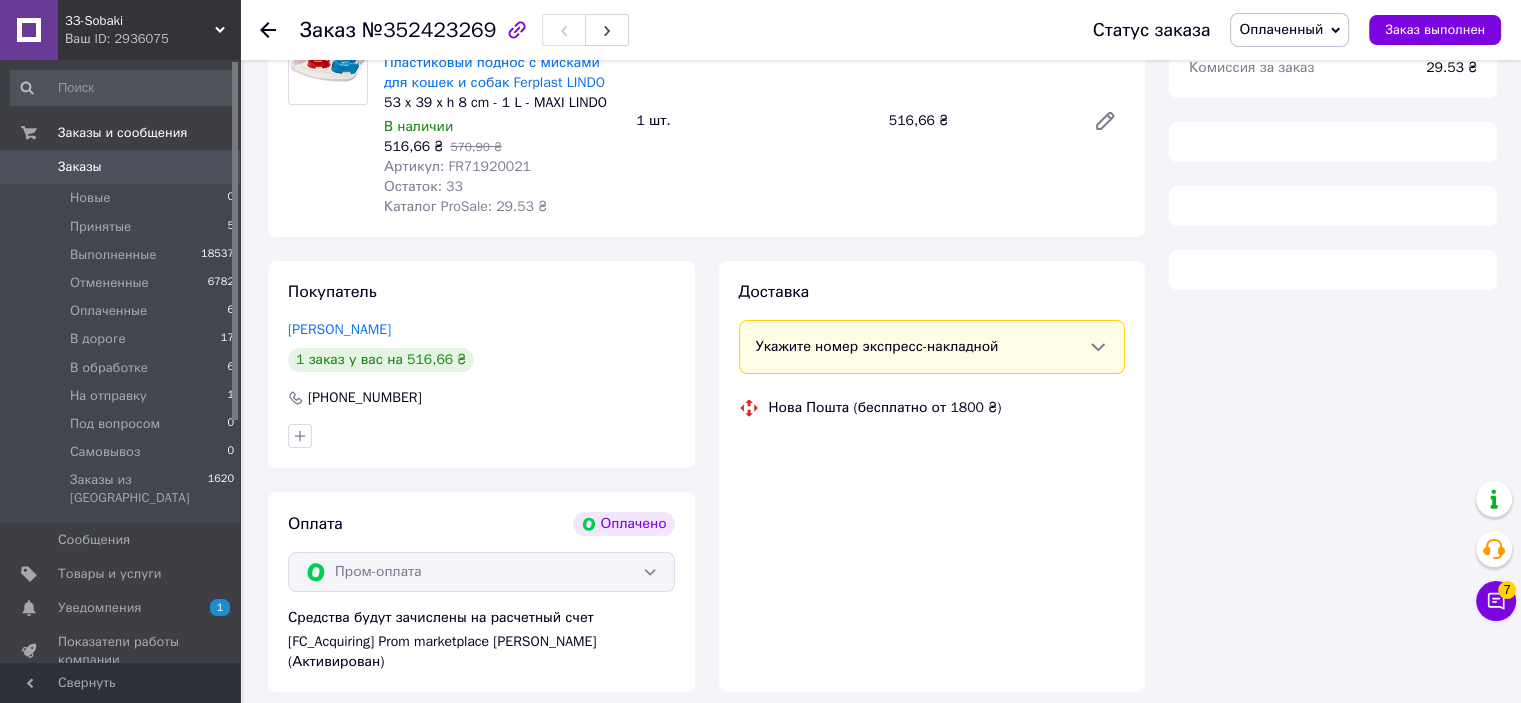 scroll, scrollTop: 300, scrollLeft: 0, axis: vertical 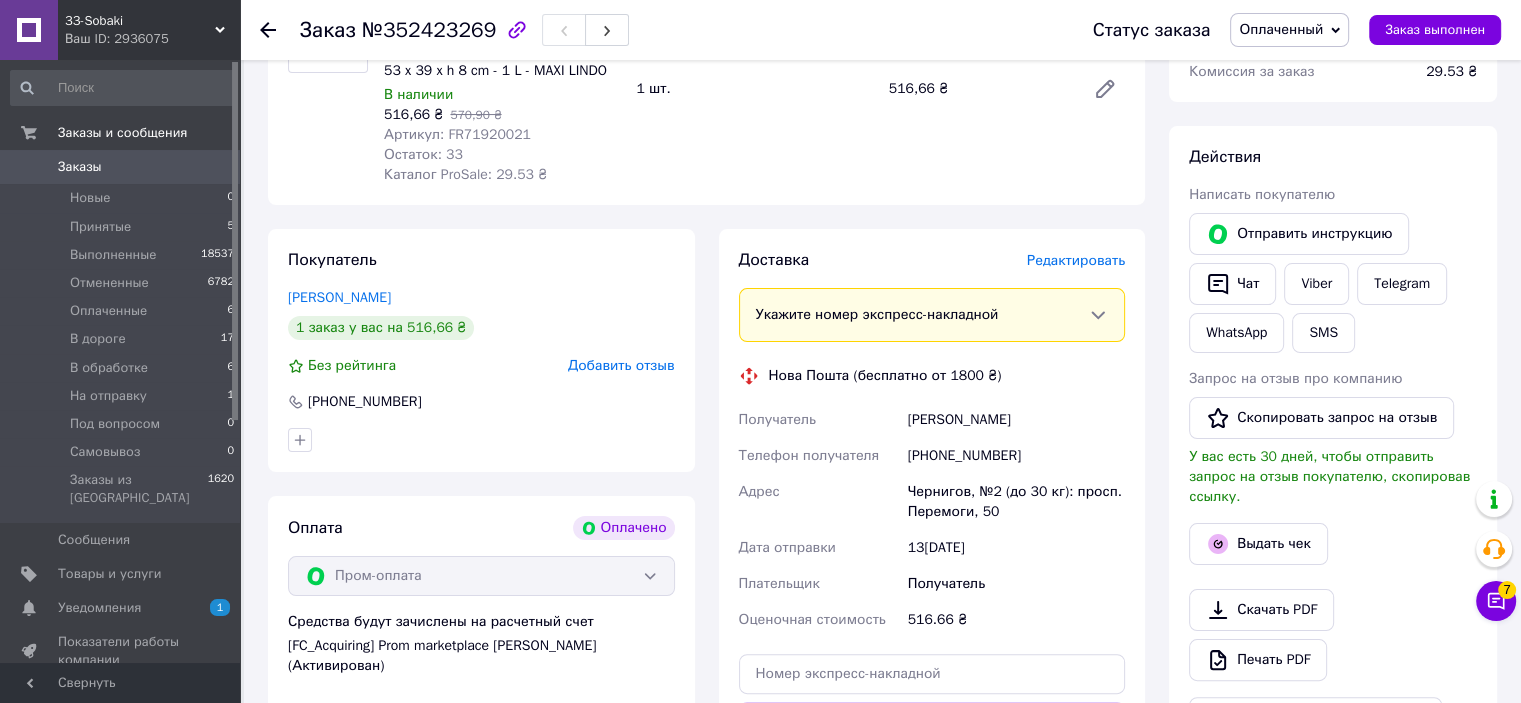 click 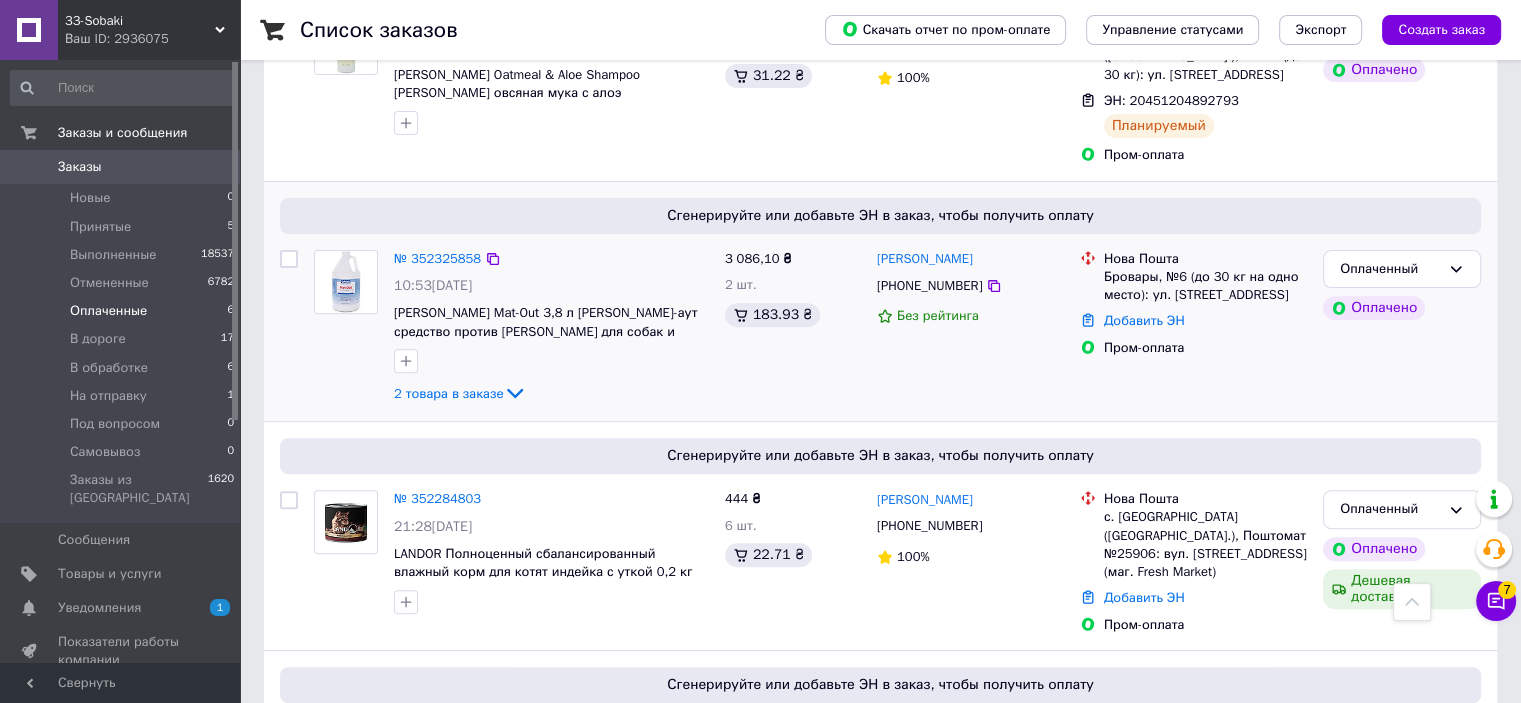 scroll, scrollTop: 700, scrollLeft: 0, axis: vertical 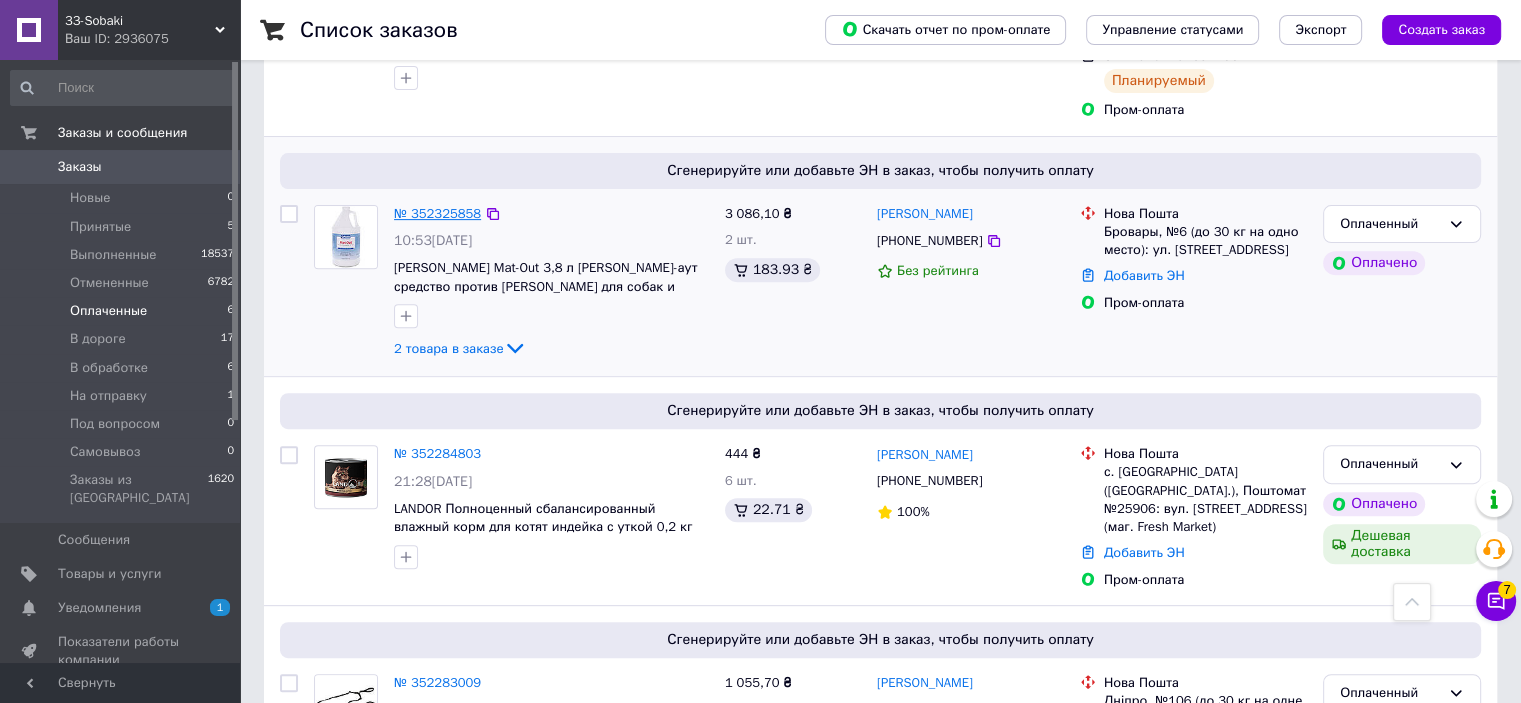click on "№ 352325858" at bounding box center [437, 213] 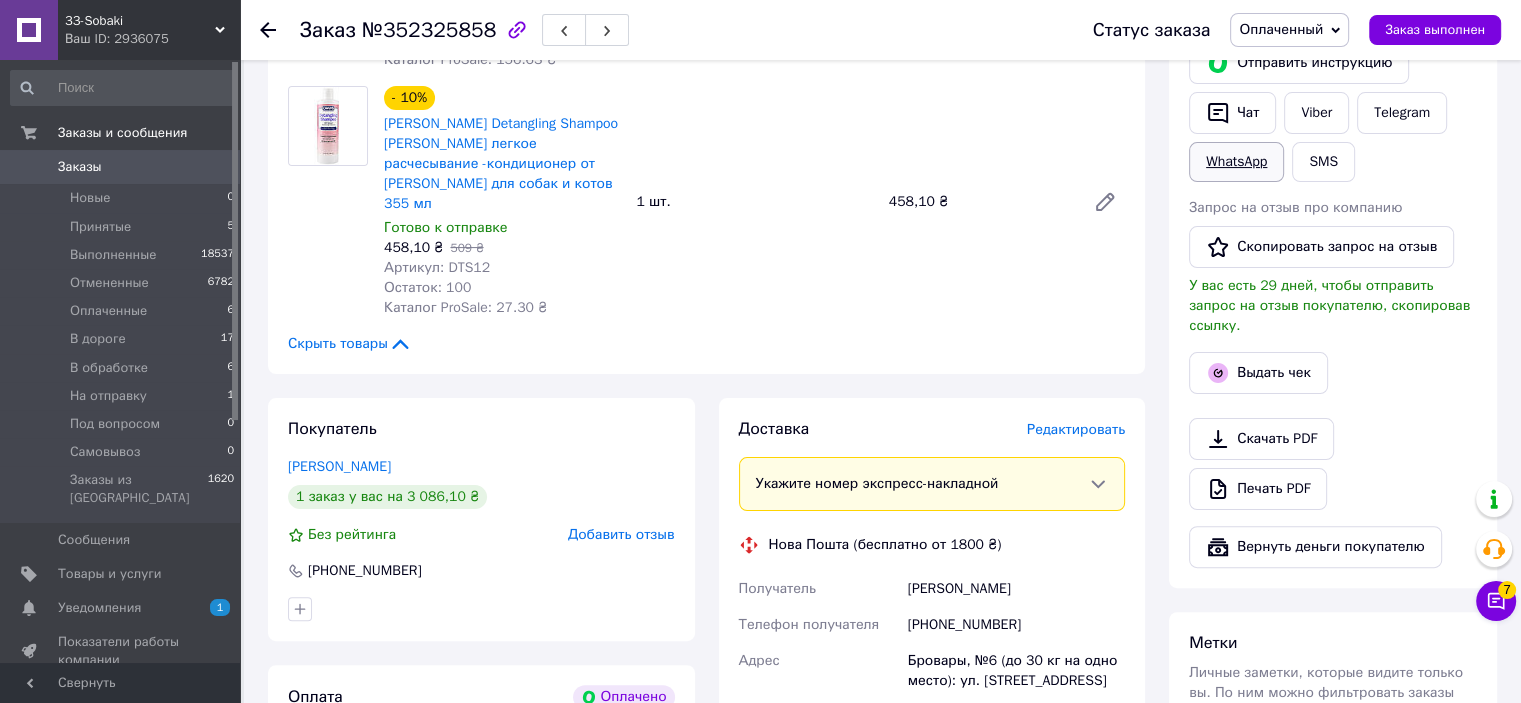 scroll, scrollTop: 400, scrollLeft: 0, axis: vertical 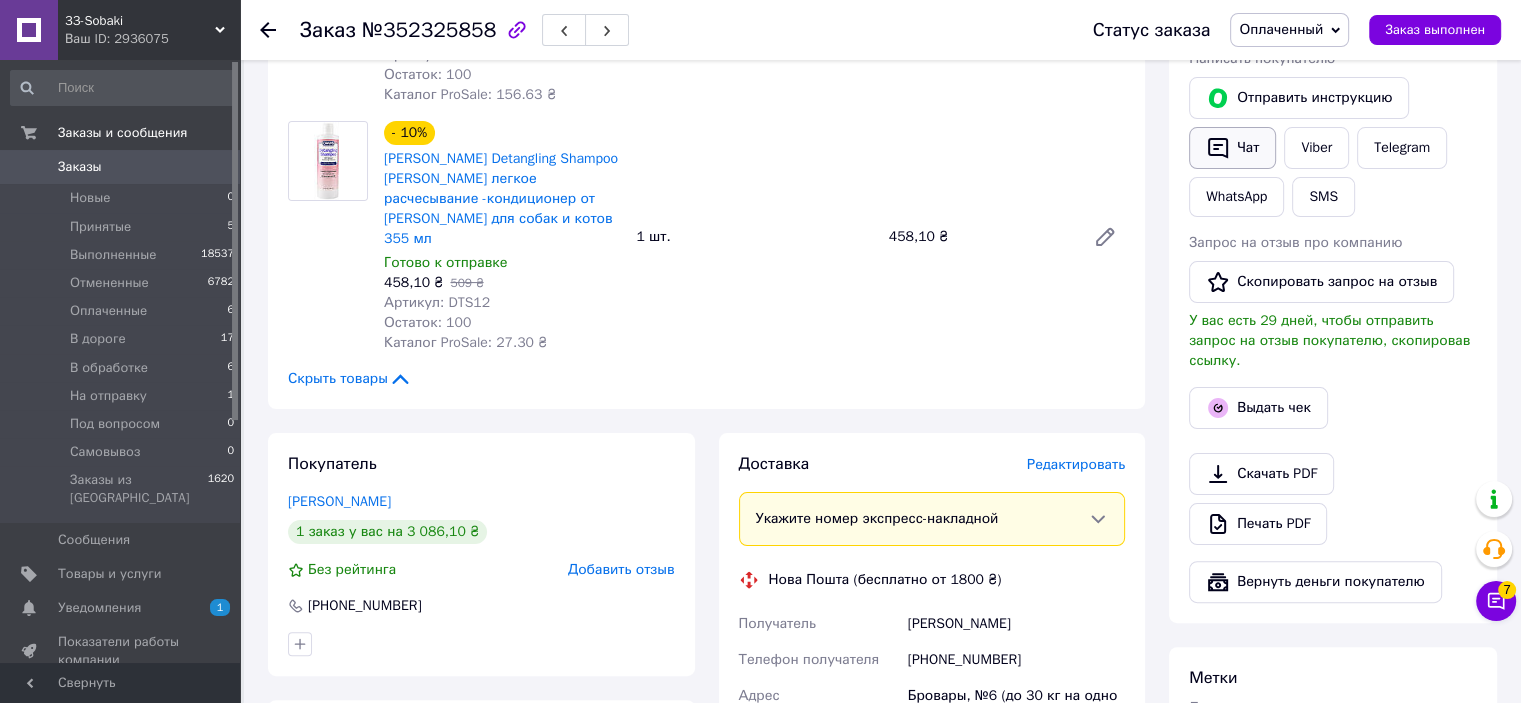 click 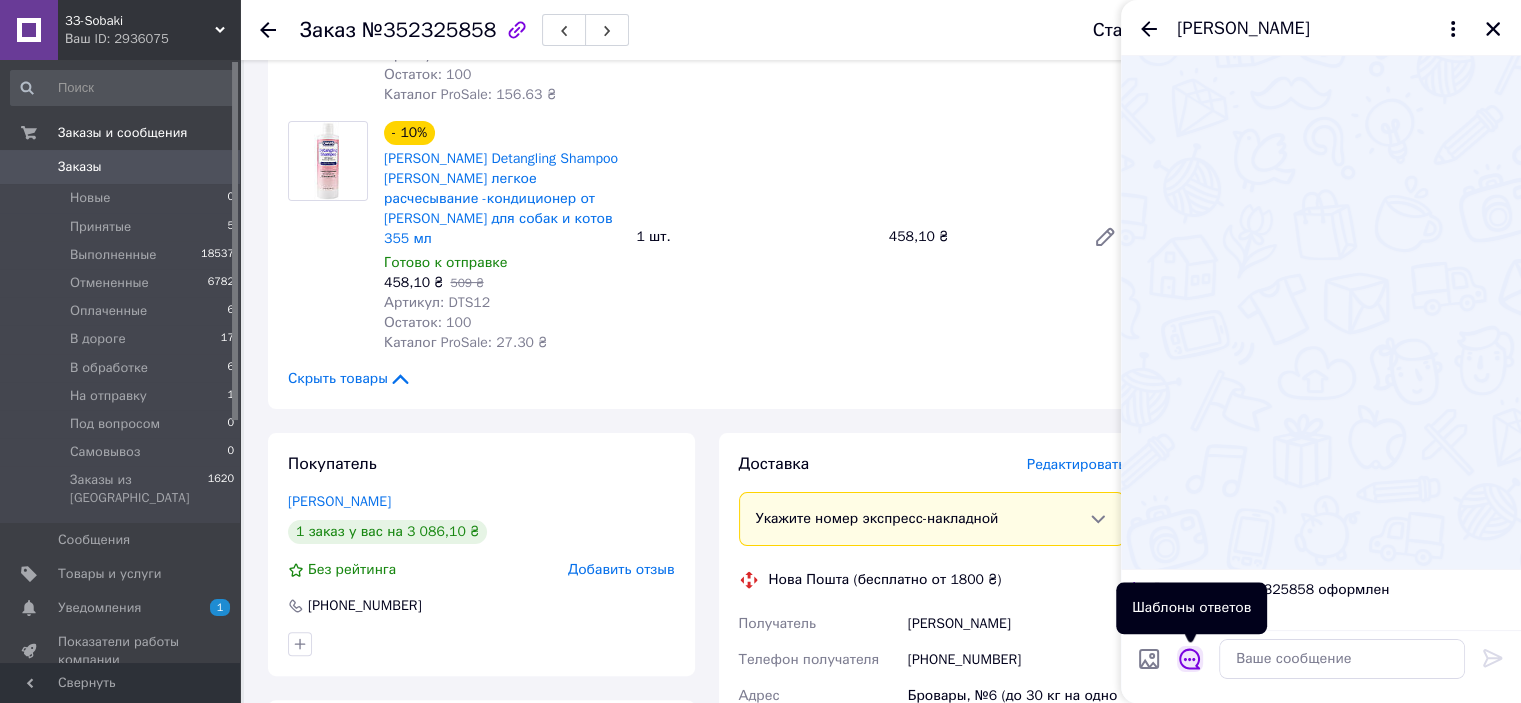 click at bounding box center (1190, 659) 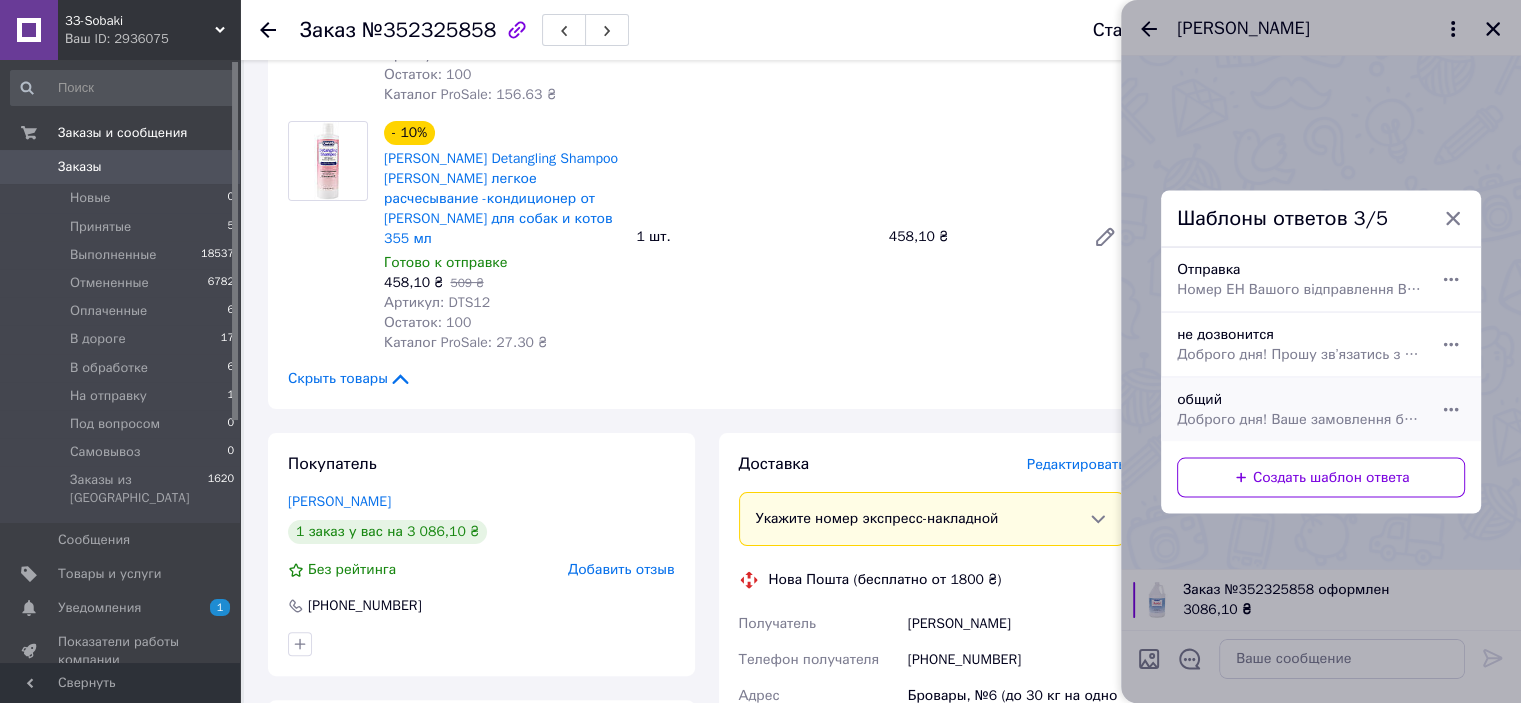 click on "Доброго дня!
Ваше замовлення буде зібрано та надіслано протягом двох робочих днів!
Якщо у Вас залишилися питання або коментарі до замовлення напишіть сюди.
Також можете зателефонувати за номером:
[PHONE_NUMBER]
[PHONE_NUMBER]
Дякуємо за замовлення та гарного Вам дня.
З повагою магазин [DOMAIN_NAME]
При наступному замовленні введіть Промокод: korm10
та отримайте 10% знижки на корм (діє тільки на корми без знижки)" at bounding box center [1299, 419] 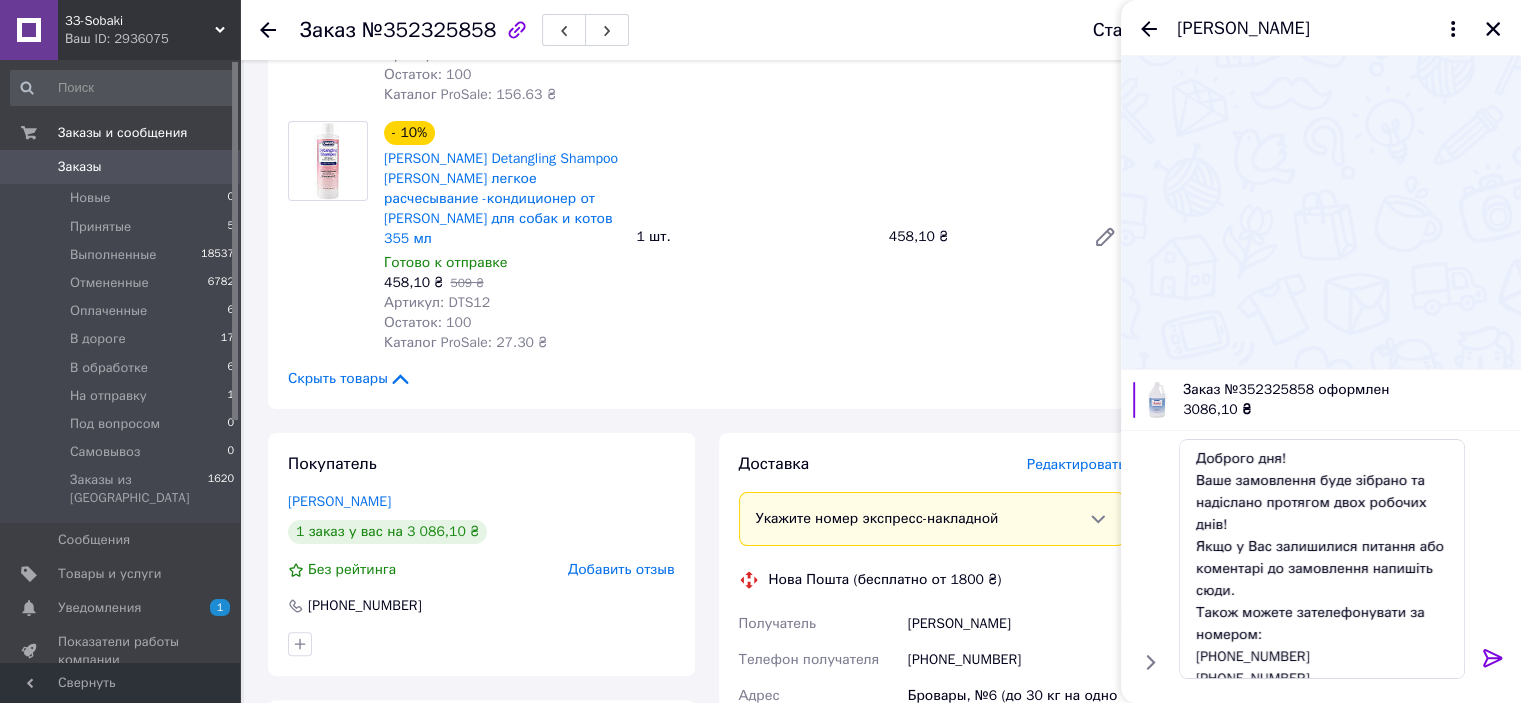 click 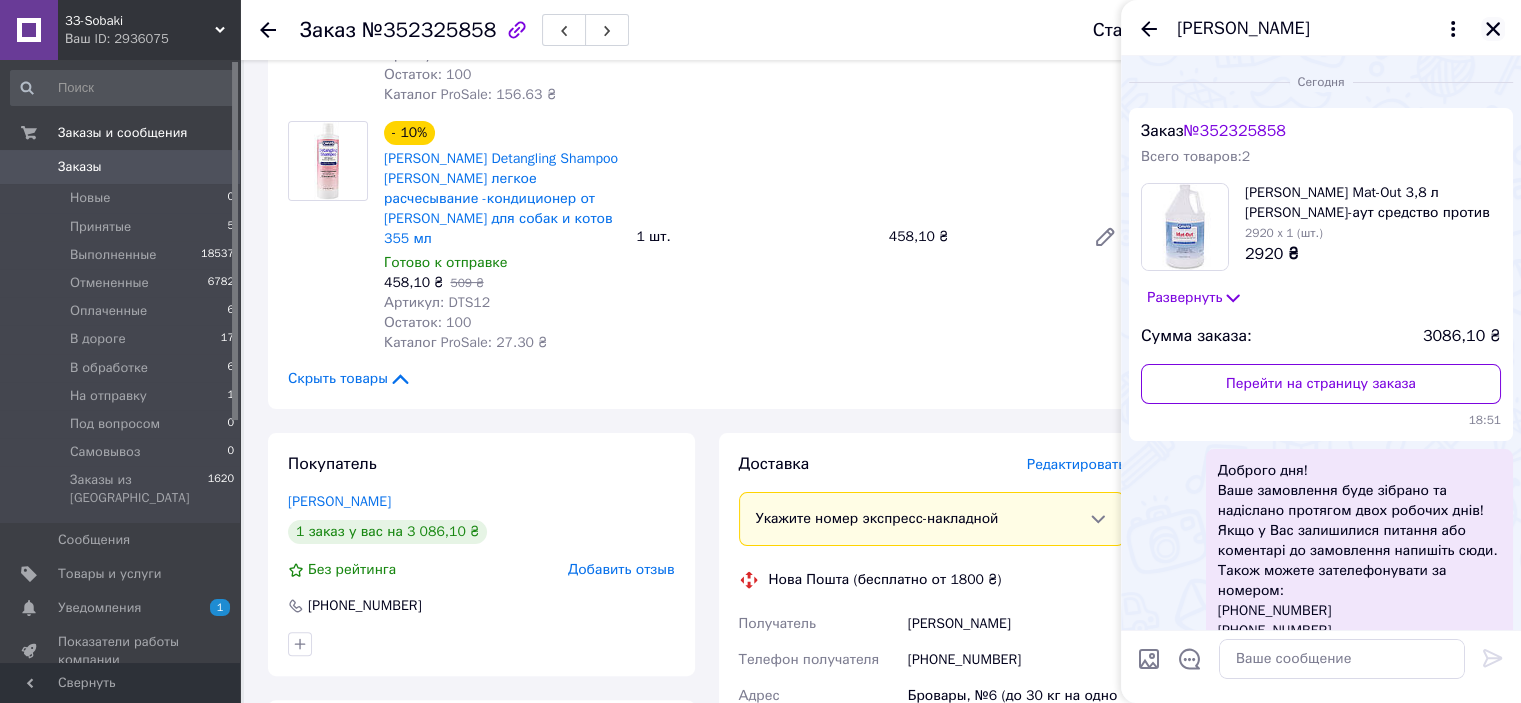click 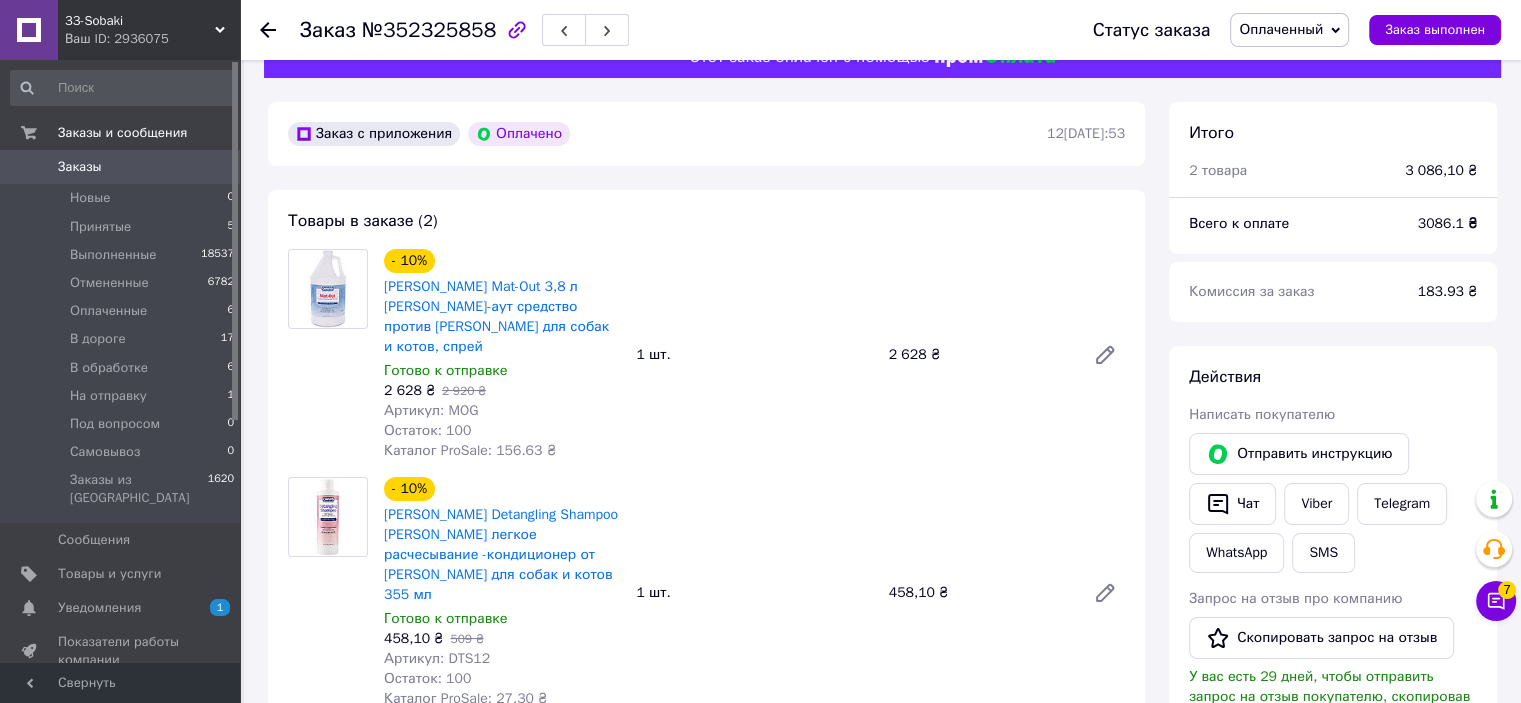 scroll, scrollTop: 0, scrollLeft: 0, axis: both 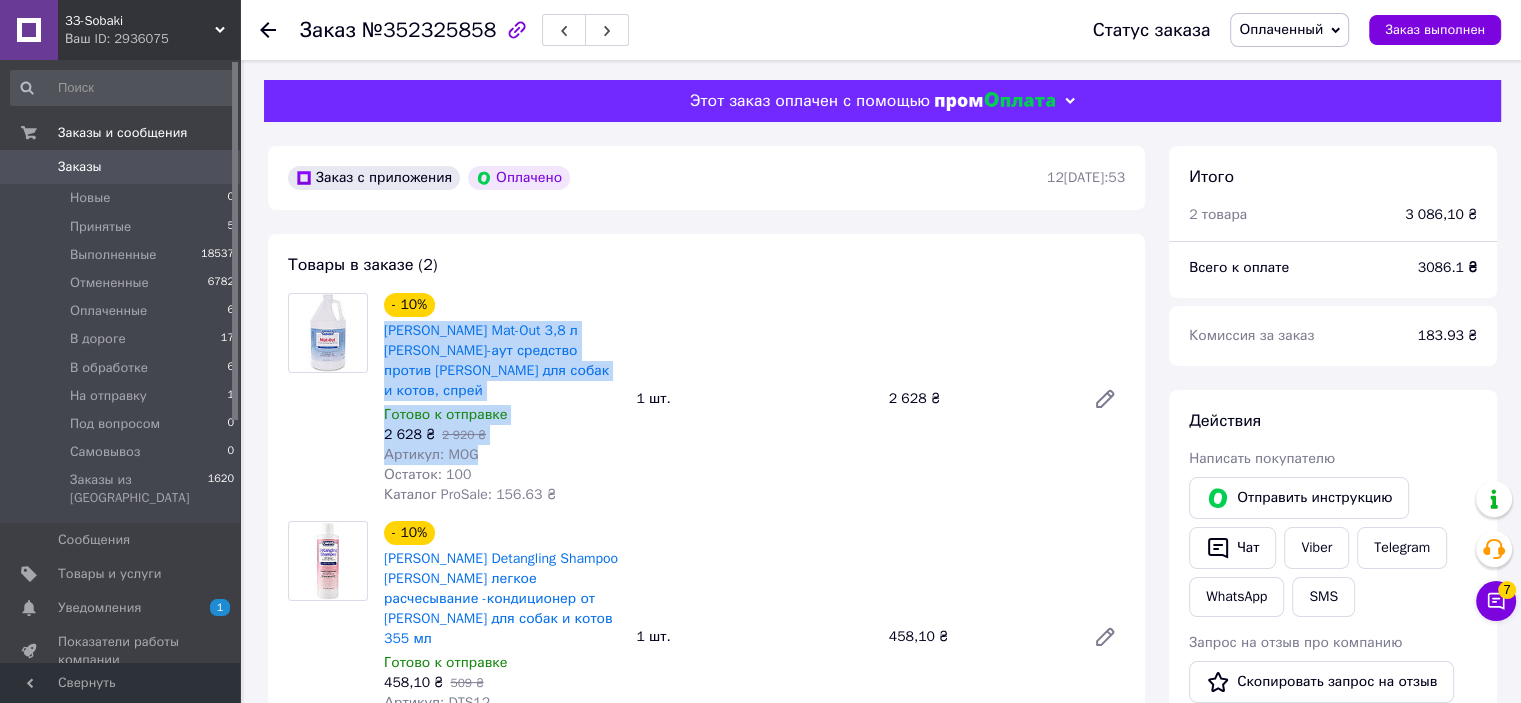 drag, startPoint x: 383, startPoint y: 334, endPoint x: 475, endPoint y: 432, distance: 134.41727 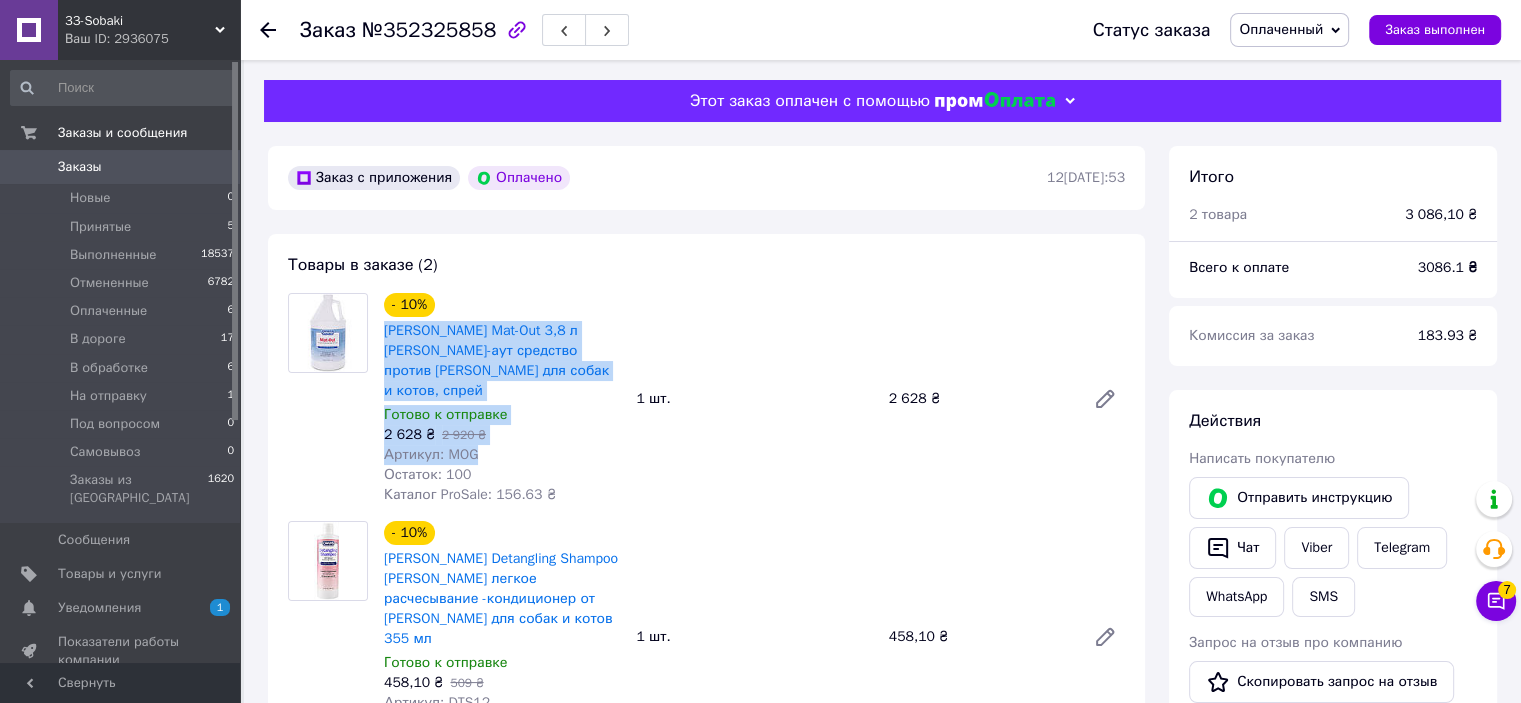 click on "- 10% [PERSON_NAME] Mat-Out 3,8 л [PERSON_NAME]-аут средство против [PERSON_NAME] для собак и котов, спрей Готово к отправке 2 628 ₴   2 920 ₴ Артикул: MOG Остаток: 100 Каталог ProSale: 156.63 ₴" at bounding box center (502, 399) 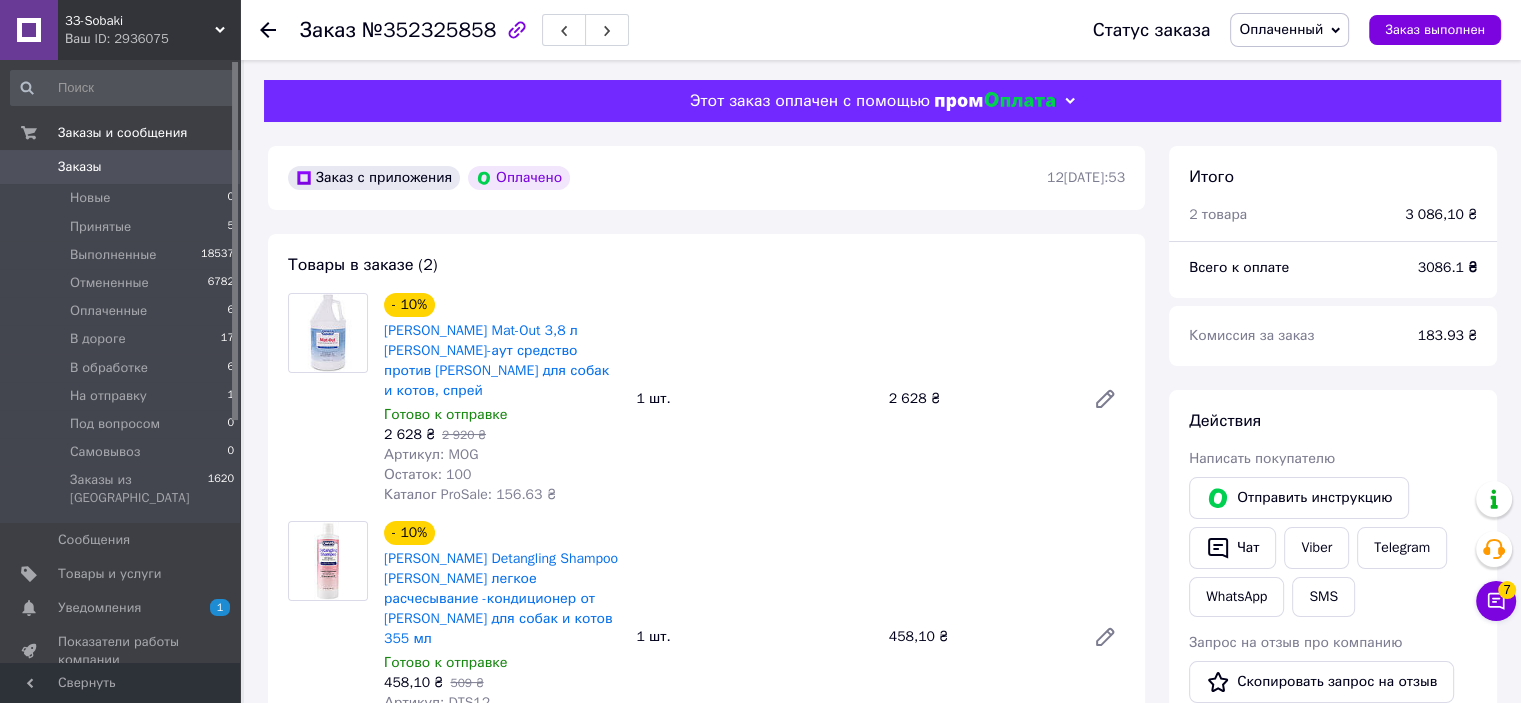 click on "Действия Написать покупателю   Отправить инструкцию   Чат Viber Telegram WhatsApp SMS Запрос на отзыв про компанию   Скопировать запрос на отзыв У вас есть 29 дней, чтобы отправить запрос на отзыв покупателю, скопировав ссылку.   Выдать чек   Скачать PDF   Печать PDF   Вернуть деньги покупателю" at bounding box center [1333, 706] 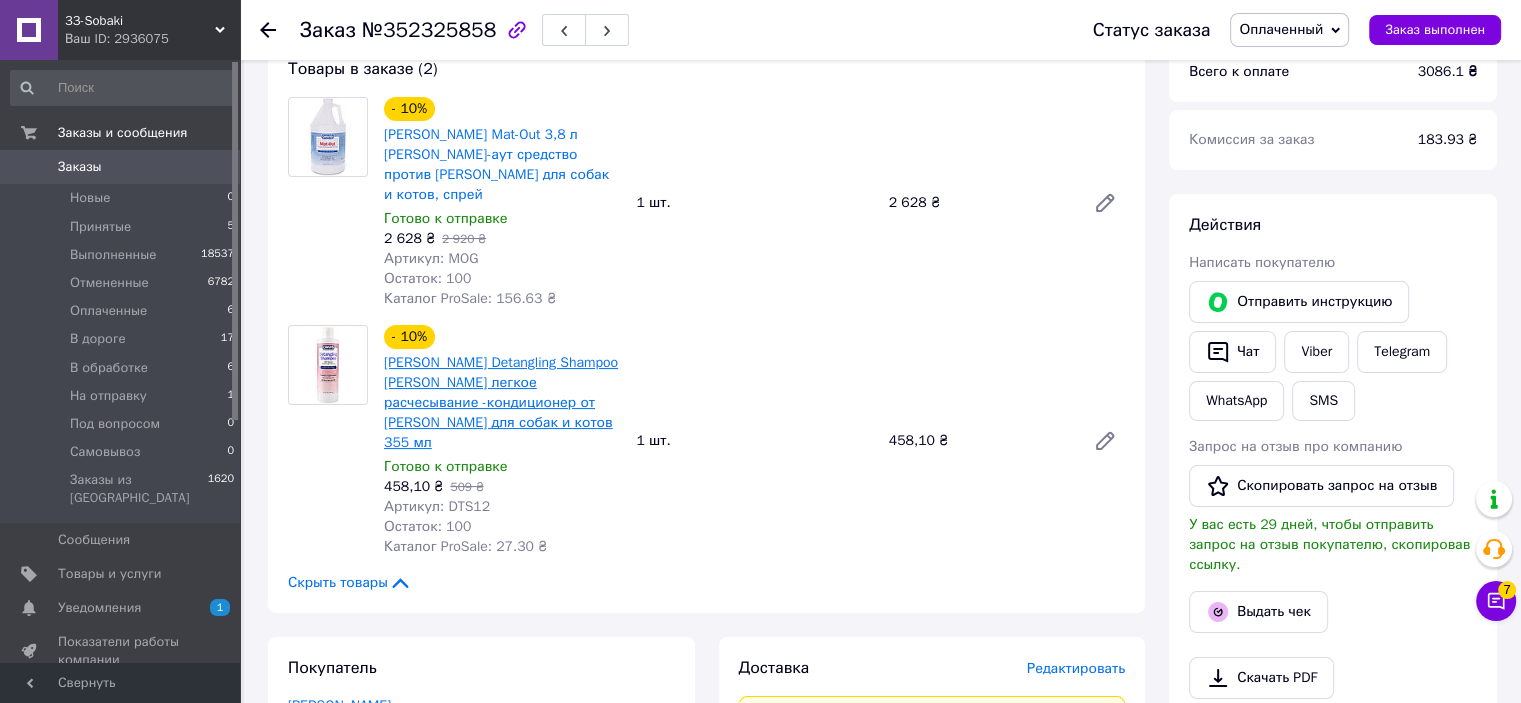 scroll, scrollTop: 200, scrollLeft: 0, axis: vertical 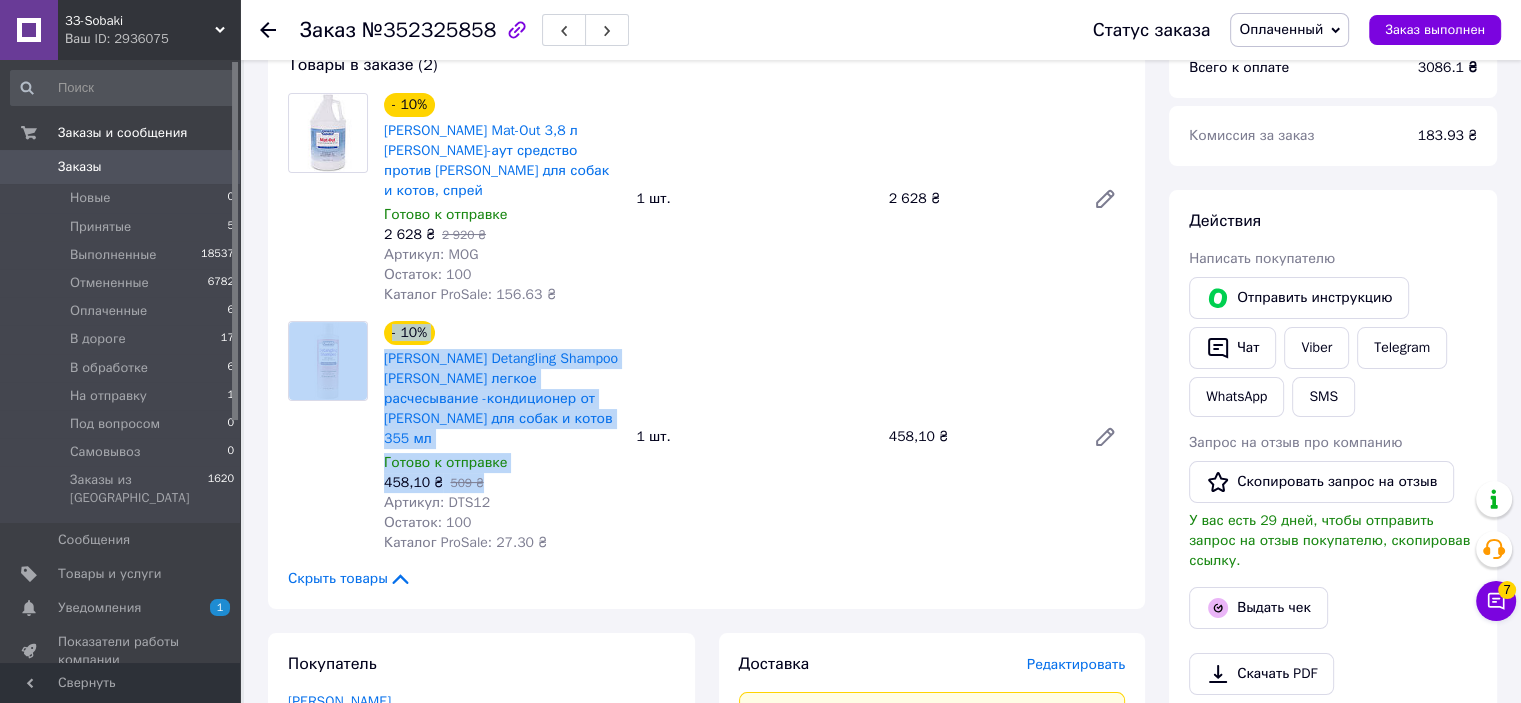 drag, startPoint x: 375, startPoint y: 337, endPoint x: 533, endPoint y: 448, distance: 193.09325 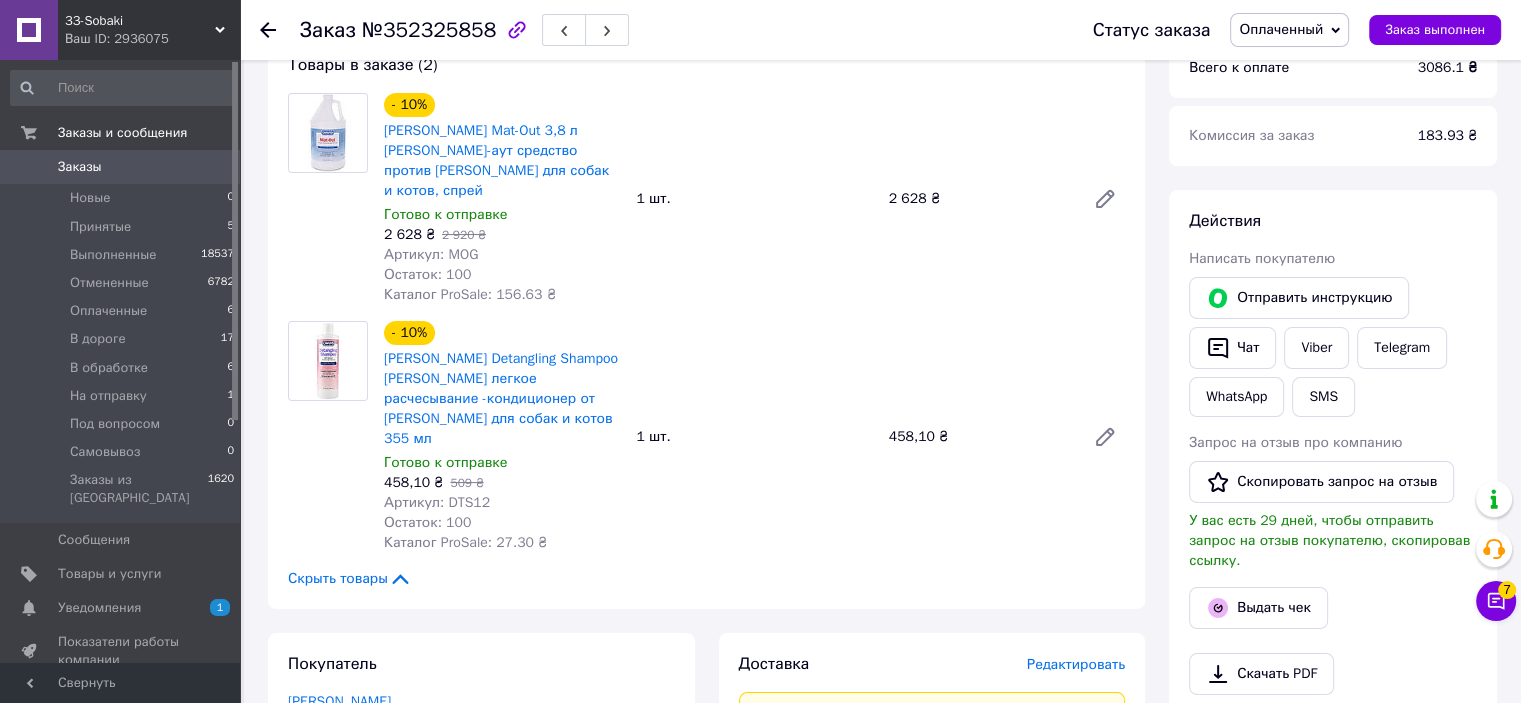 click on "Остаток: 100" at bounding box center [502, 523] 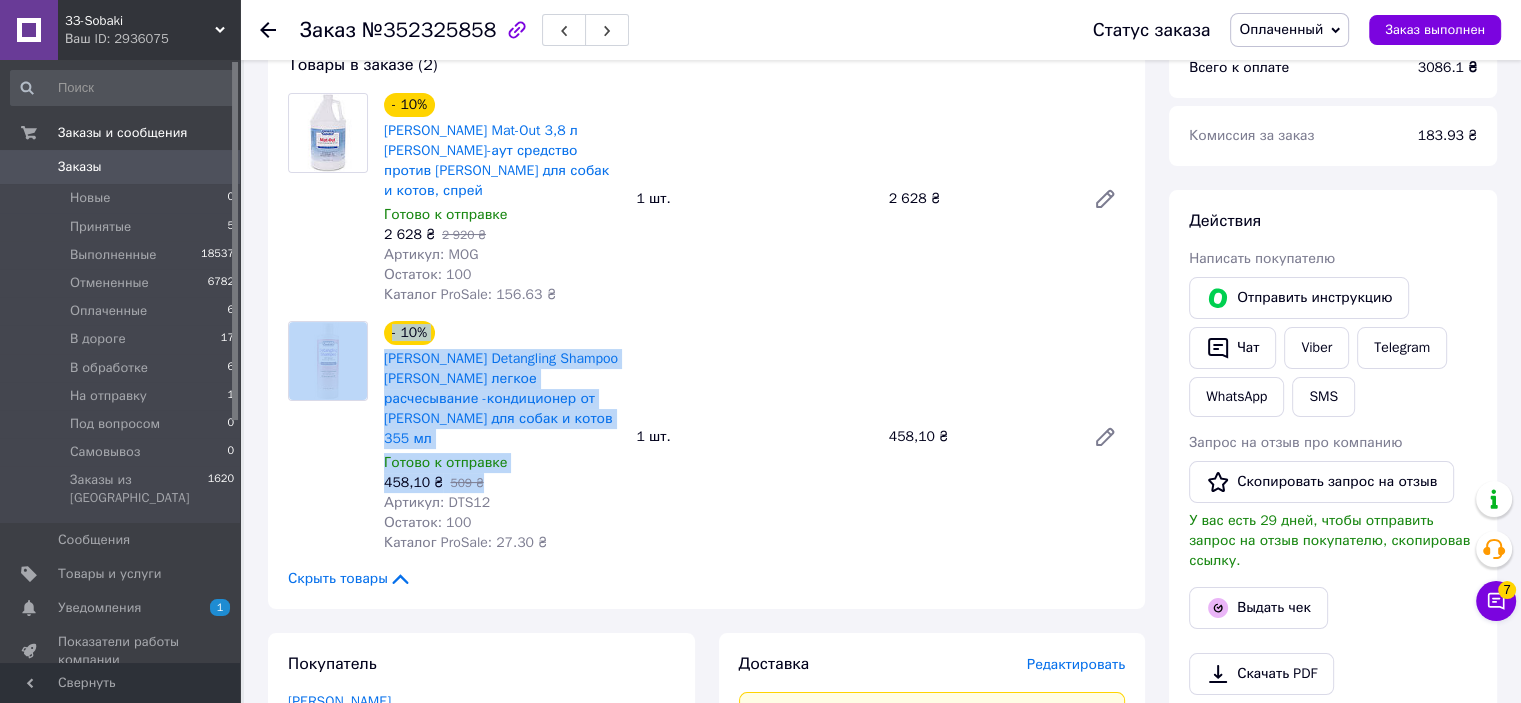 drag, startPoint x: 375, startPoint y: 336, endPoint x: 527, endPoint y: 445, distance: 187.04277 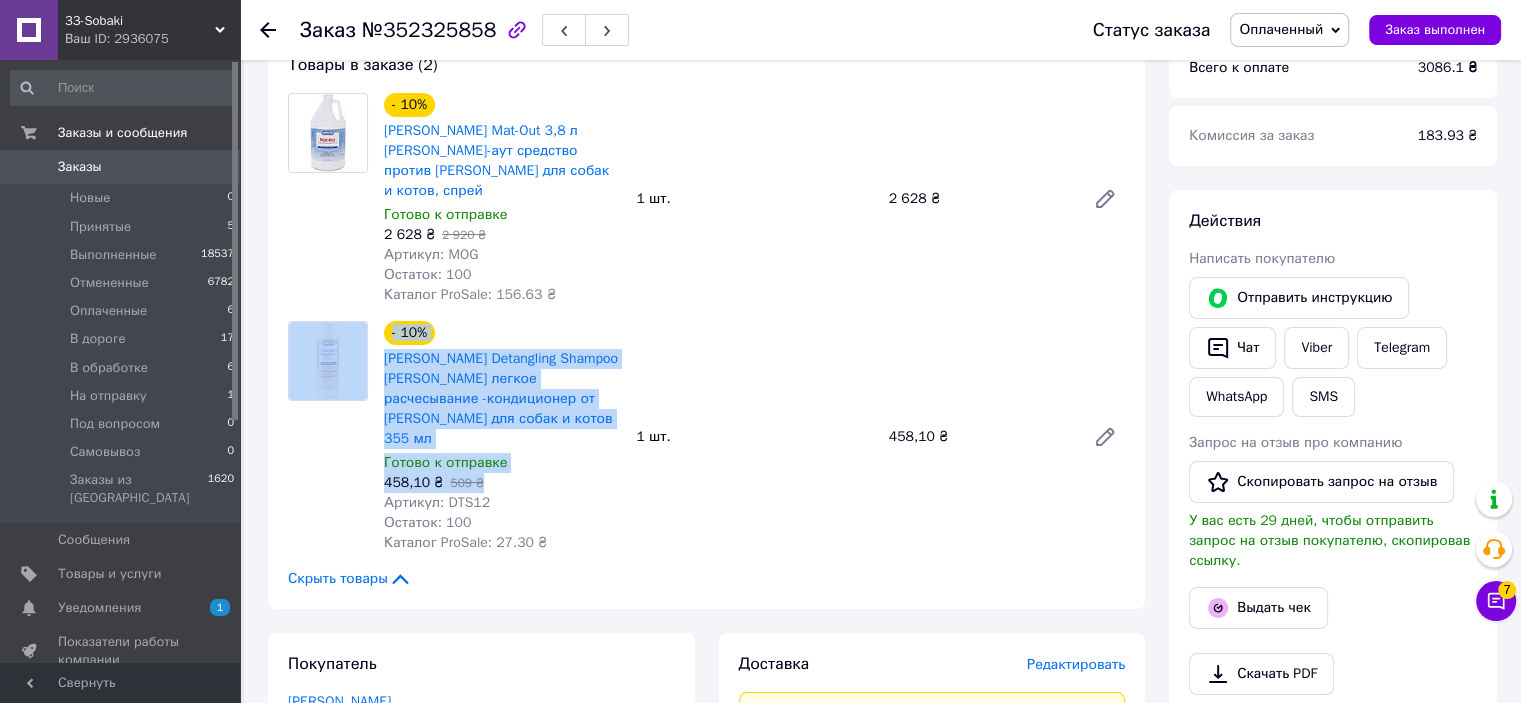 click on "- 10% [PERSON_NAME] Detangling Shampoo  [PERSON_NAME] легкое расчесывание -кондиционер от [PERSON_NAME] для собак и котов 355 мл Готово к отправке 458,10 ₴   509 ₴ Артикул: DTS12 Остаток: 100 Каталог ProSale: 27.30 ₴  1 шт. 458,10 ₴" at bounding box center (706, 437) 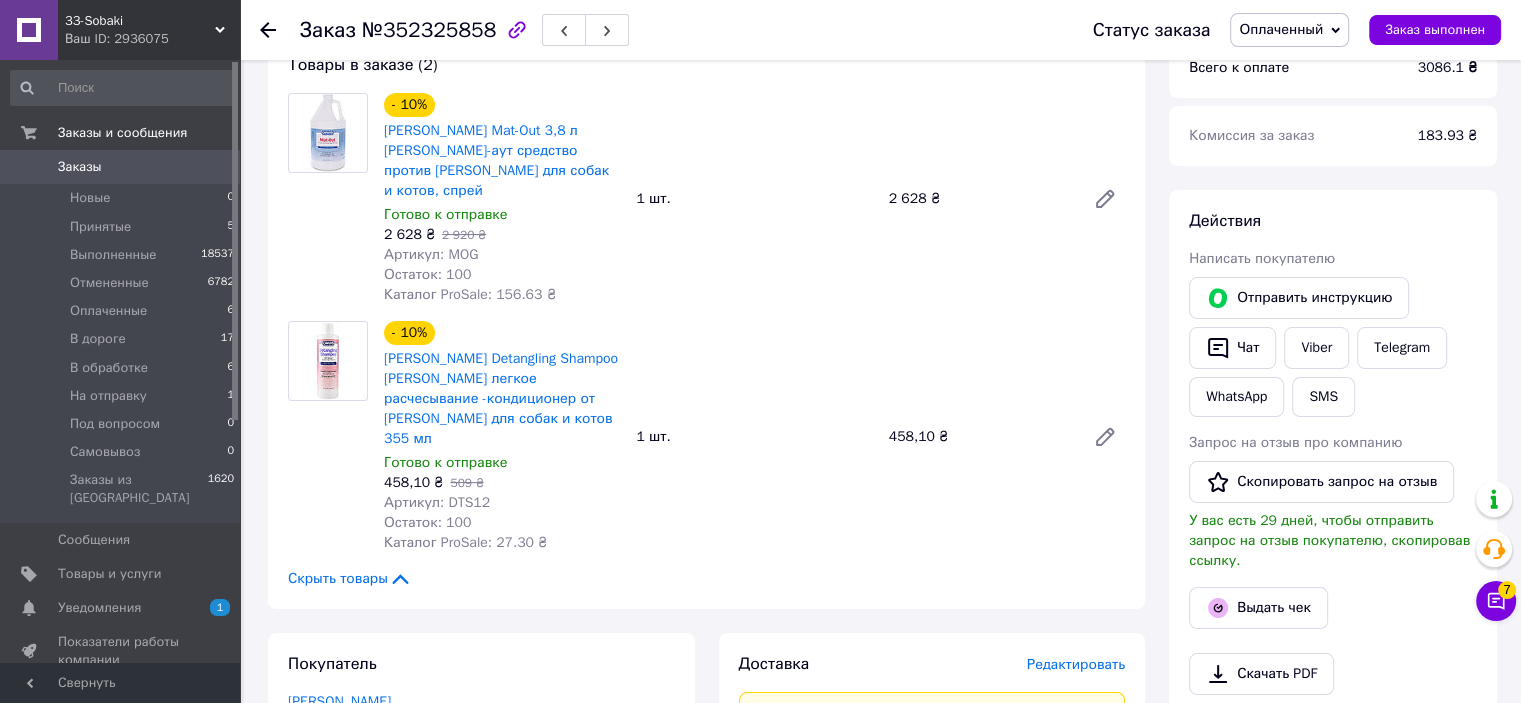 click on "- 10% [PERSON_NAME] Detangling Shampoo  [PERSON_NAME] легкое расчесывание -кондиционер от [PERSON_NAME] для собак и котов 355 мл Готово к отправке 458,10 ₴   509 ₴ Артикул: DTS12 Остаток: 100 Каталог ProSale: 27.30 ₴" at bounding box center [502, 437] 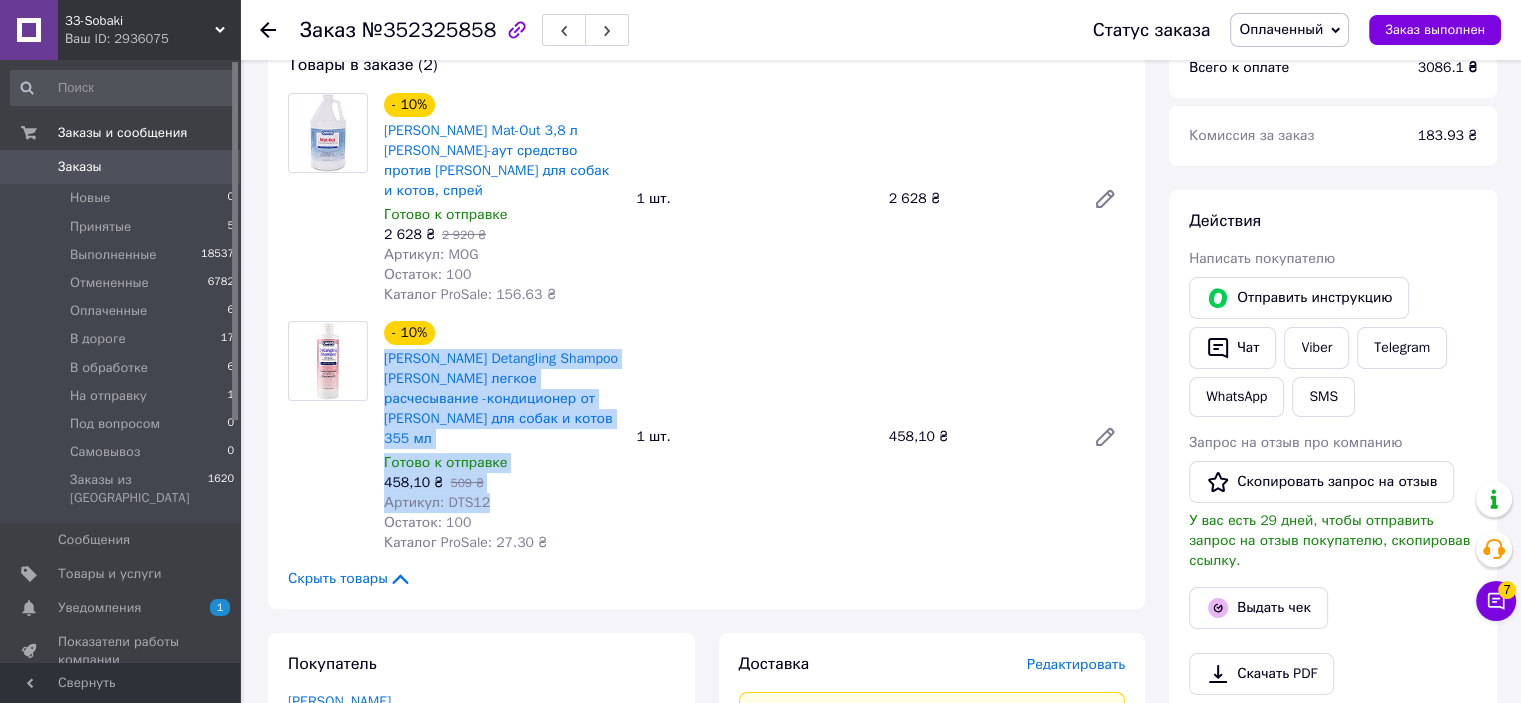 drag, startPoint x: 380, startPoint y: 342, endPoint x: 512, endPoint y: 465, distance: 180.4245 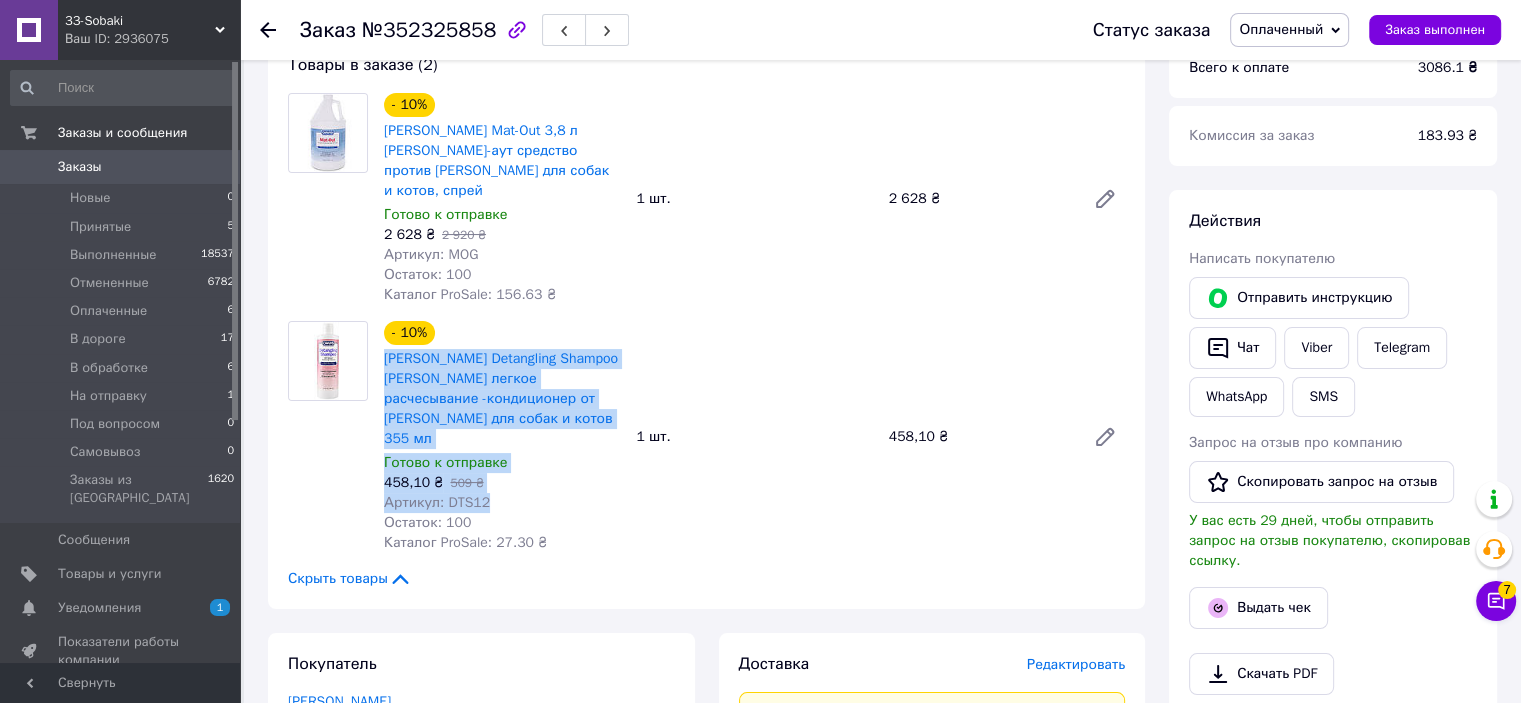 click on "- 10% [PERSON_NAME] Detangling Shampoo  [PERSON_NAME] легкое расчесывание -кондиционер от [PERSON_NAME] для собак и котов 355 мл Готово к отправке 458,10 ₴   509 ₴ Артикул: DTS12 Остаток: 100 Каталог ProSale: 27.30 ₴" at bounding box center (502, 437) 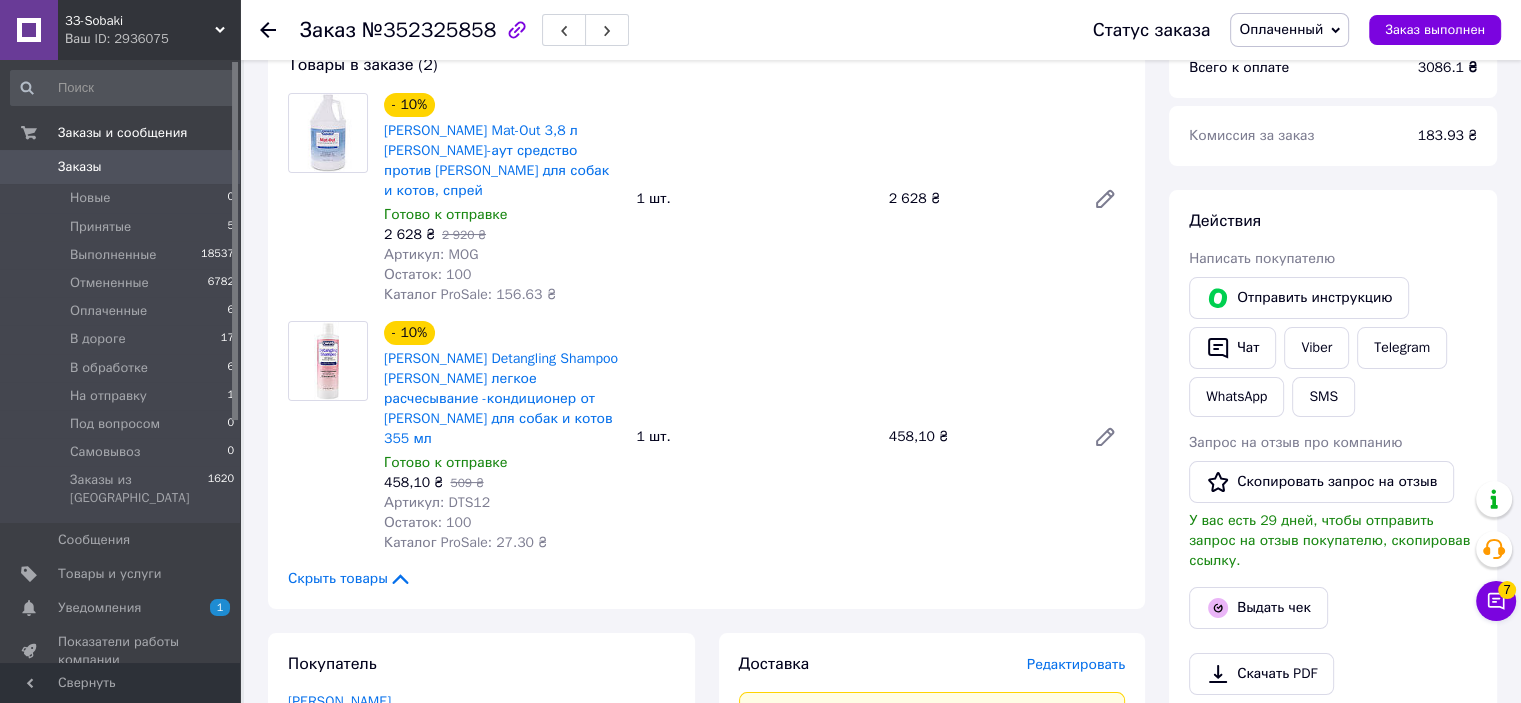 click on "Действия Написать покупателю   Отправить инструкцию   Чат Viber Telegram WhatsApp SMS Запрос на отзыв про компанию   Скопировать запрос на отзыв У вас есть 29 дней, чтобы отправить запрос на отзыв покупателю, скопировав ссылку.   Выдать чек   Скачать PDF   Печать PDF   Вернуть деньги покупателю" at bounding box center [1333, 506] 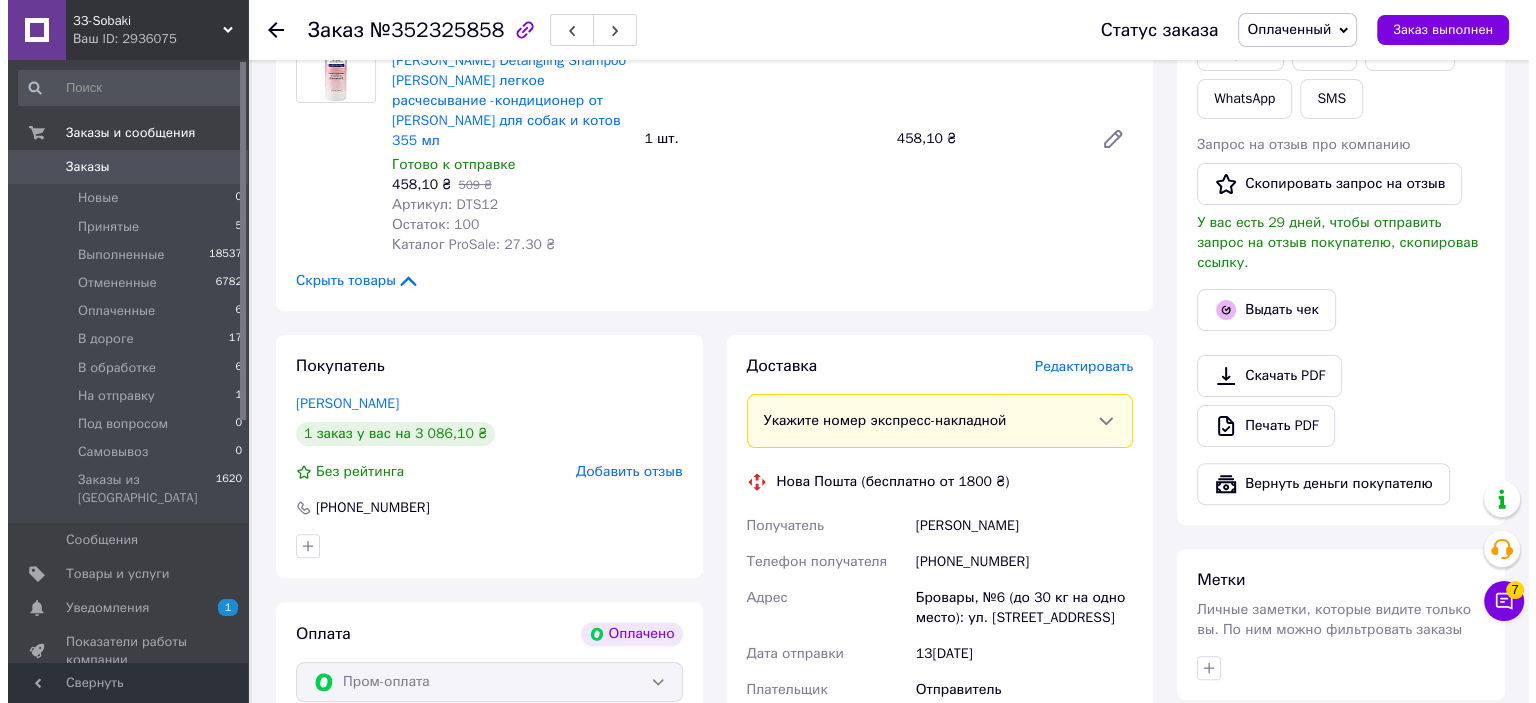 scroll, scrollTop: 500, scrollLeft: 0, axis: vertical 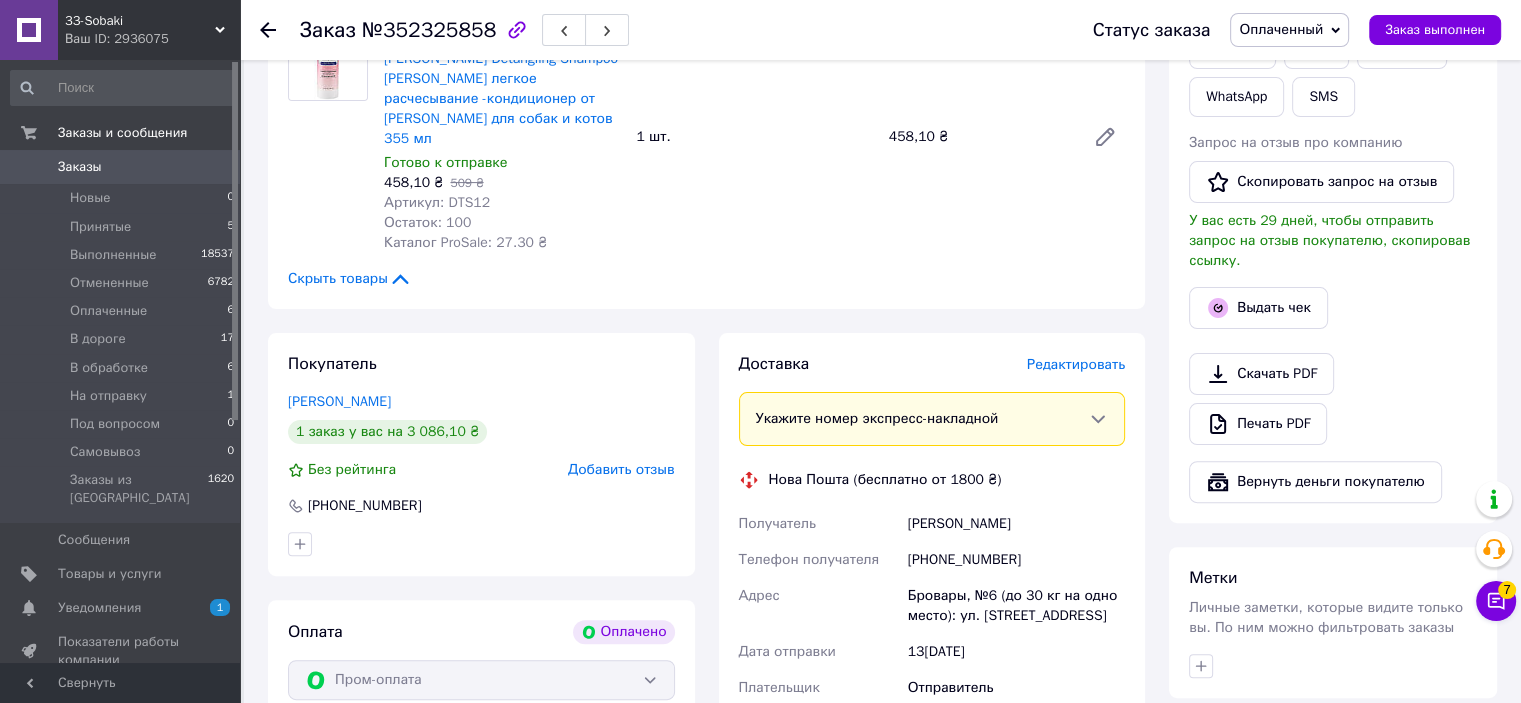 click on "Редактировать" at bounding box center [1076, 364] 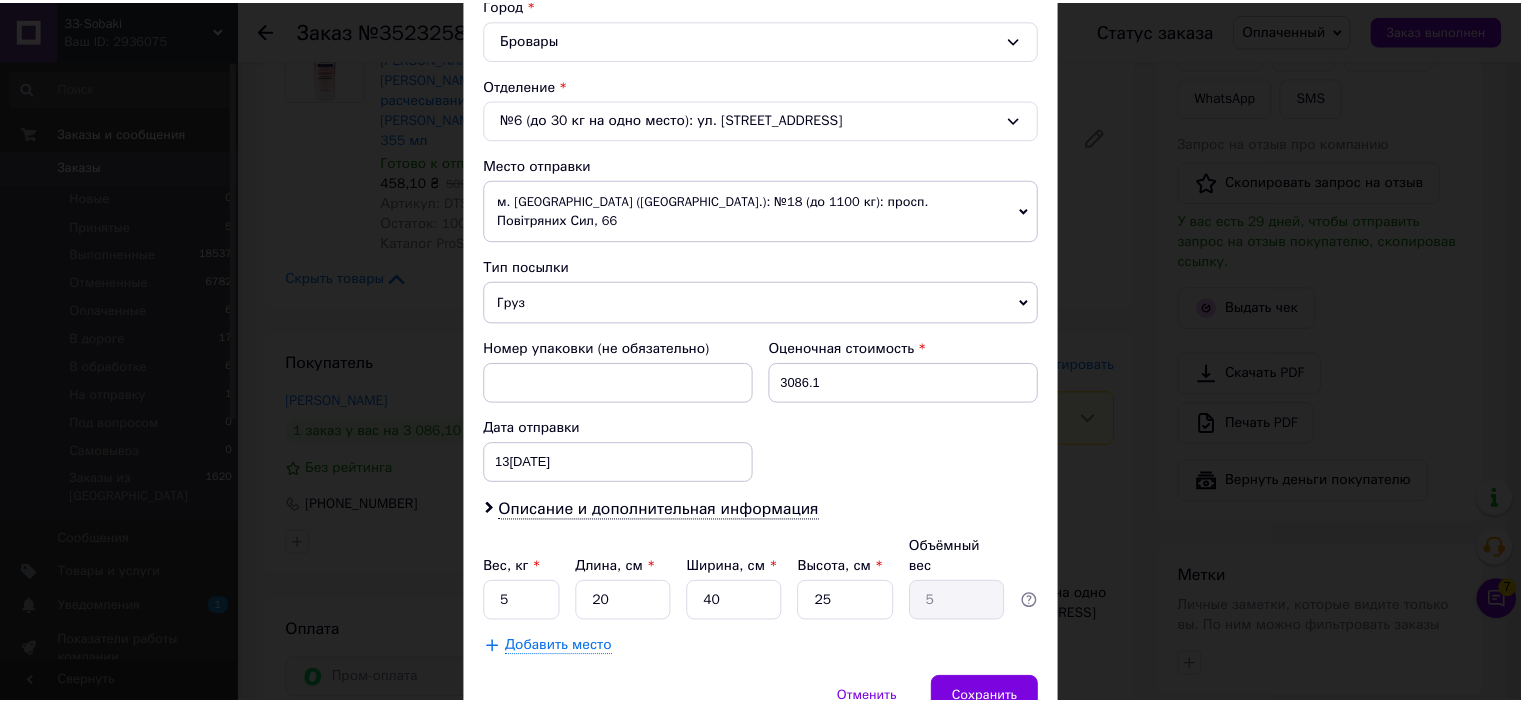 scroll, scrollTop: 600, scrollLeft: 0, axis: vertical 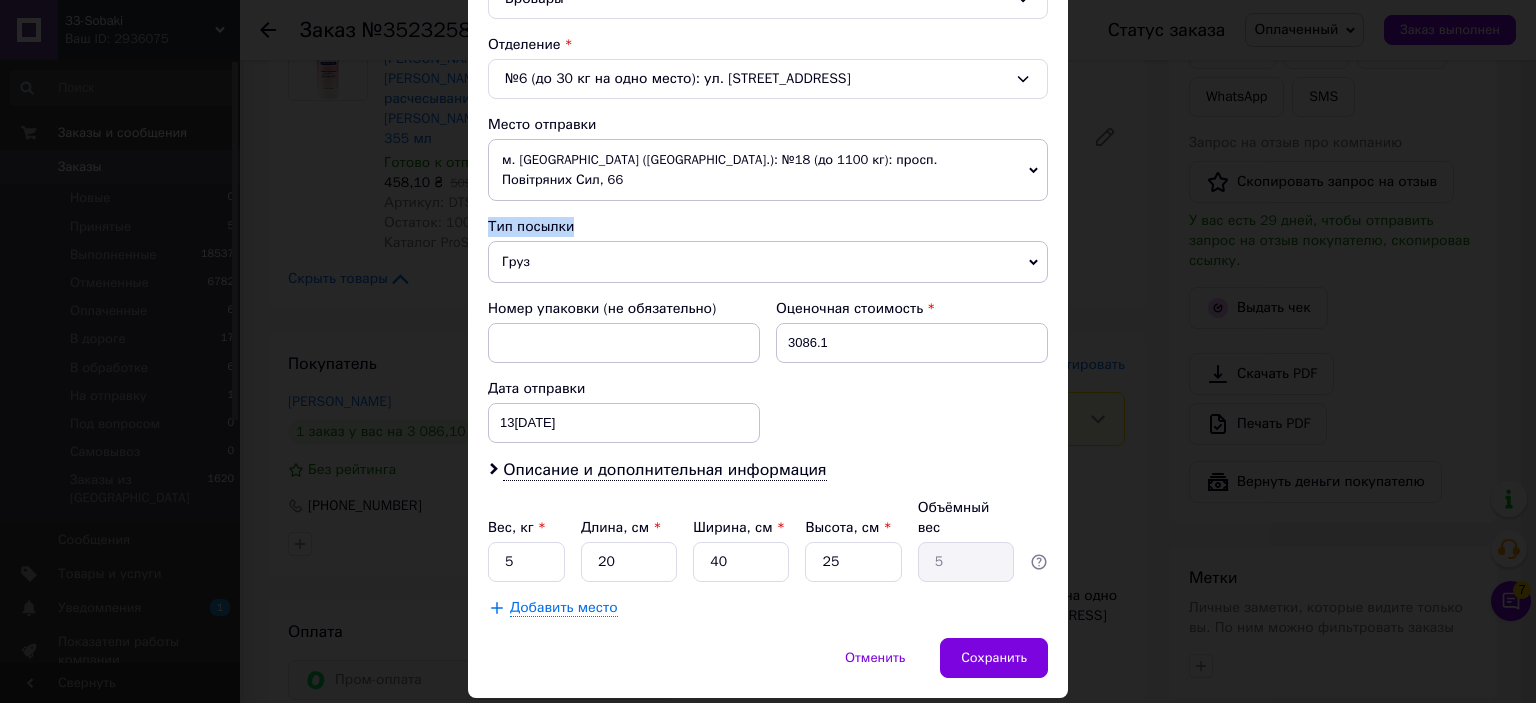 click on "Плательщик Отправитель Получатель Фамилия получателя [PERSON_NAME] Имя получателя [PERSON_NAME] Отчество получателя Телефон получателя [PHONE_NUMBER] Тип доставки В отделении Курьером В почтомате Город Бровары Отделение №6 (до 30 кг на одно место): ул. К[STREET_ADDRESS]�есто отправки м. [GEOGRAPHIC_DATA] ([GEOGRAPHIC_DATA].): №18 (до 1100 кг): просп. Повітряних Сил, 66 с. [GEOGRAPHIC_DATA] ([GEOGRAPHIC_DATA].): №1: вул. Нескорених, 13Б м. [GEOGRAPHIC_DATA] ([GEOGRAPHIC_DATA].): №2: вул. Богатирська, 11 м. [GEOGRAPHIC_DATA] ([GEOGRAPHIC_DATA].): №185 (до 200 кг): просп. М[STREET_ADDRESS]літ. А, А1) м. [GEOGRAPHIC_DATA] ([GEOGRAPHIC_DATA], [GEOGRAPHIC_DATA].): №1: вул. К[STREET_ADDRESS]" at bounding box center (768, 124) 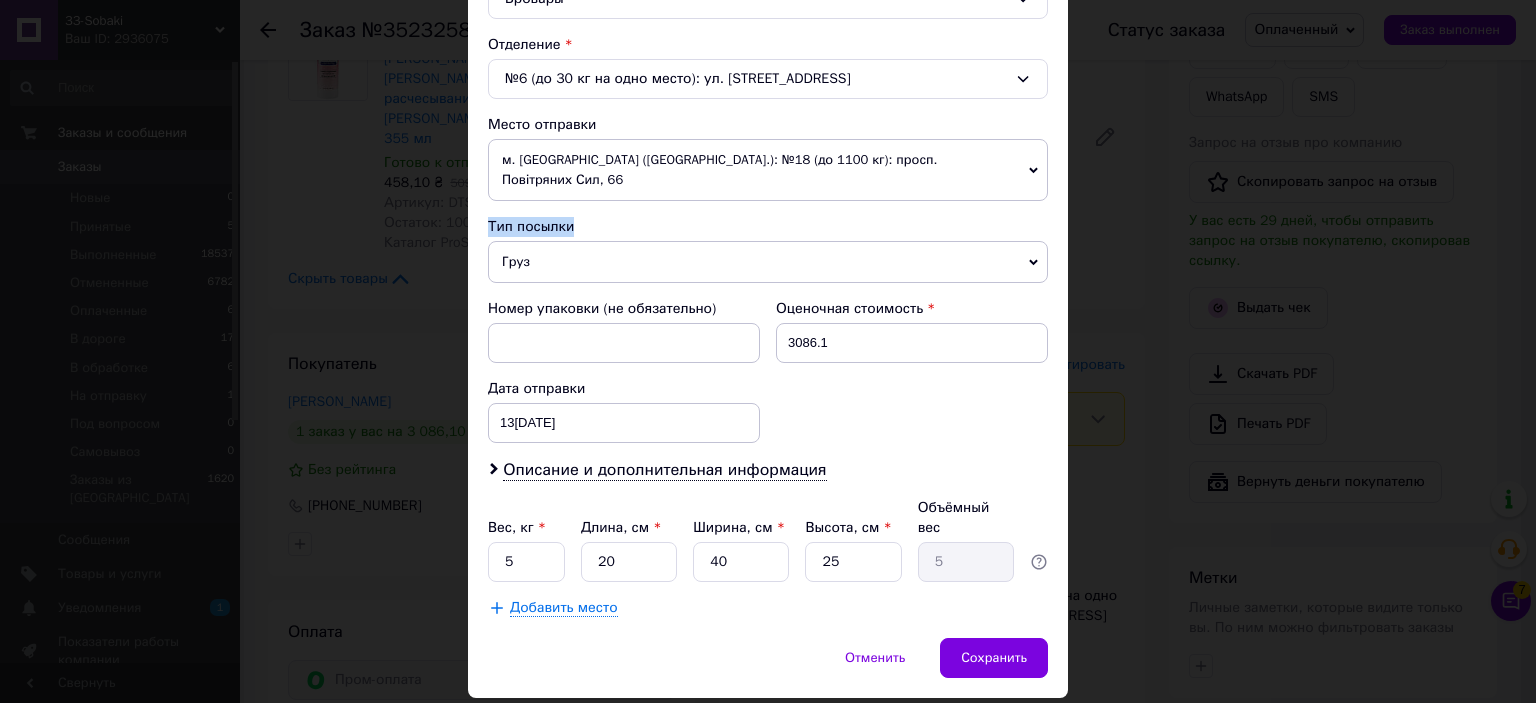 click on "м. [GEOGRAPHIC_DATA] ([GEOGRAPHIC_DATA].): №18 (до 1100 кг): просп. Повітряних Сил, 66" at bounding box center (768, 170) 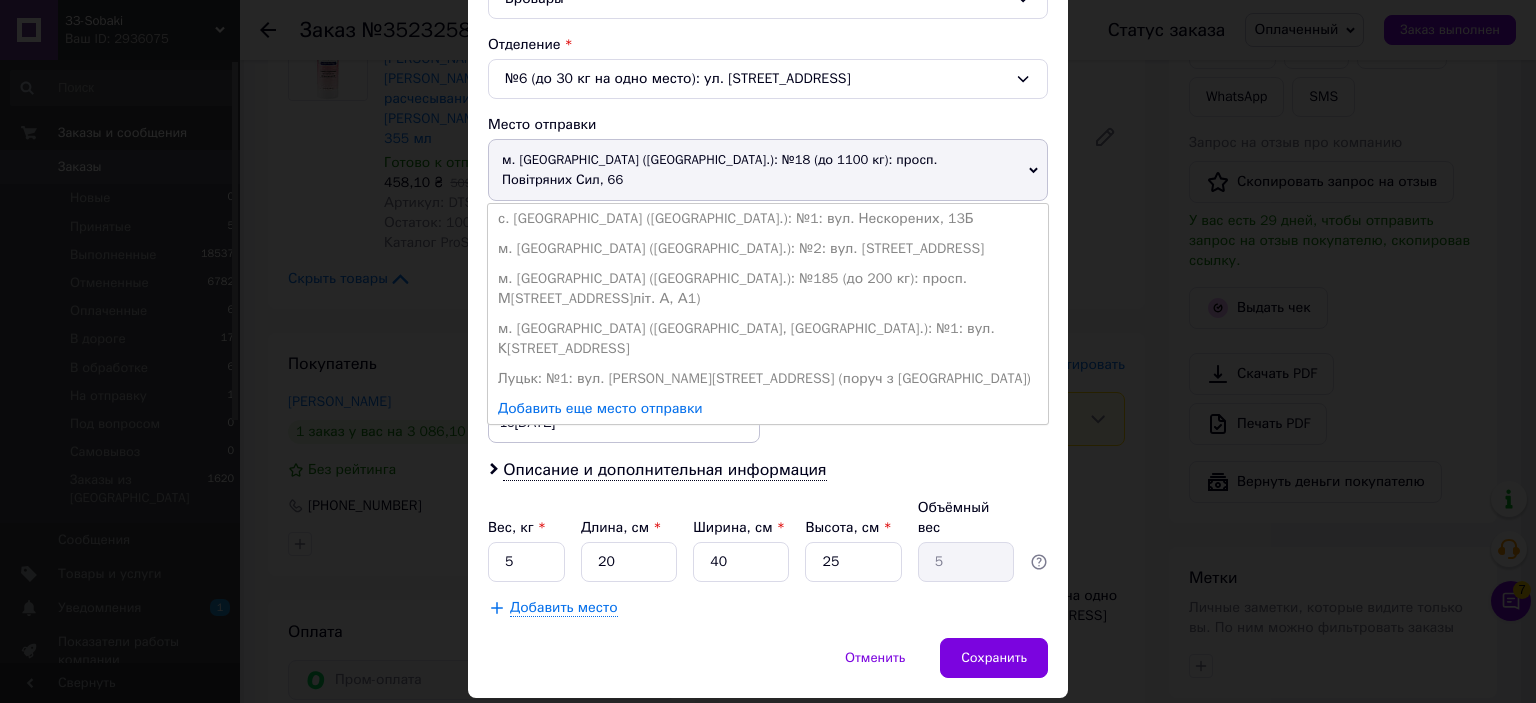 drag, startPoint x: 560, startPoint y: 304, endPoint x: 579, endPoint y: 327, distance: 29.832869 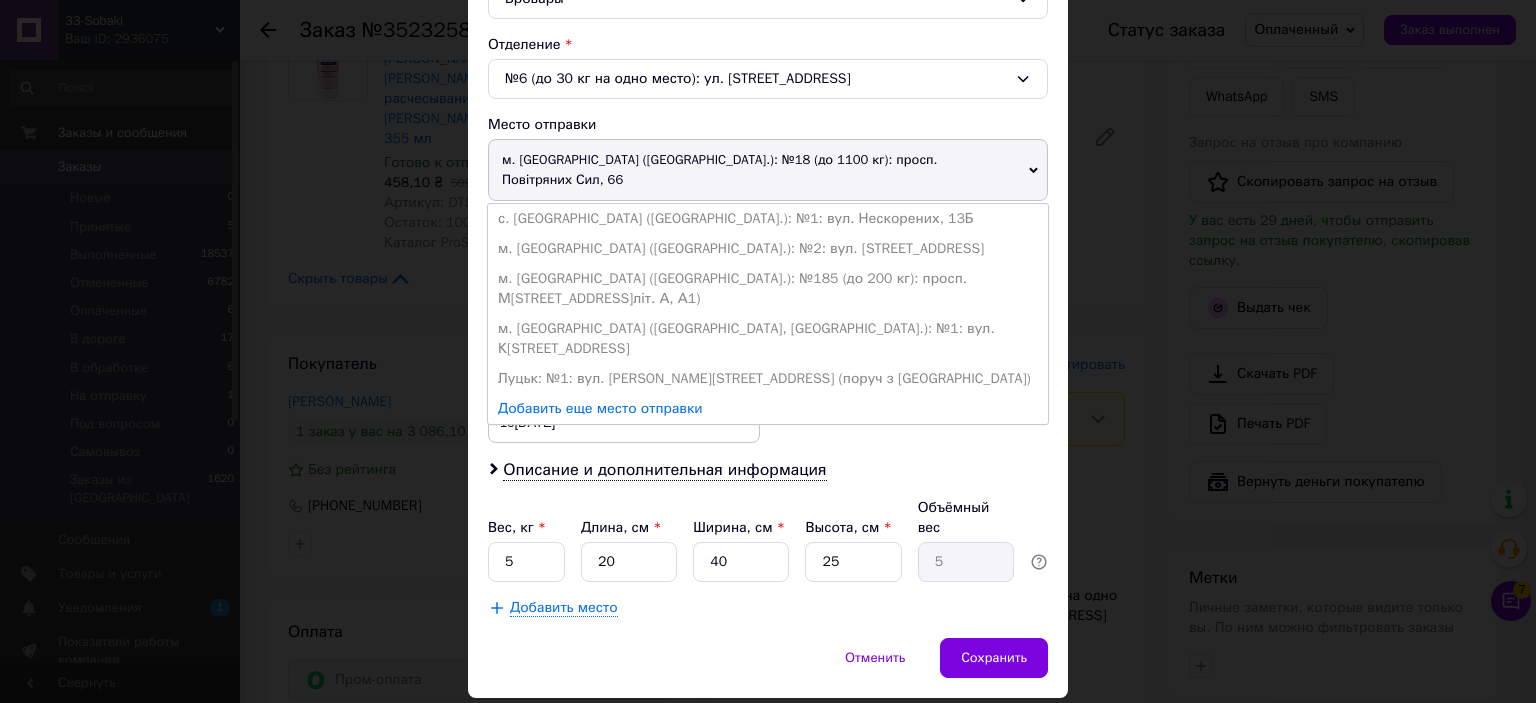click on "м. [GEOGRAPHIC_DATA] ([GEOGRAPHIC_DATA], [GEOGRAPHIC_DATA].): №1: вул. К[STREET_ADDRESS]" at bounding box center (768, 339) 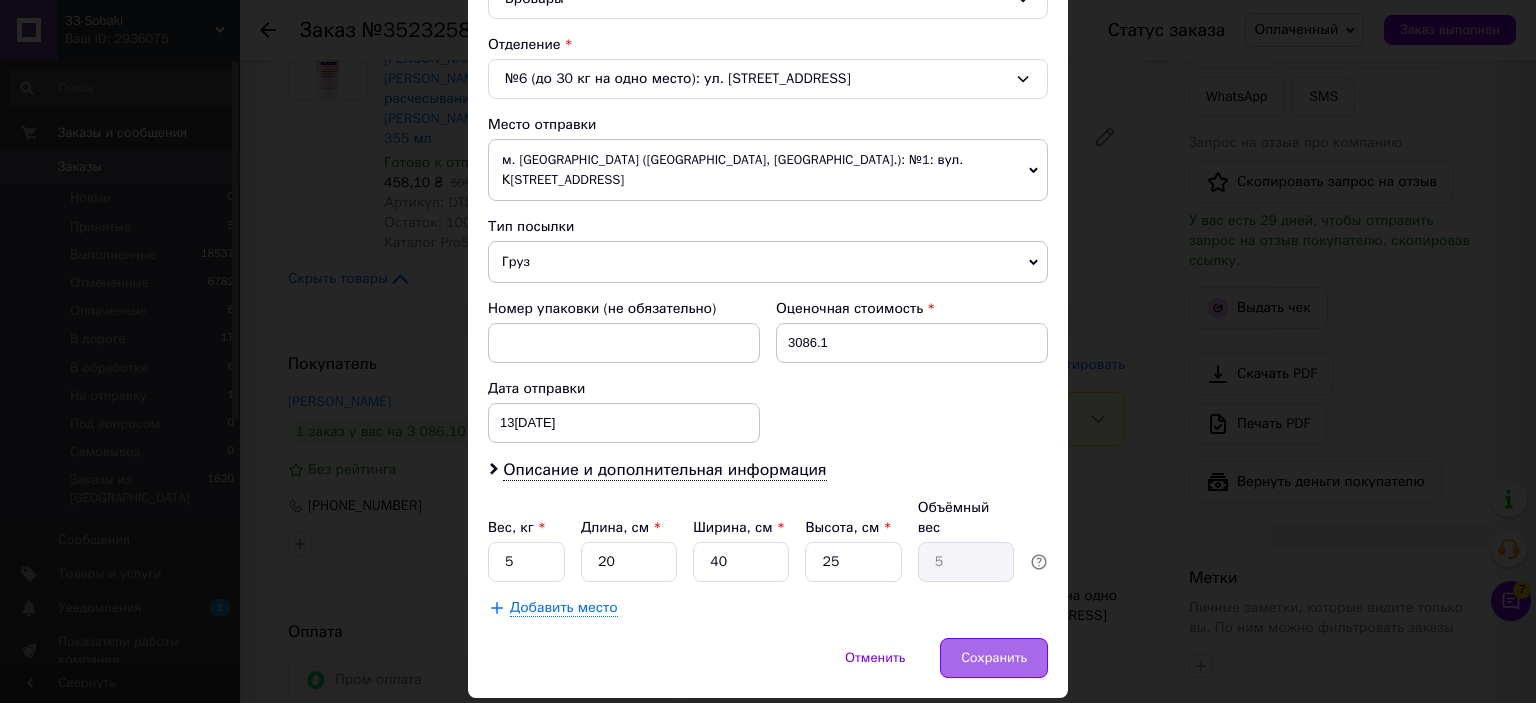 click on "Сохранить" at bounding box center [994, 658] 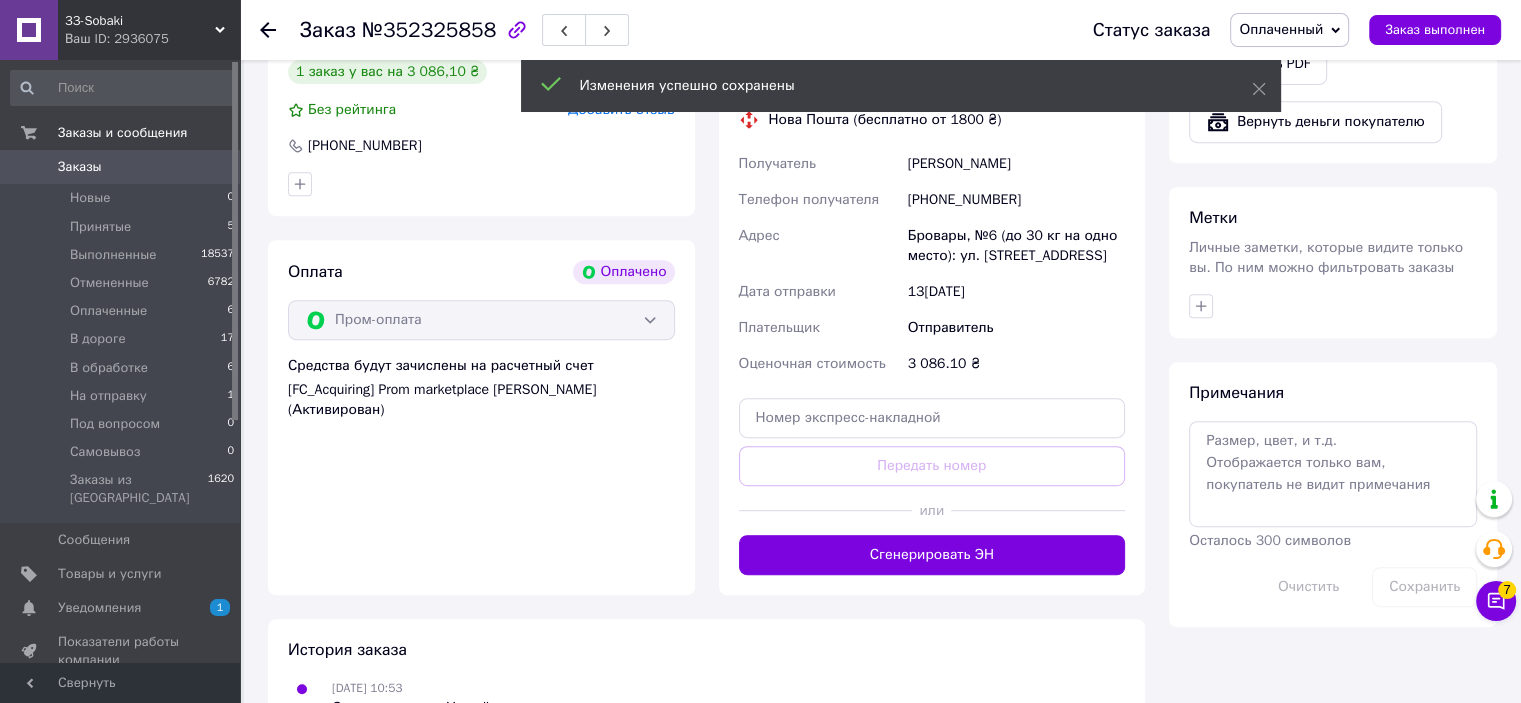 scroll, scrollTop: 900, scrollLeft: 0, axis: vertical 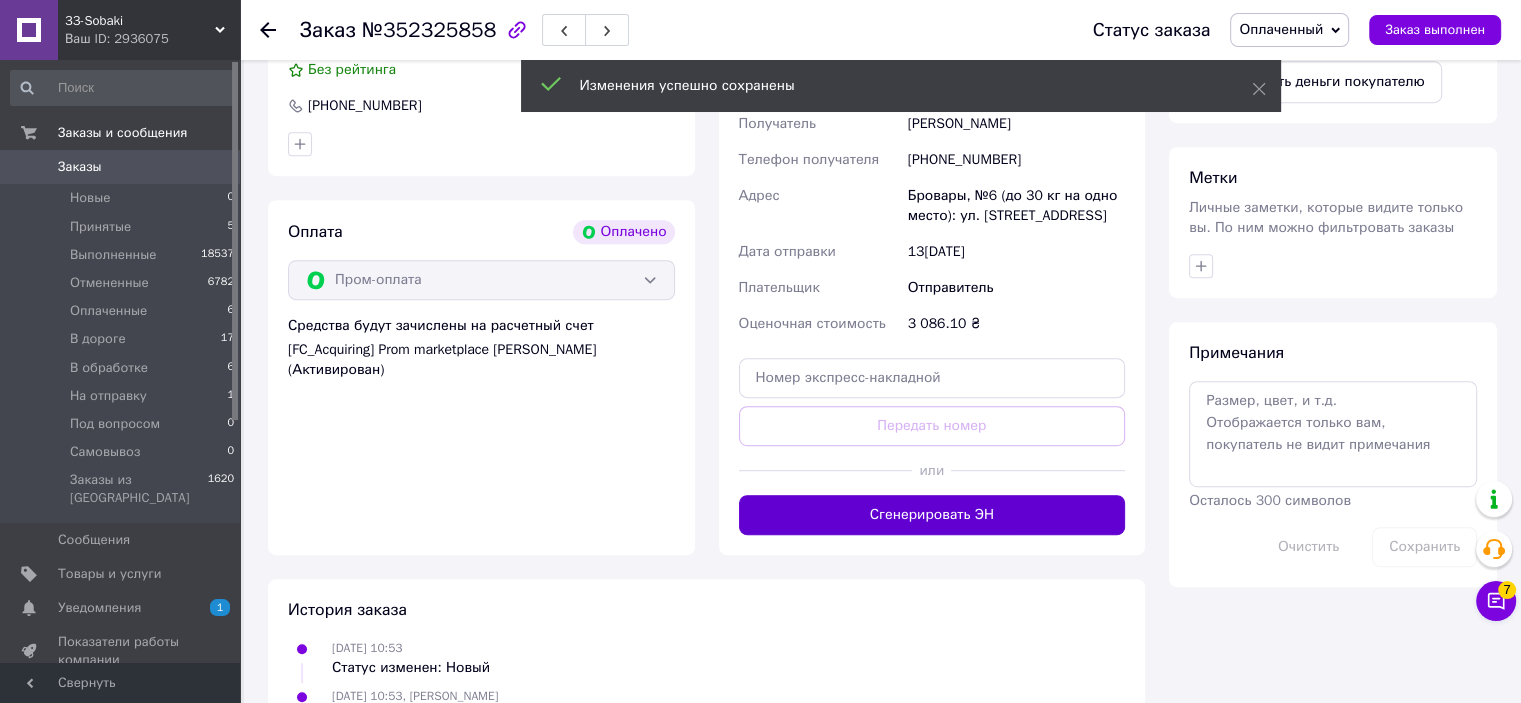 click on "Сгенерировать ЭН" at bounding box center (932, 515) 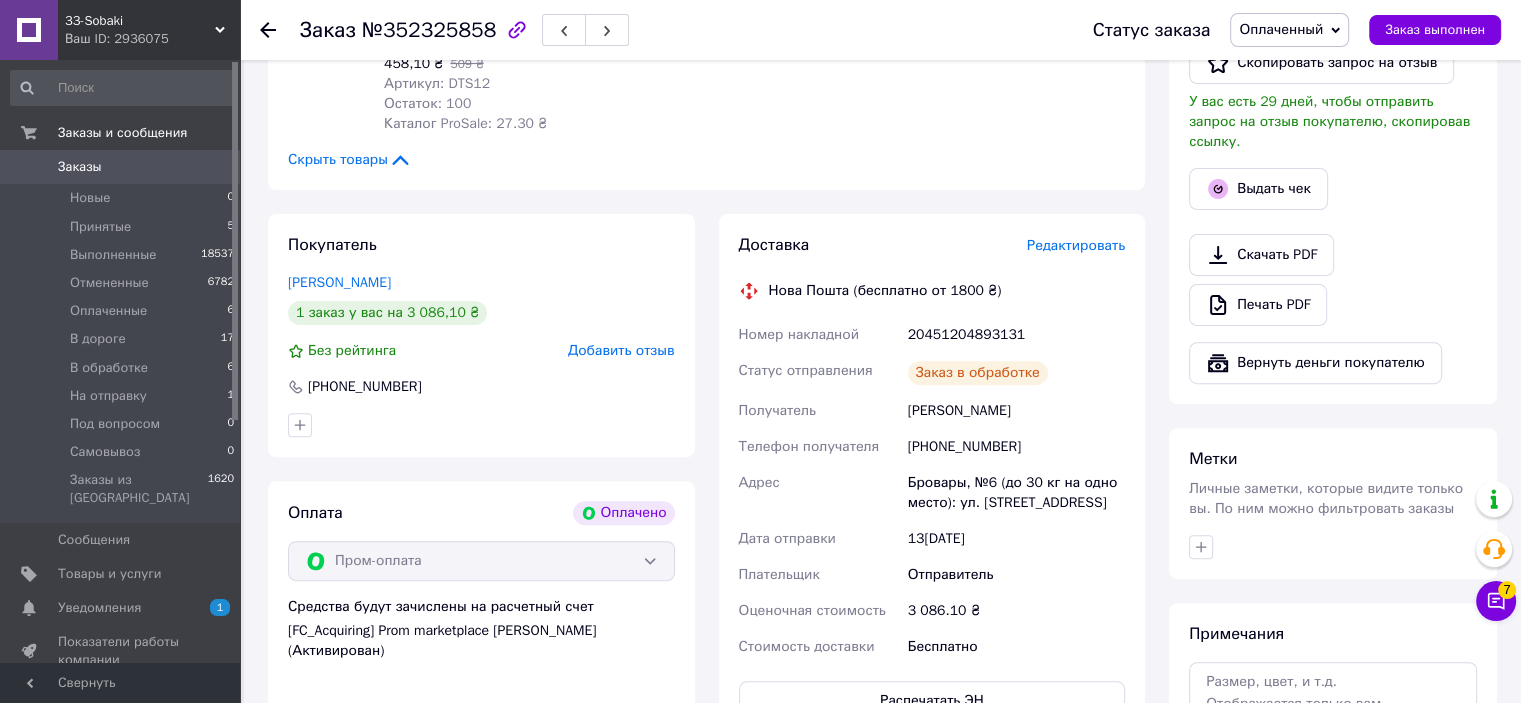 scroll, scrollTop: 600, scrollLeft: 0, axis: vertical 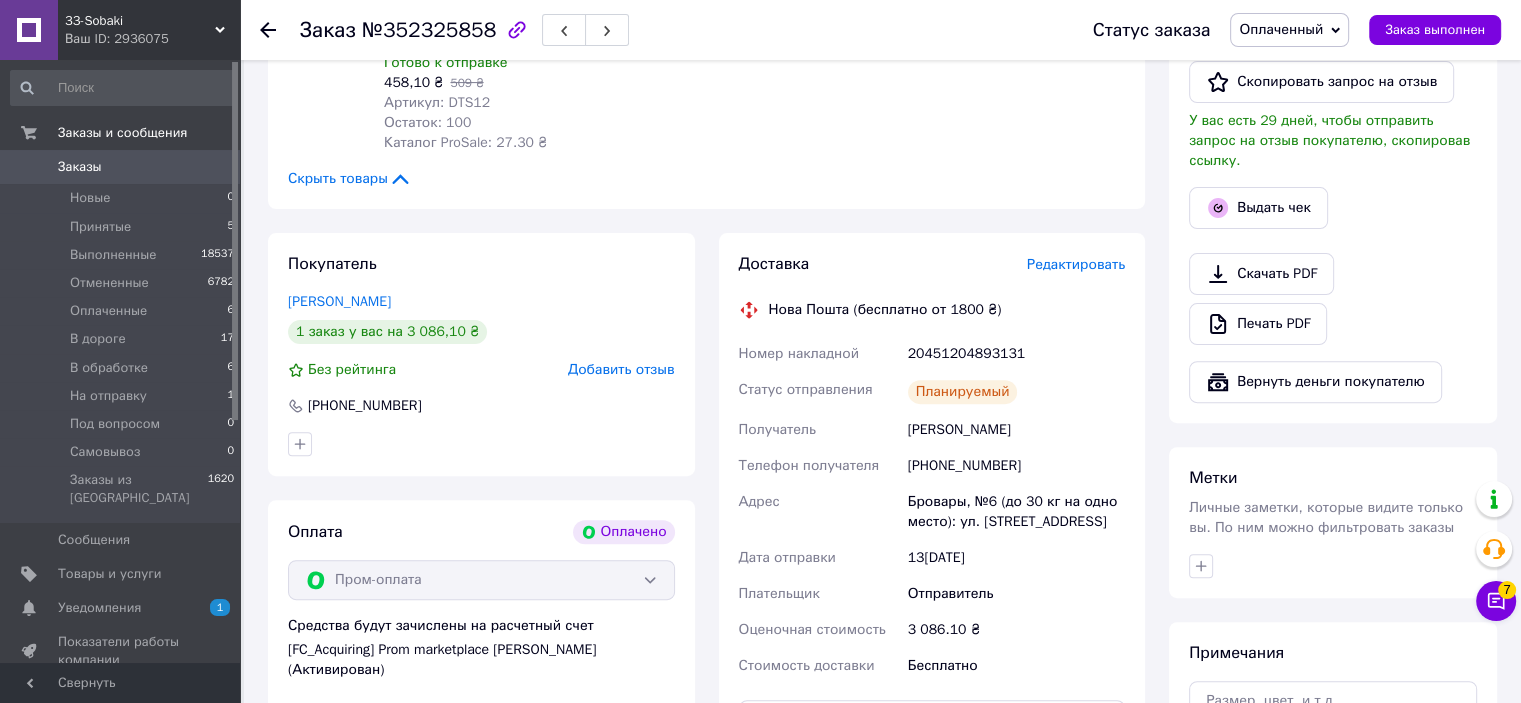 click on "20451204893131" at bounding box center (1016, 354) 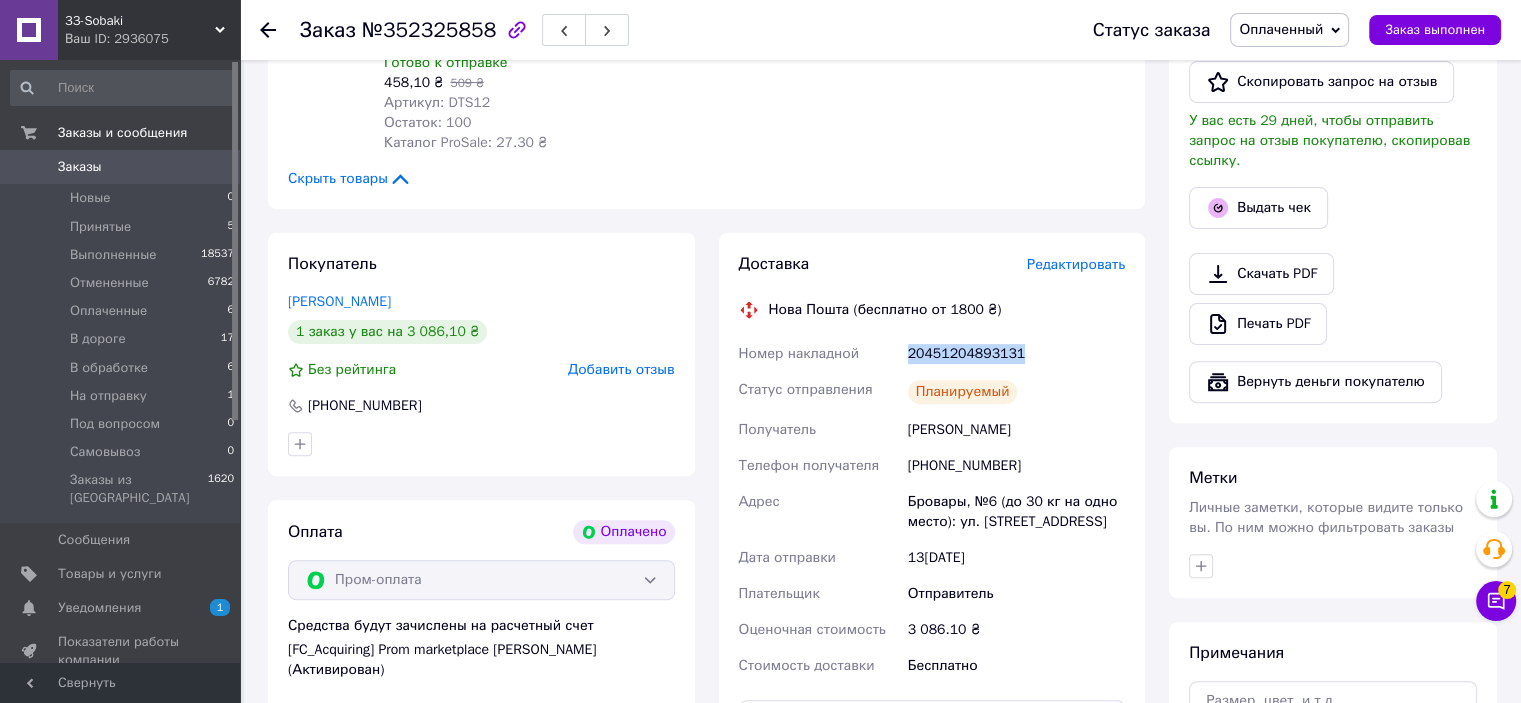 click on "20451204893131" at bounding box center (1016, 354) 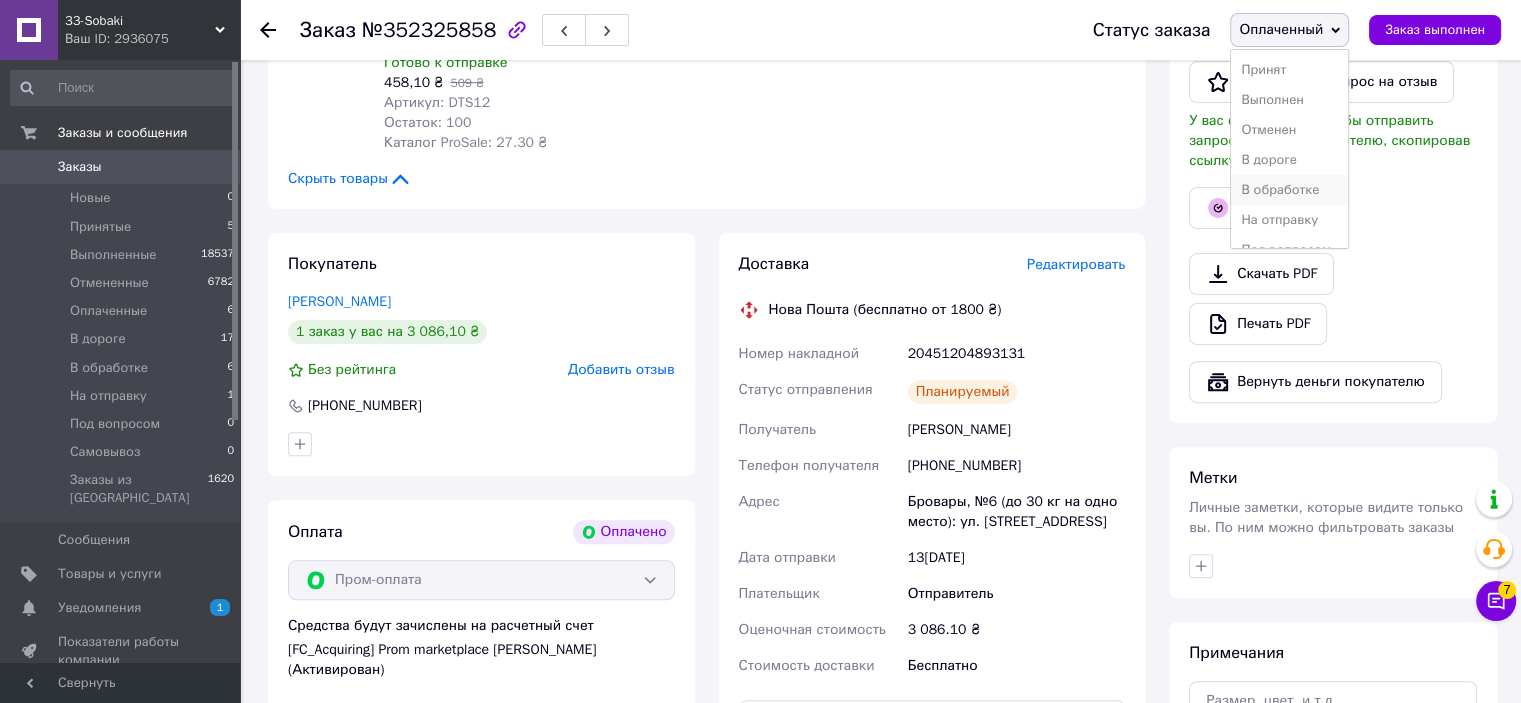click on "В обработке" at bounding box center [1289, 190] 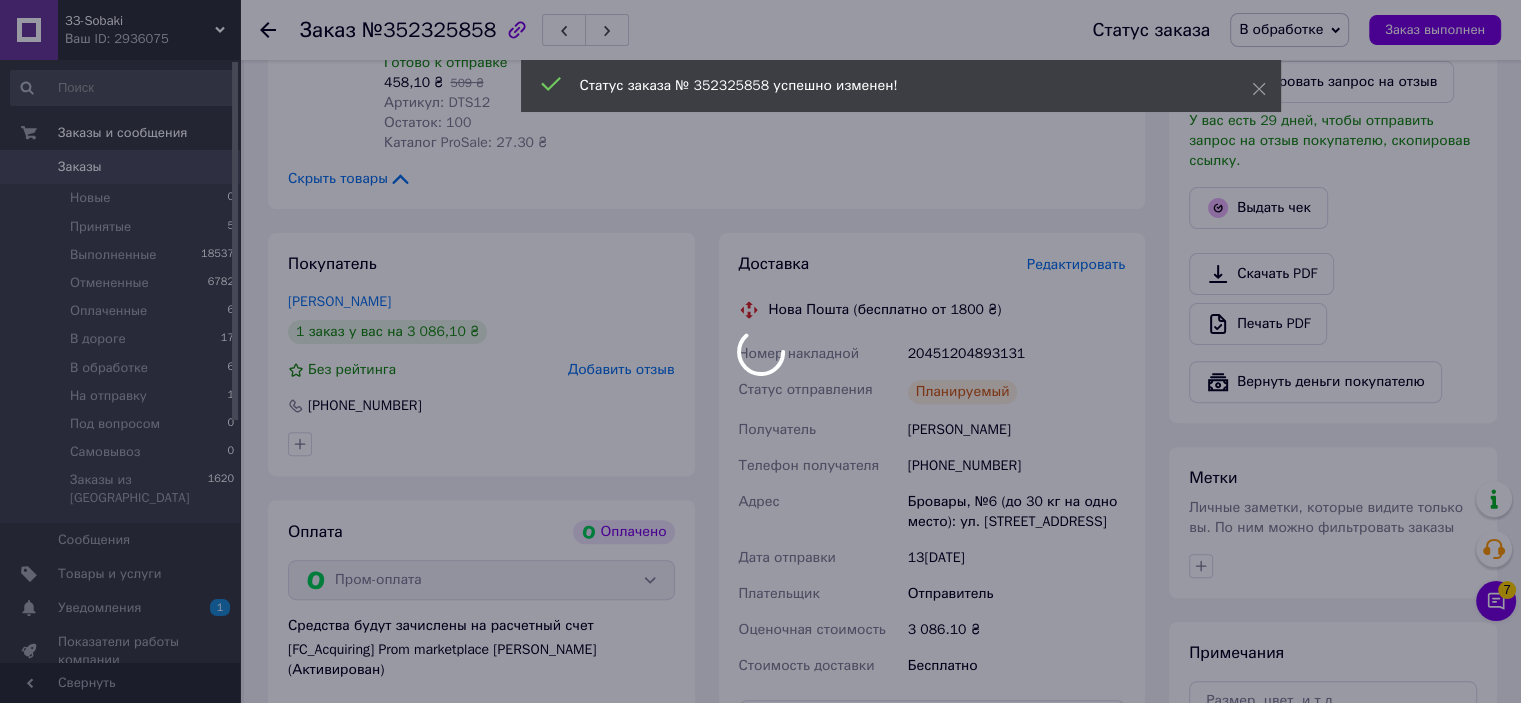 scroll, scrollTop: 4, scrollLeft: 0, axis: vertical 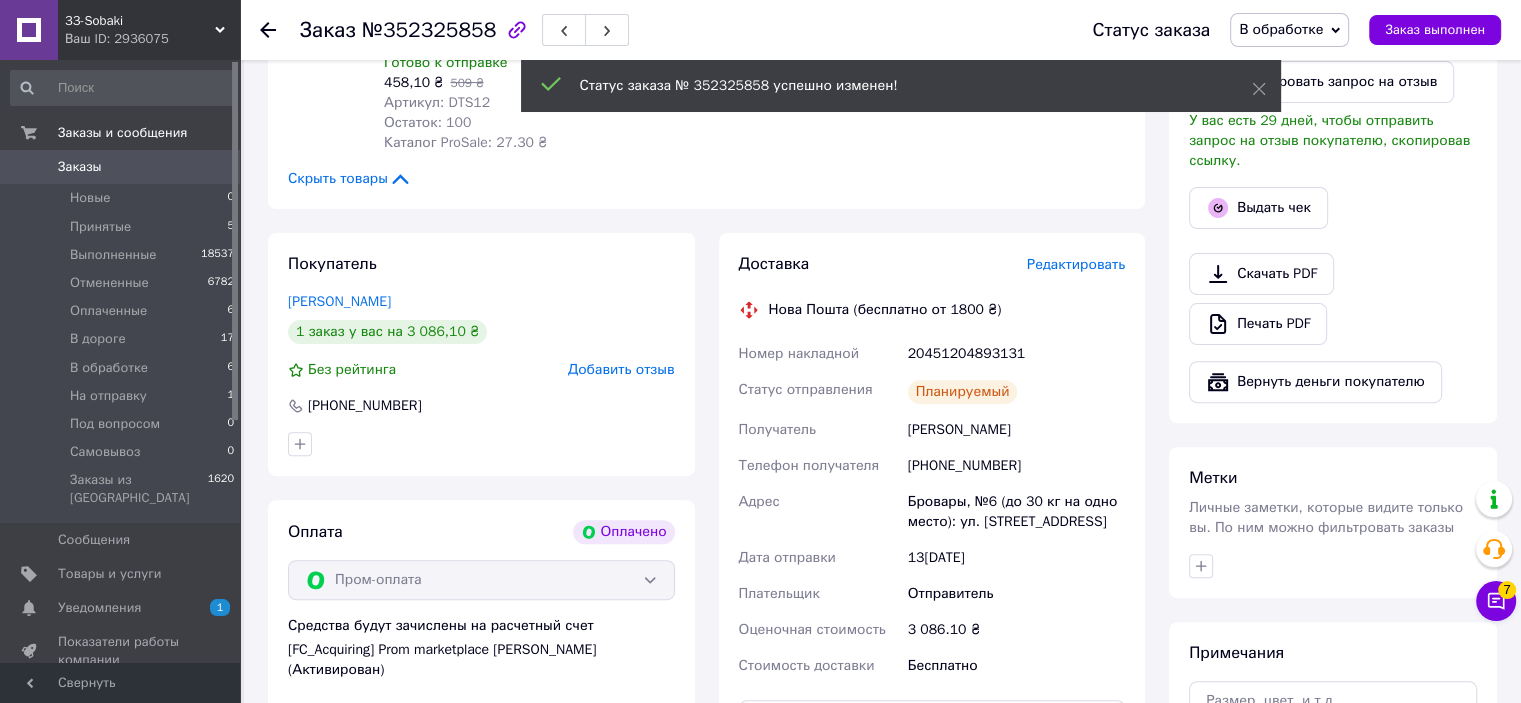 click 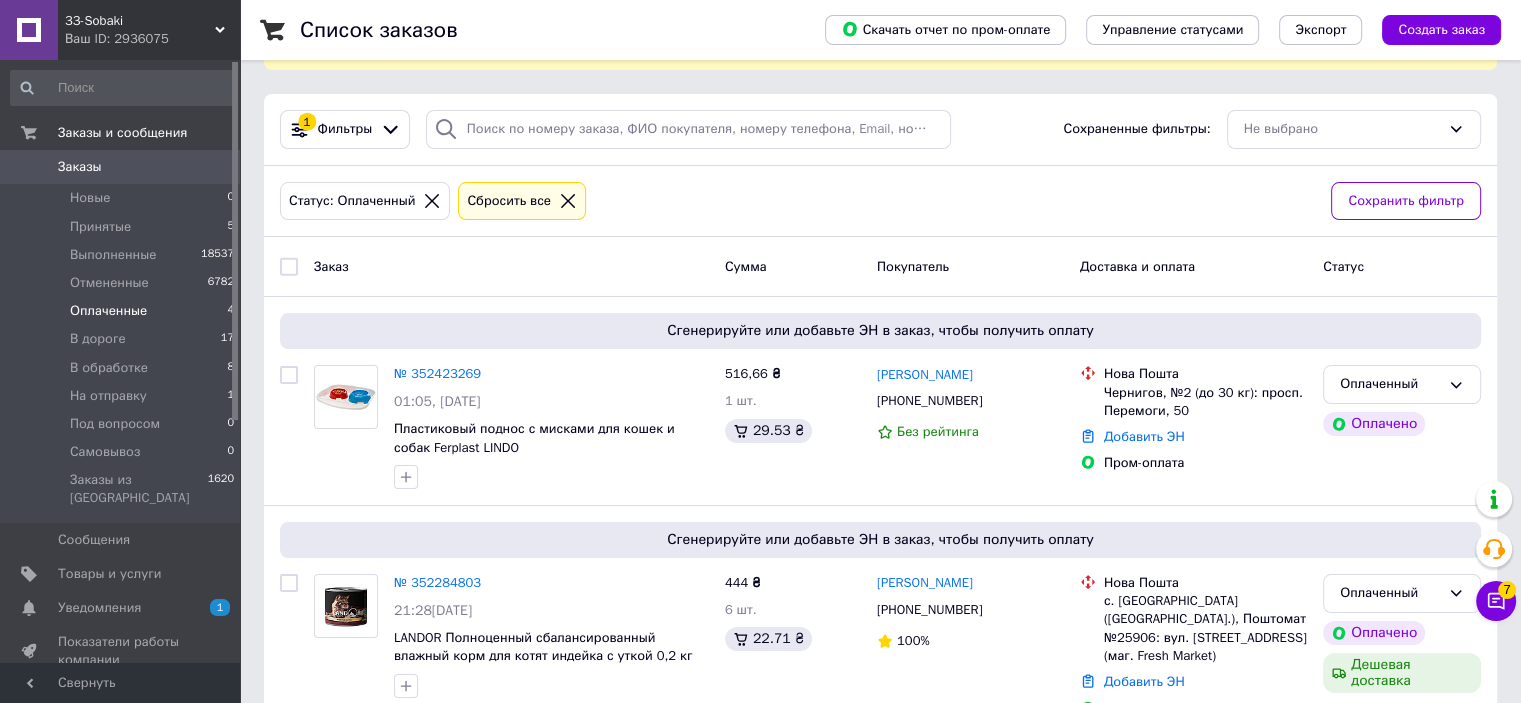 scroll, scrollTop: 400, scrollLeft: 0, axis: vertical 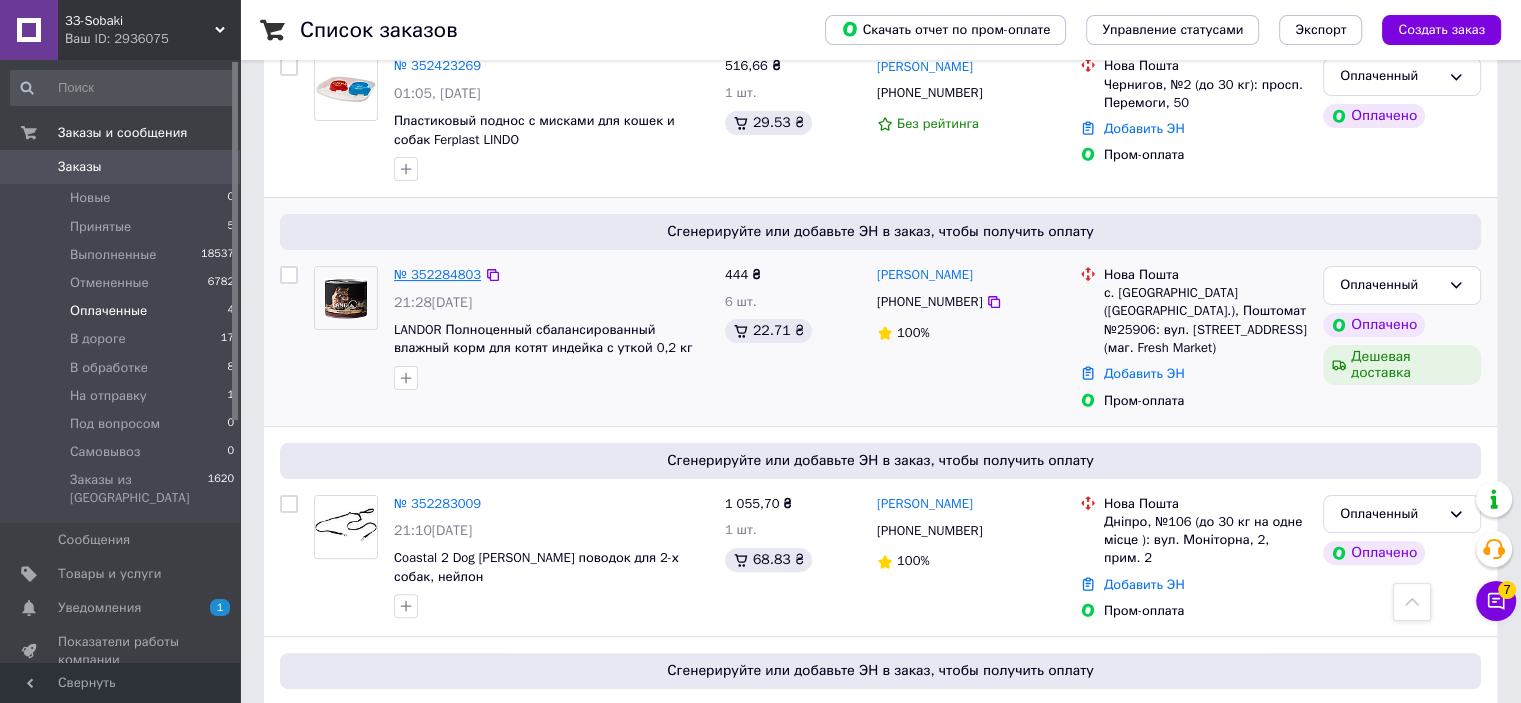 click on "№ 352284803" at bounding box center (437, 274) 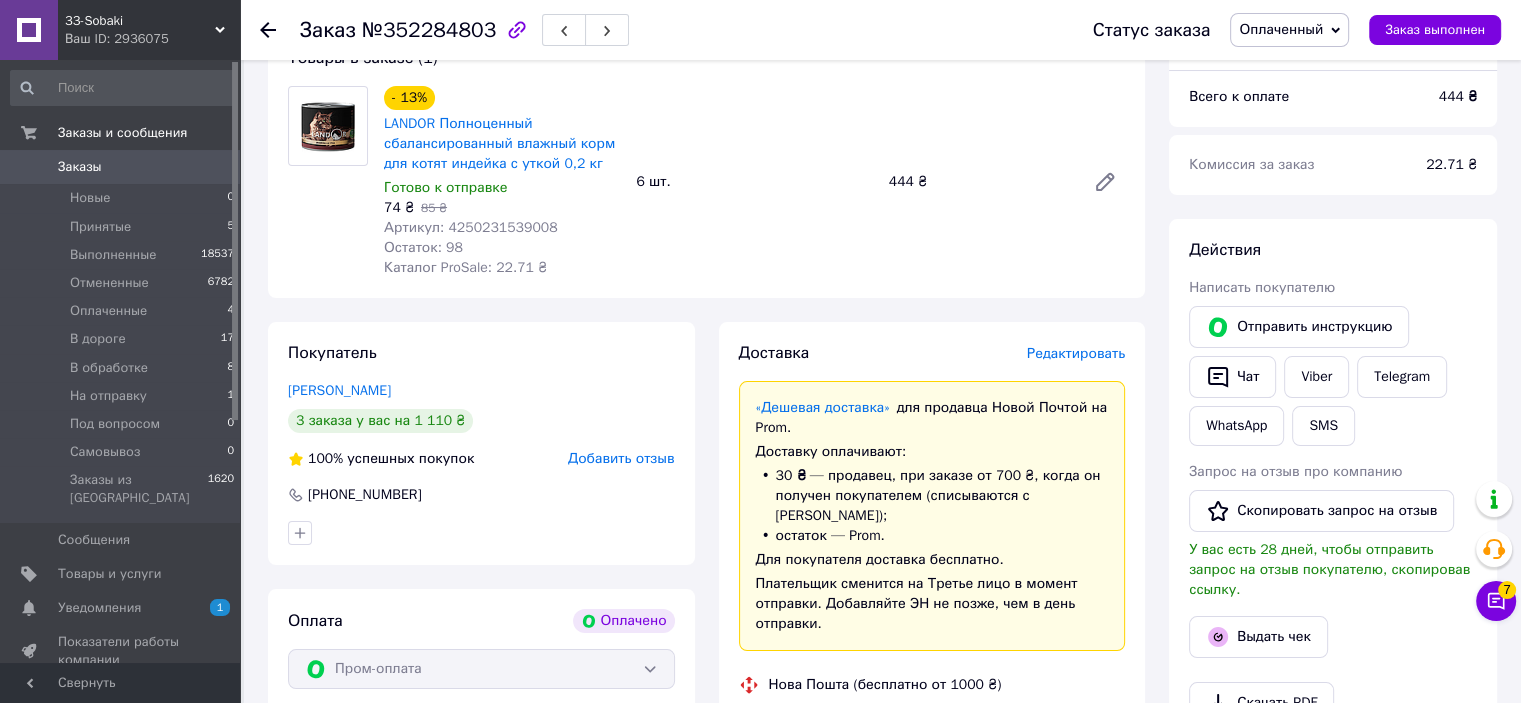 scroll, scrollTop: 100, scrollLeft: 0, axis: vertical 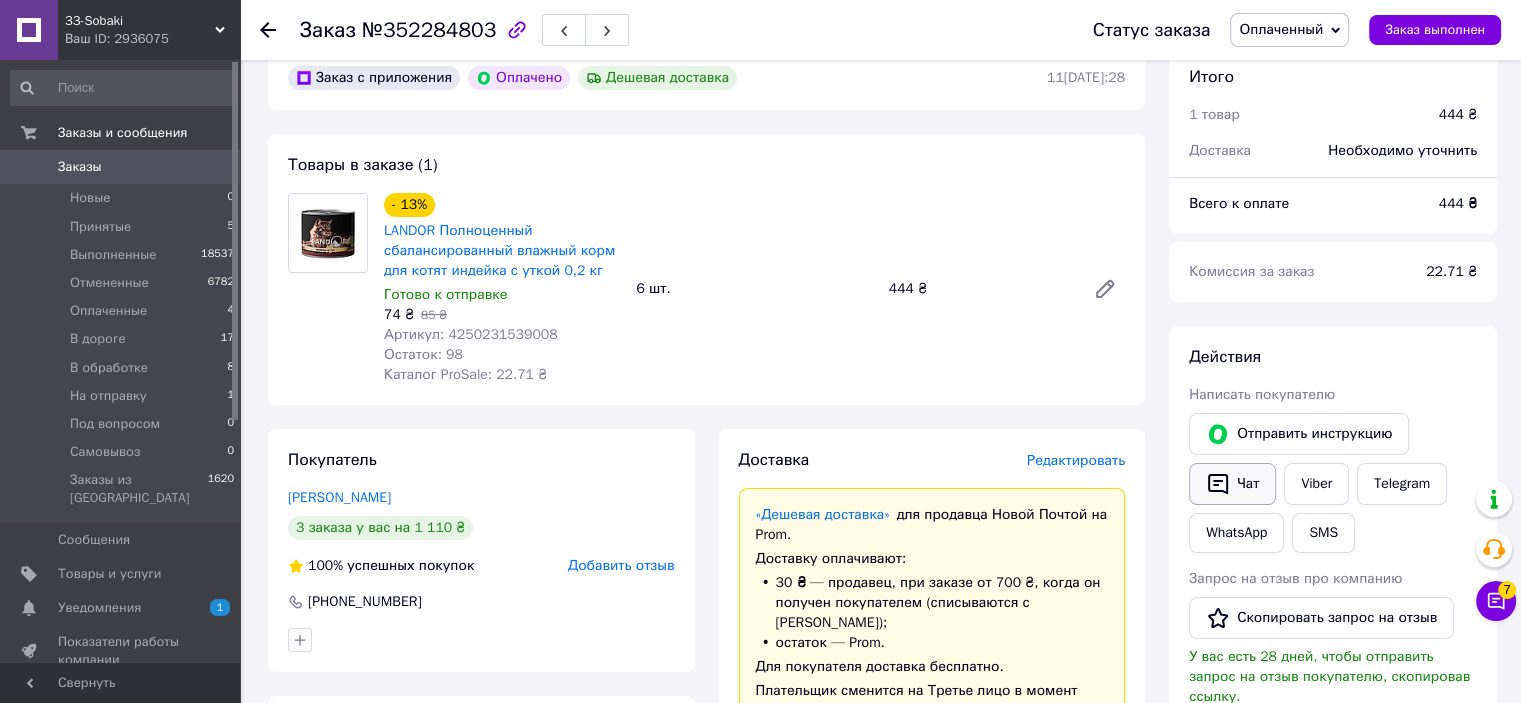 click on "Чат" at bounding box center (1232, 484) 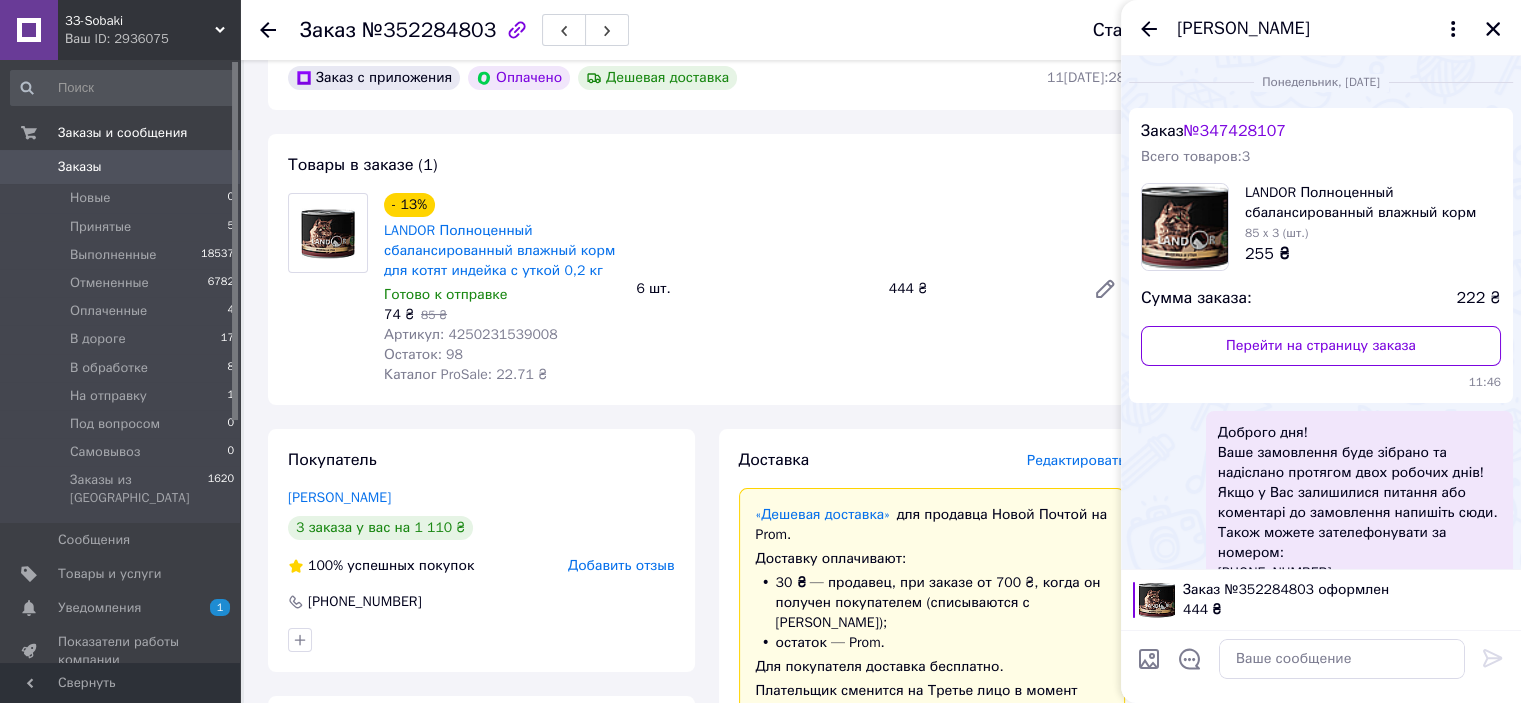 scroll, scrollTop: 241, scrollLeft: 0, axis: vertical 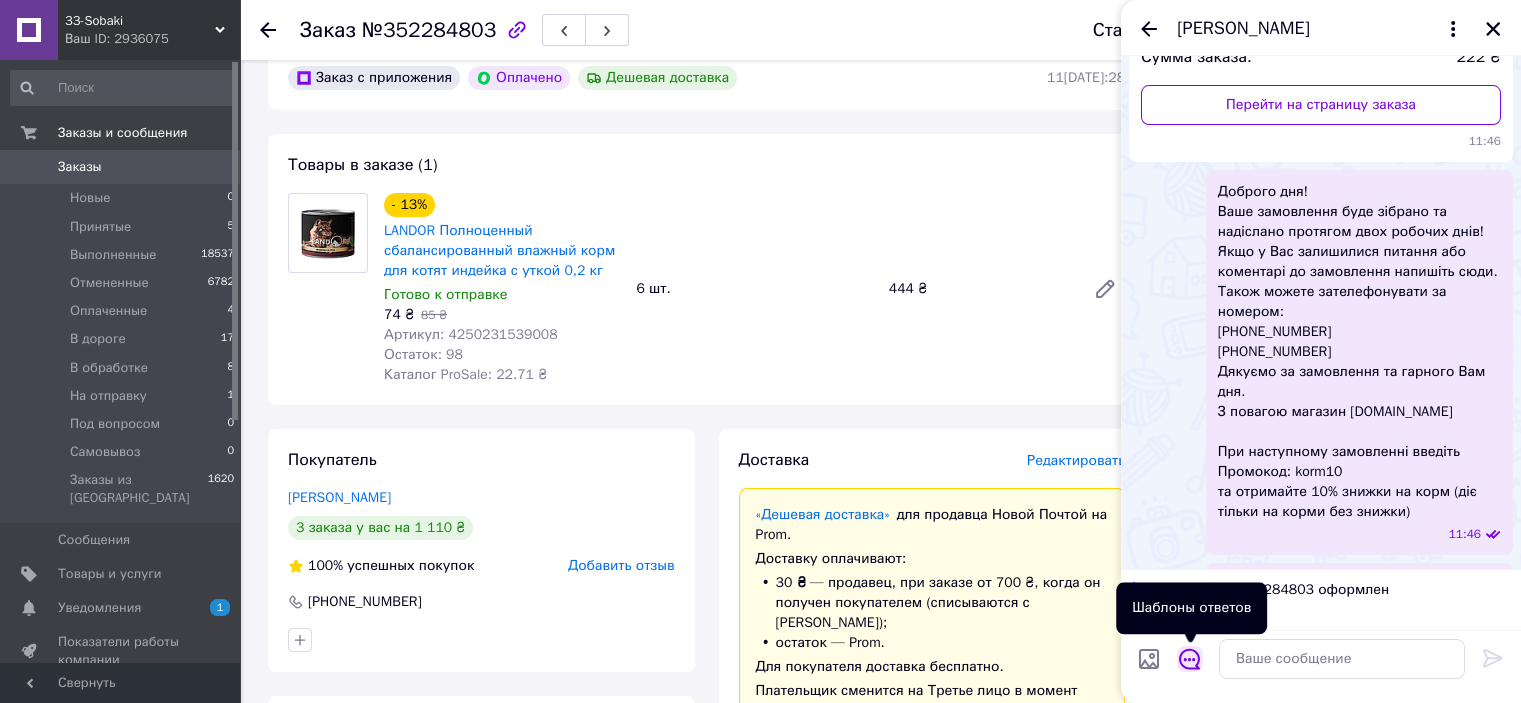 click 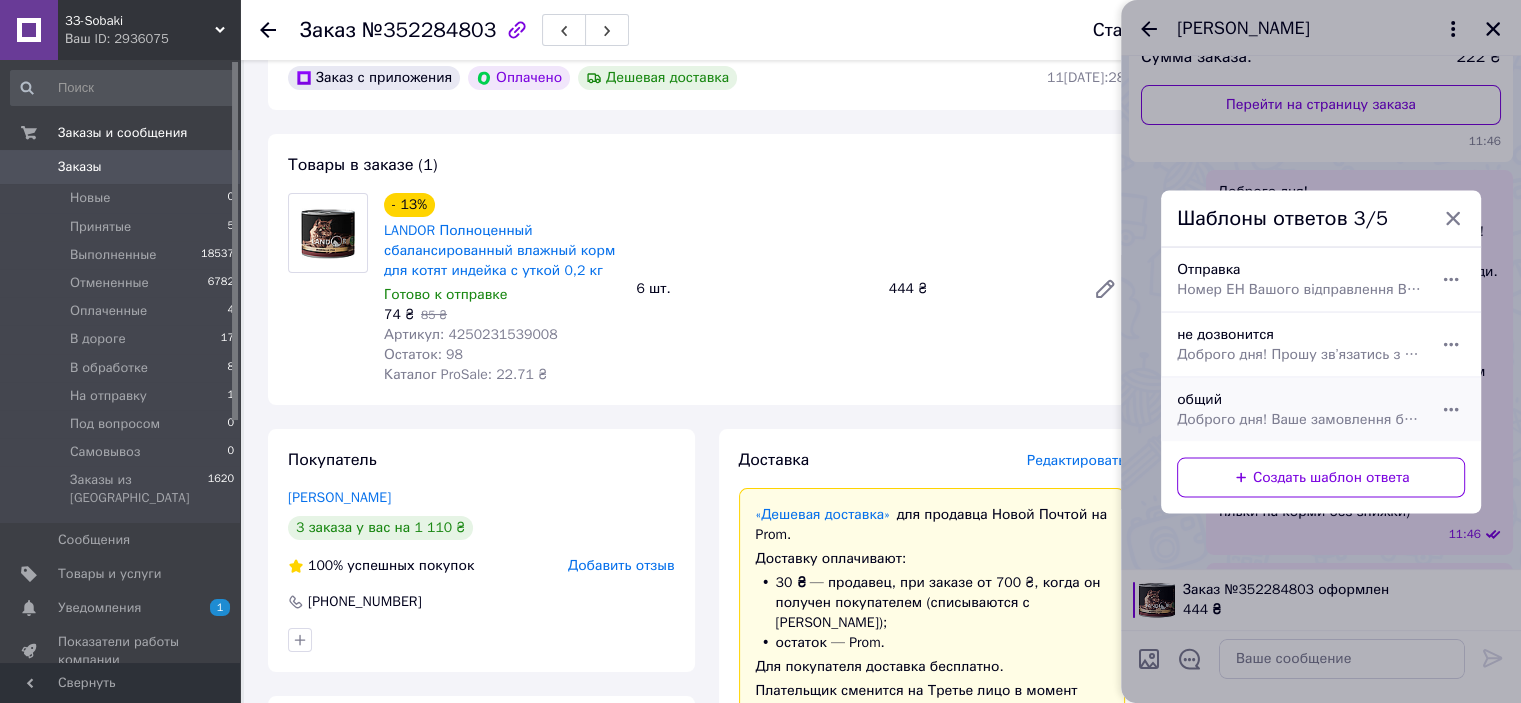 click on "Доброго дня!
Ваше замовлення буде зібрано та надіслано протягом двох робочих днів!
Якщо у Вас залишилися питання або коментарі до замовлення напишіть сюди.
Також можете зателефонувати за номером:
[PHONE_NUMBER]
[PHONE_NUMBER]
Дякуємо за замовлення та гарного Вам дня.
З повагою магазин [DOMAIN_NAME]
При наступному замовленні введіть Промокод: korm10
та отримайте 10% знижки на корм (діє тільки на корми без знижки)" at bounding box center (1299, 419) 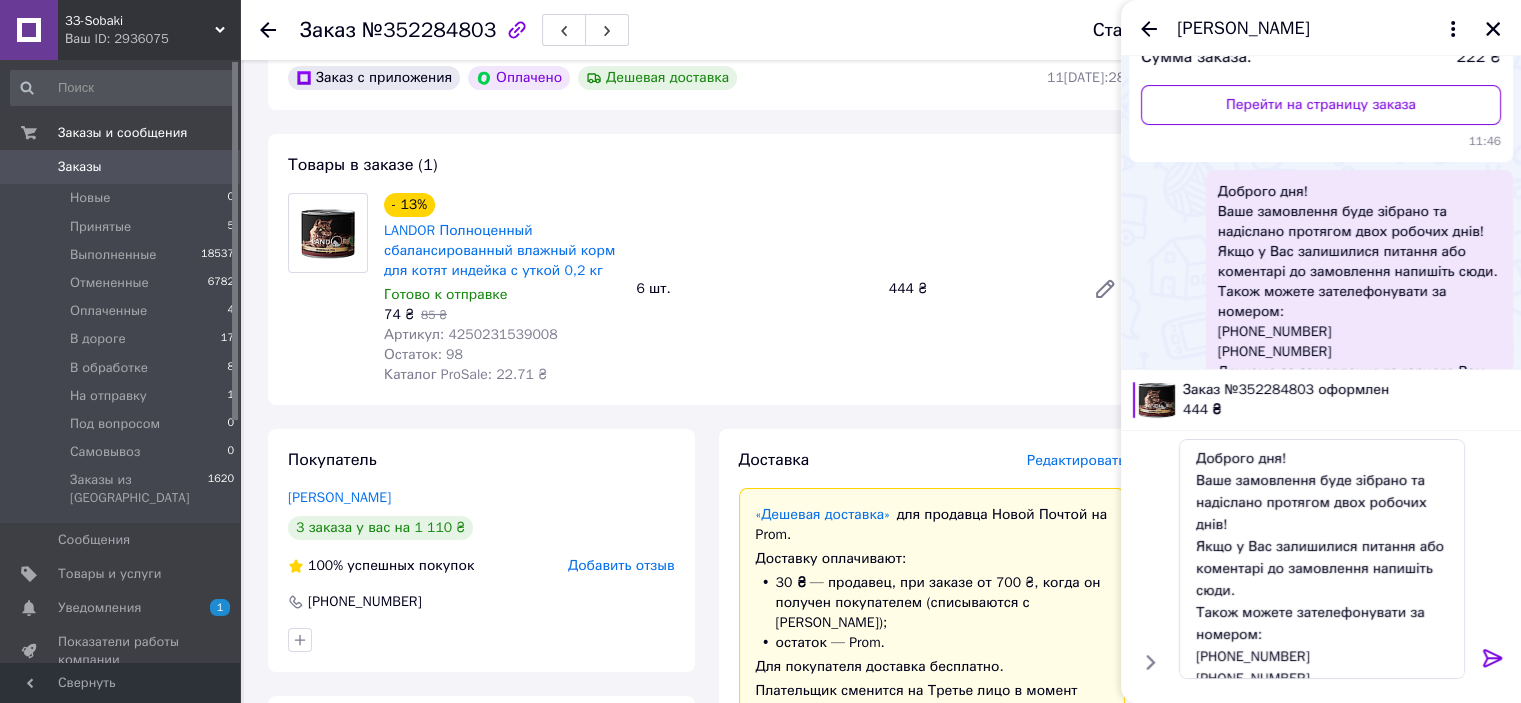 click 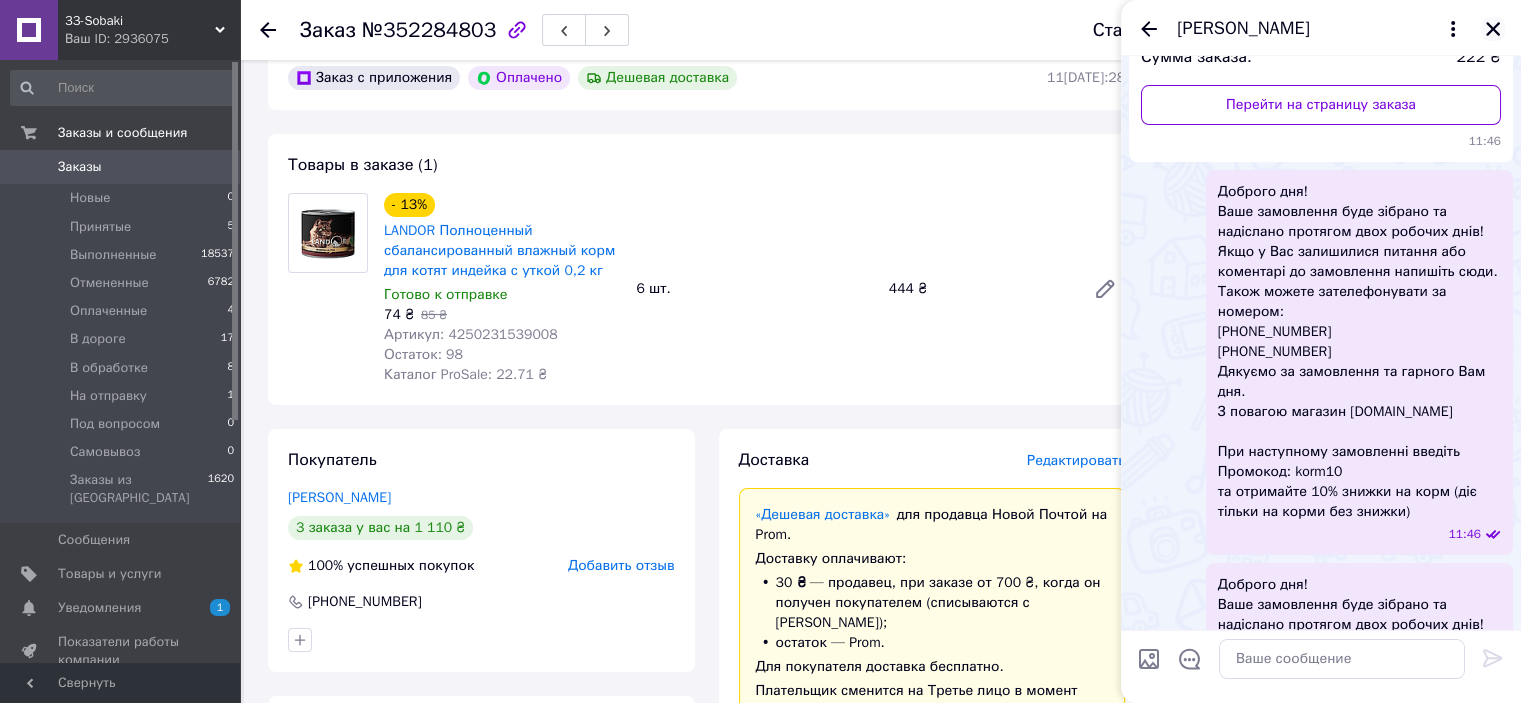 click 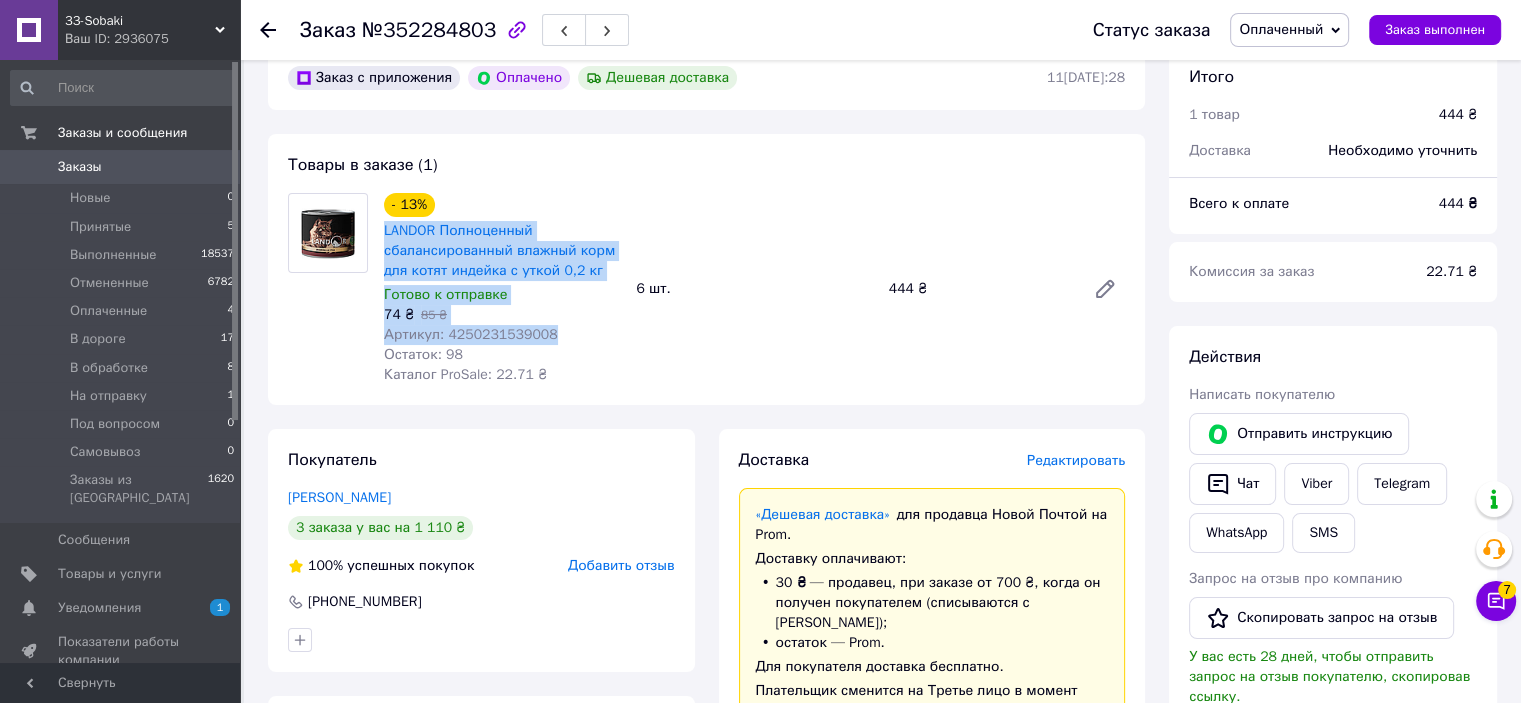 drag, startPoint x: 377, startPoint y: 231, endPoint x: 578, endPoint y: 331, distance: 224.50166 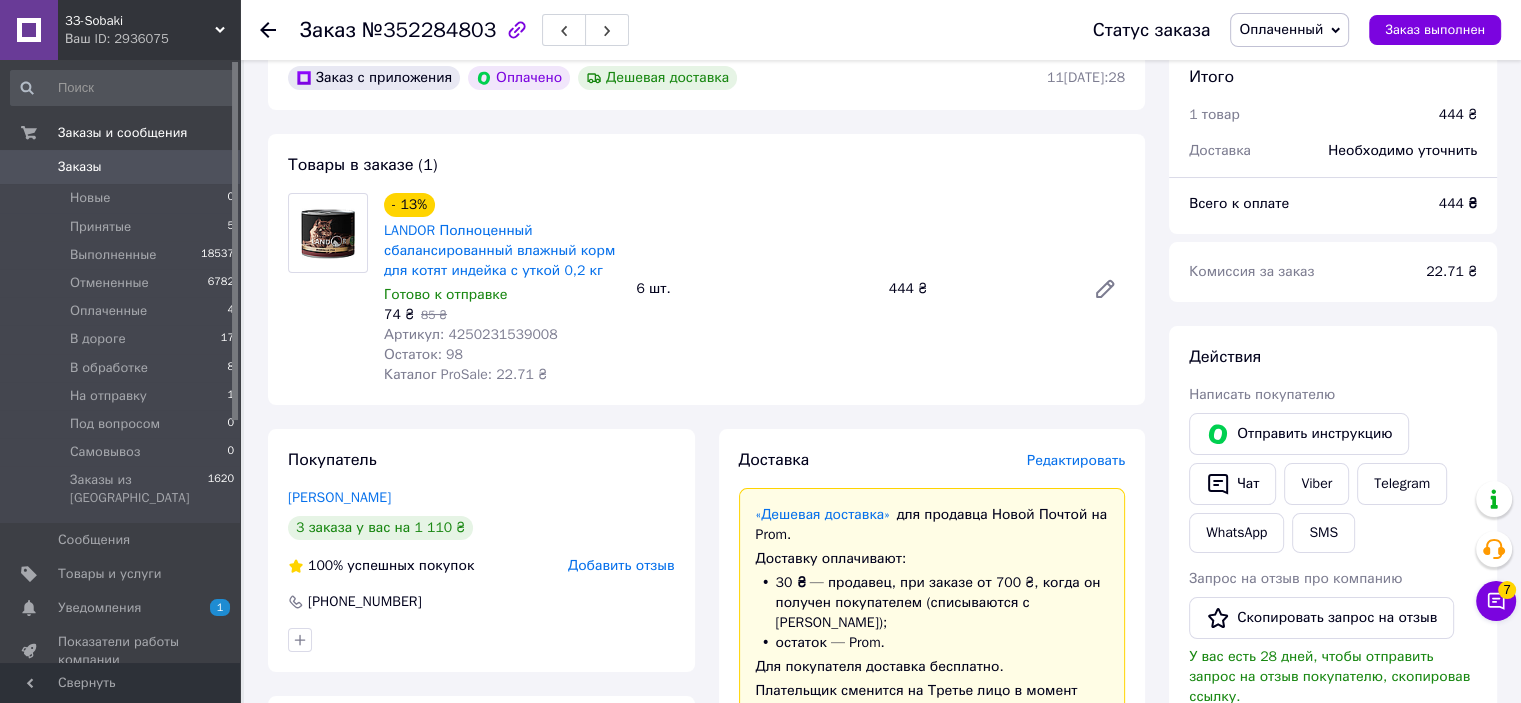 click on "Итого 1 товар 444 ₴ Доставка Необходимо уточнить Всего к оплате 444 ₴ Комиссия за заказ 22.71 ₴ Действия Написать покупателю   Отправить инструкцию   Чат Viber Telegram WhatsApp SMS Запрос на отзыв про компанию   Скопировать запрос на отзыв У вас есть 28 дней, чтобы отправить запрос на отзыв покупателю, скопировав ссылку.   Выдать чек   Скачать PDF   Печать PDF   Вернуть деньги покупателю Метки Личные заметки, которые видите только вы. По ним можно фильтровать заказы Примечания Осталось 300 символов Очистить Сохранить" at bounding box center [1333, 734] 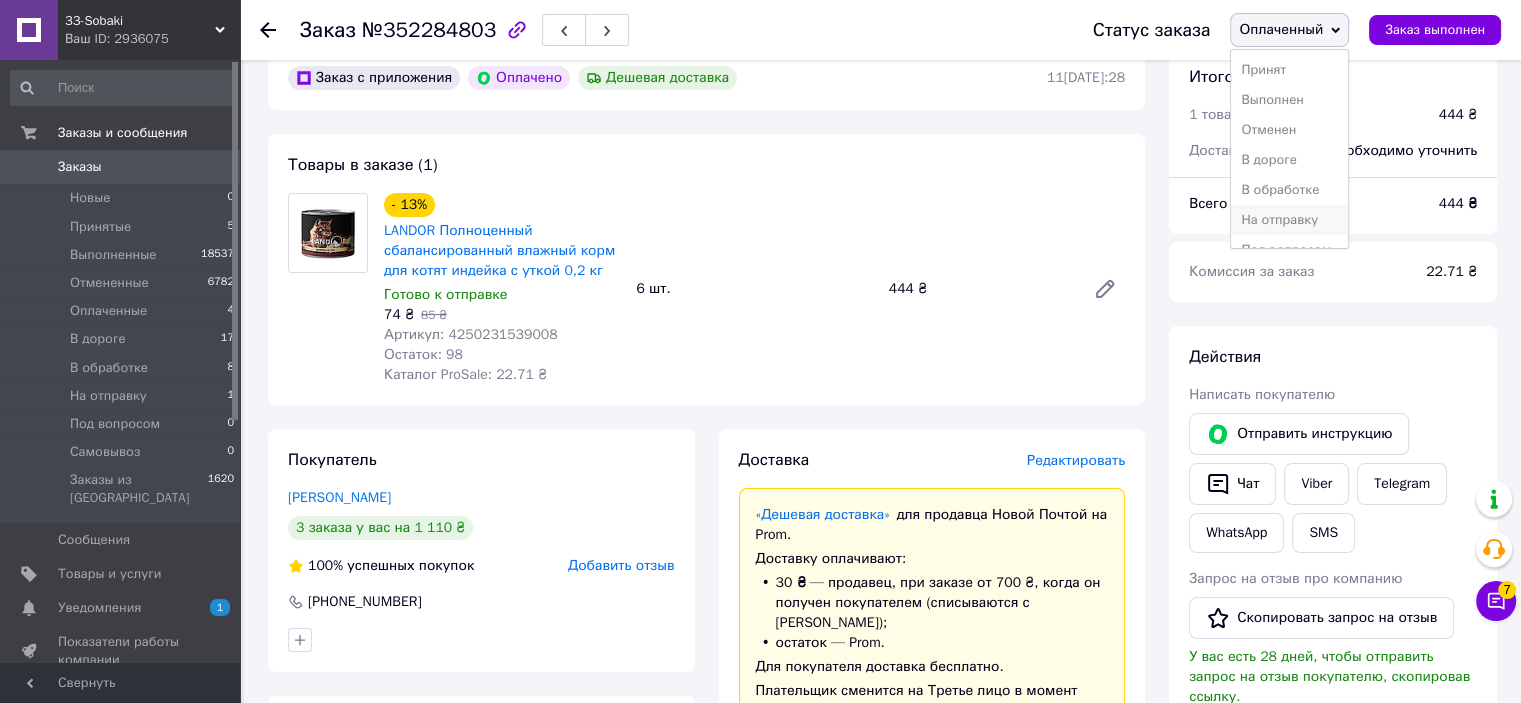 click on "На отправку" at bounding box center [1289, 220] 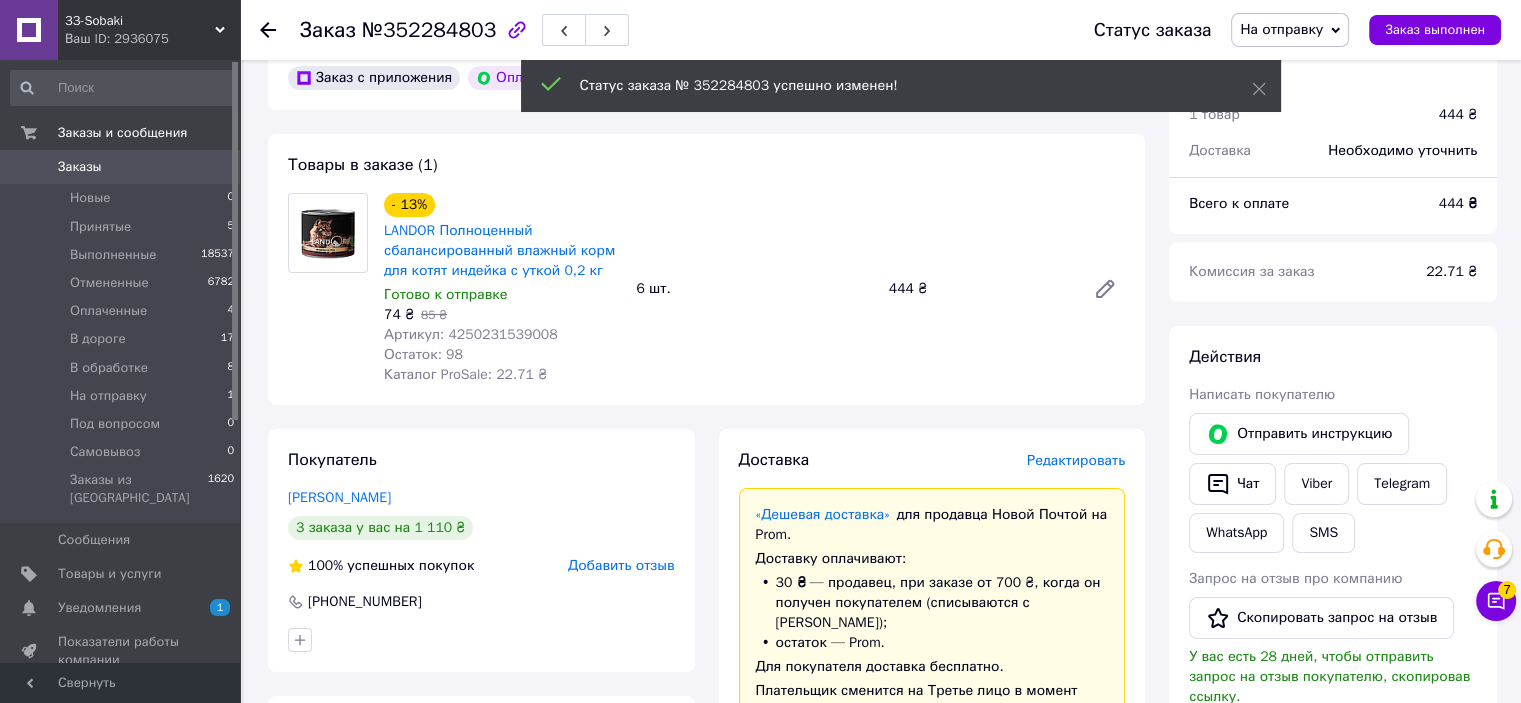 click 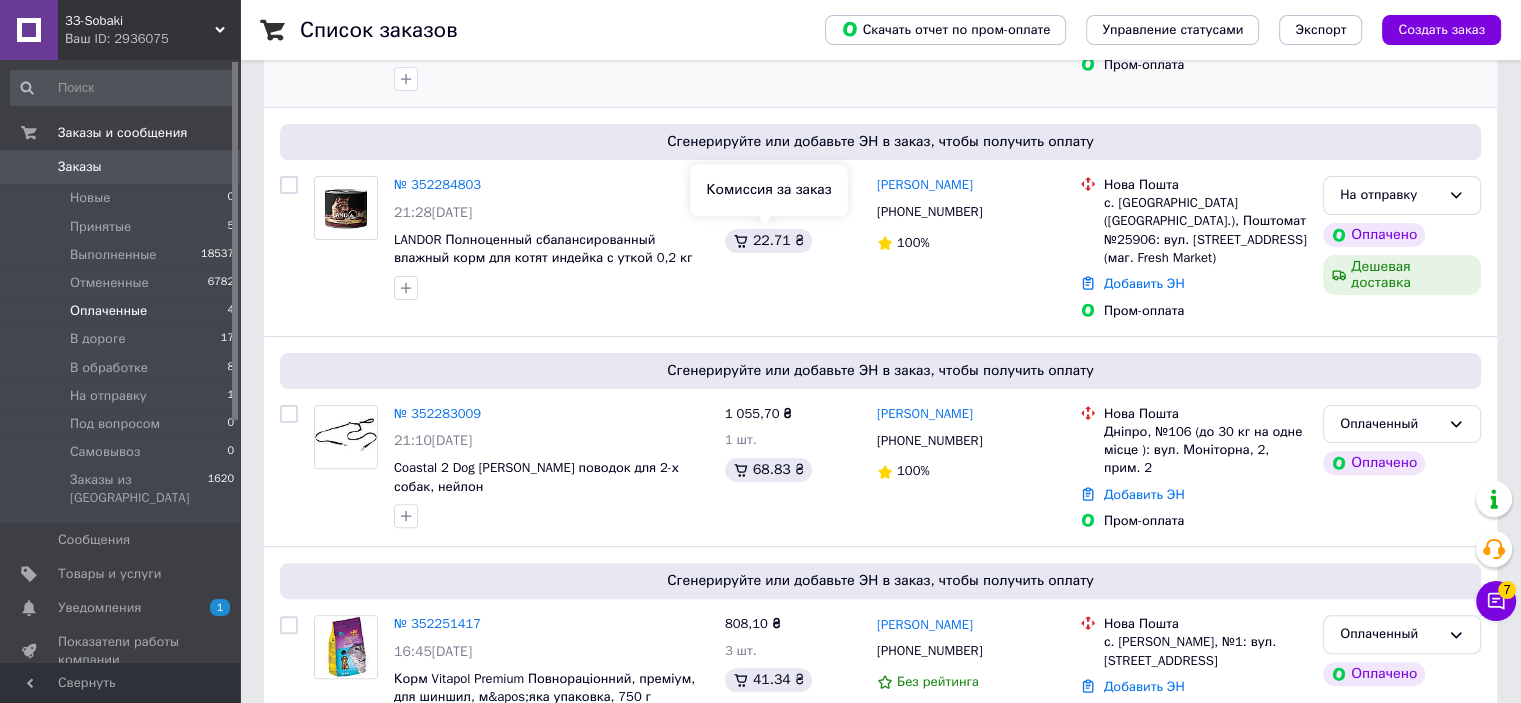 scroll, scrollTop: 500, scrollLeft: 0, axis: vertical 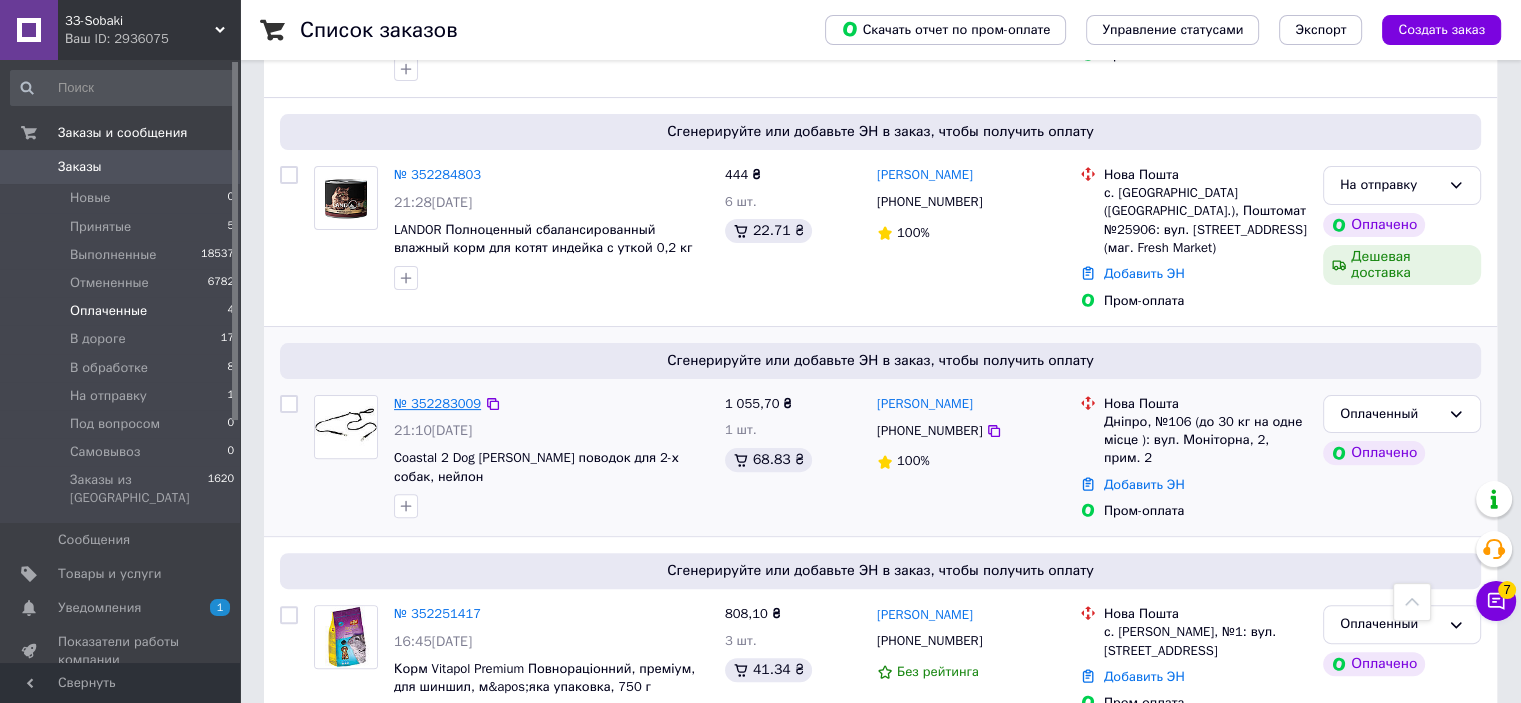 click on "№ 352283009" at bounding box center [437, 403] 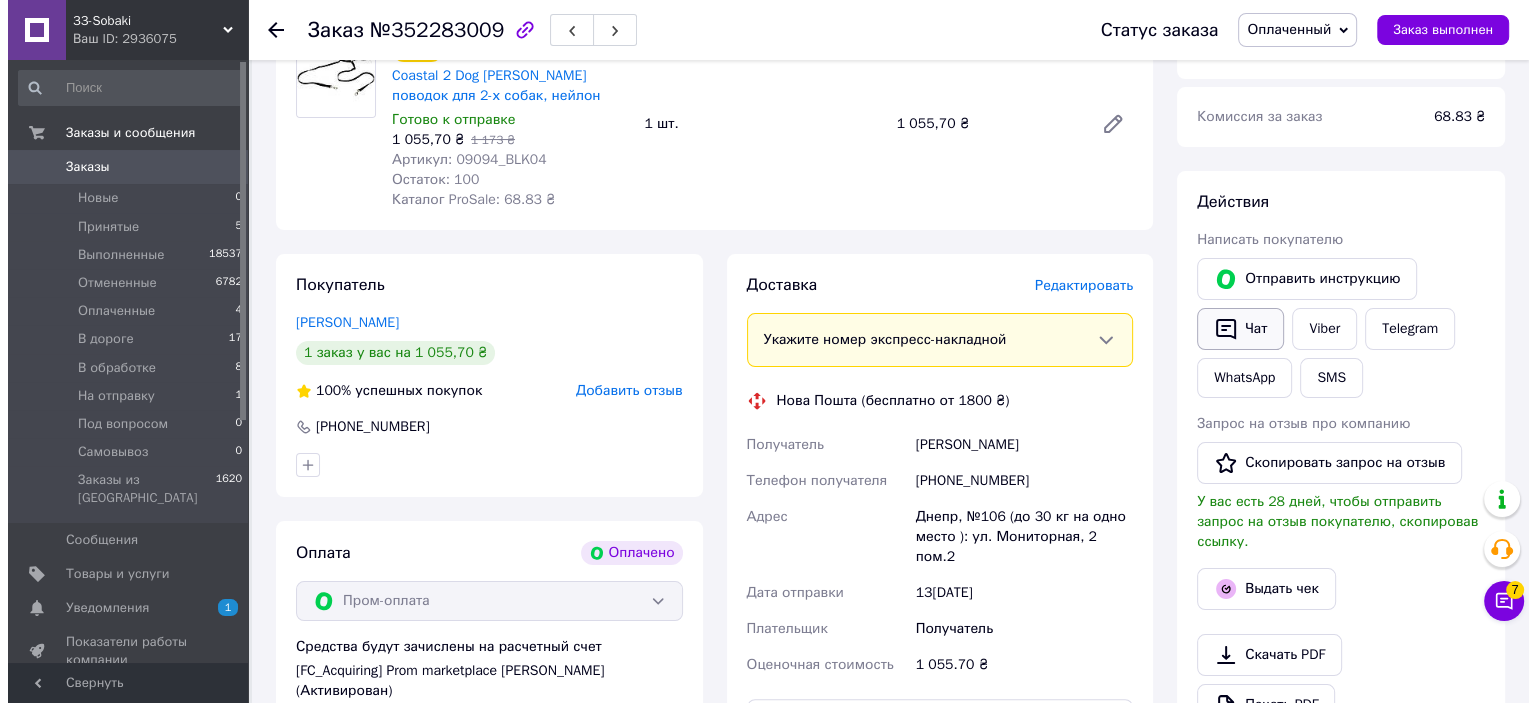 scroll, scrollTop: 200, scrollLeft: 0, axis: vertical 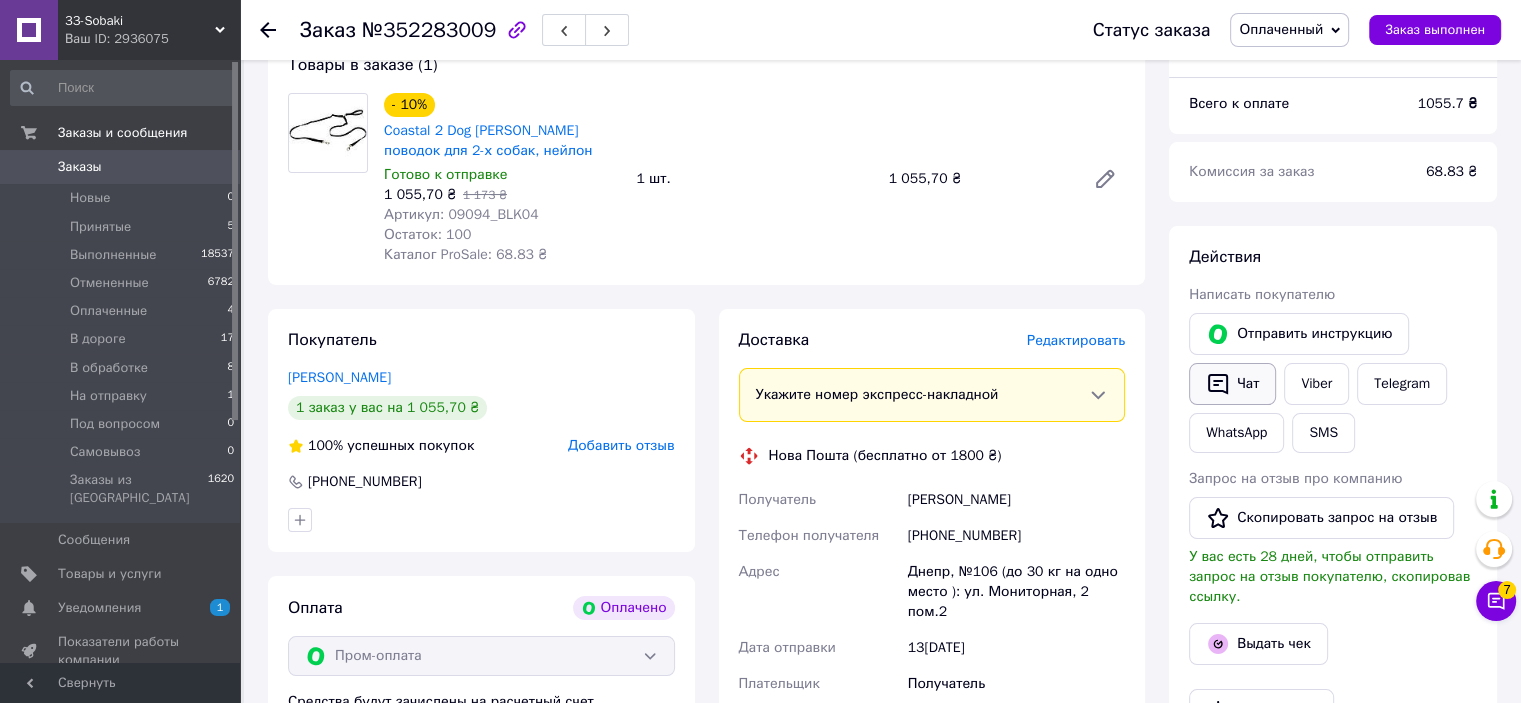 click on "Чат" at bounding box center (1232, 384) 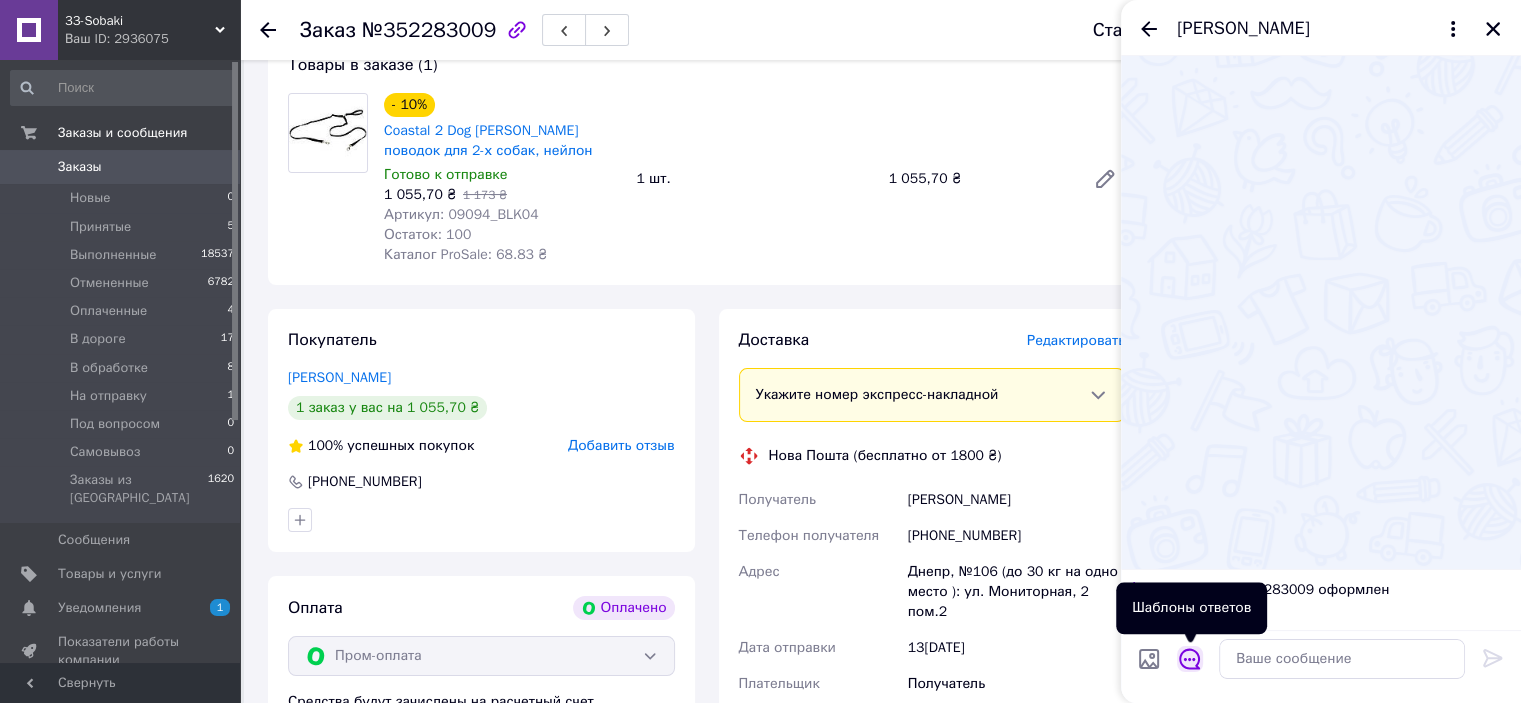 click 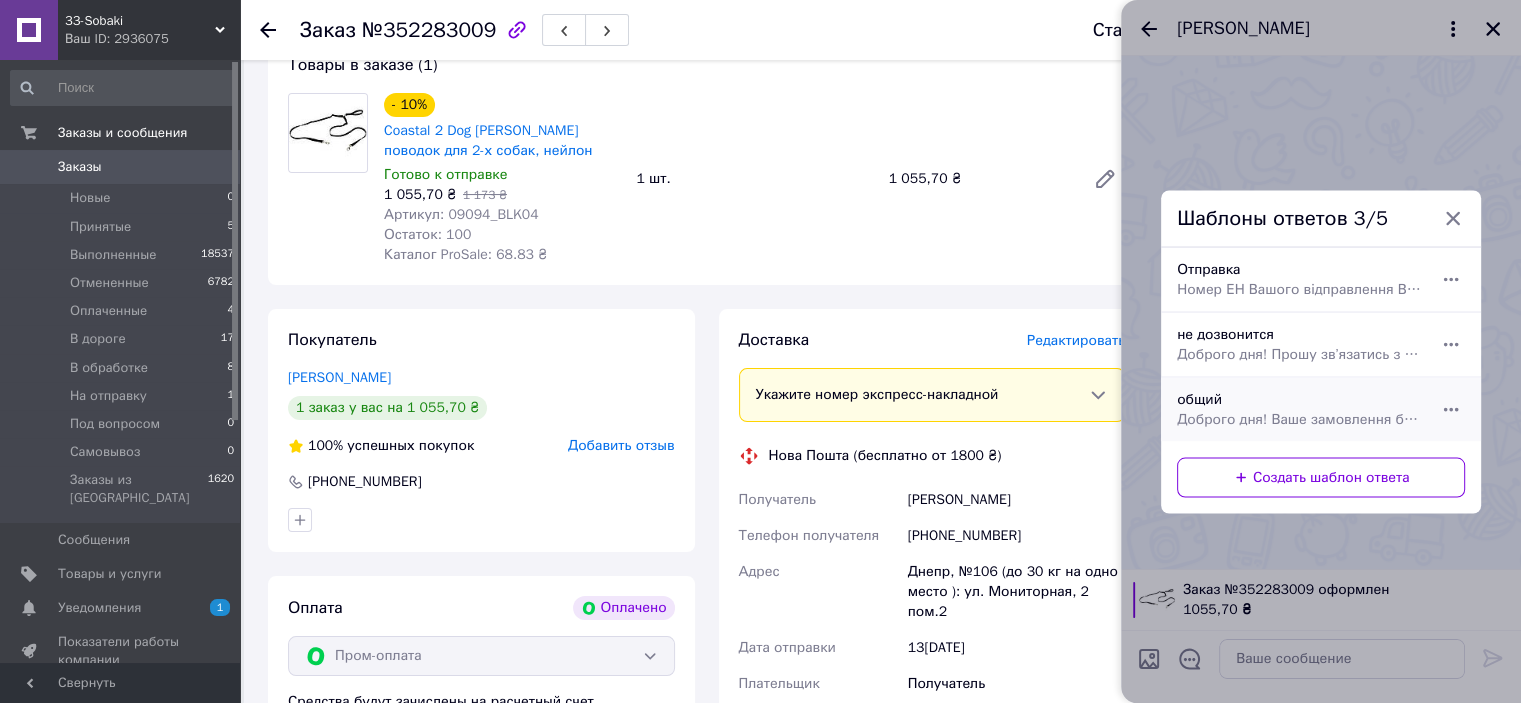 click on "Доброго дня!
Ваше замовлення буде зібрано та надіслано протягом двох робочих днів!
Якщо у Вас залишилися питання або коментарі до замовлення напишіть сюди.
Також можете зателефонувати за номером:
[PHONE_NUMBER]
[PHONE_NUMBER]
Дякуємо за замовлення та гарного Вам дня.
З повагою магазин [DOMAIN_NAME]
При наступному замовленні введіть Промокод: korm10
та отримайте 10% знижки на корм (діє тільки на корми без знижки)" at bounding box center [1299, 419] 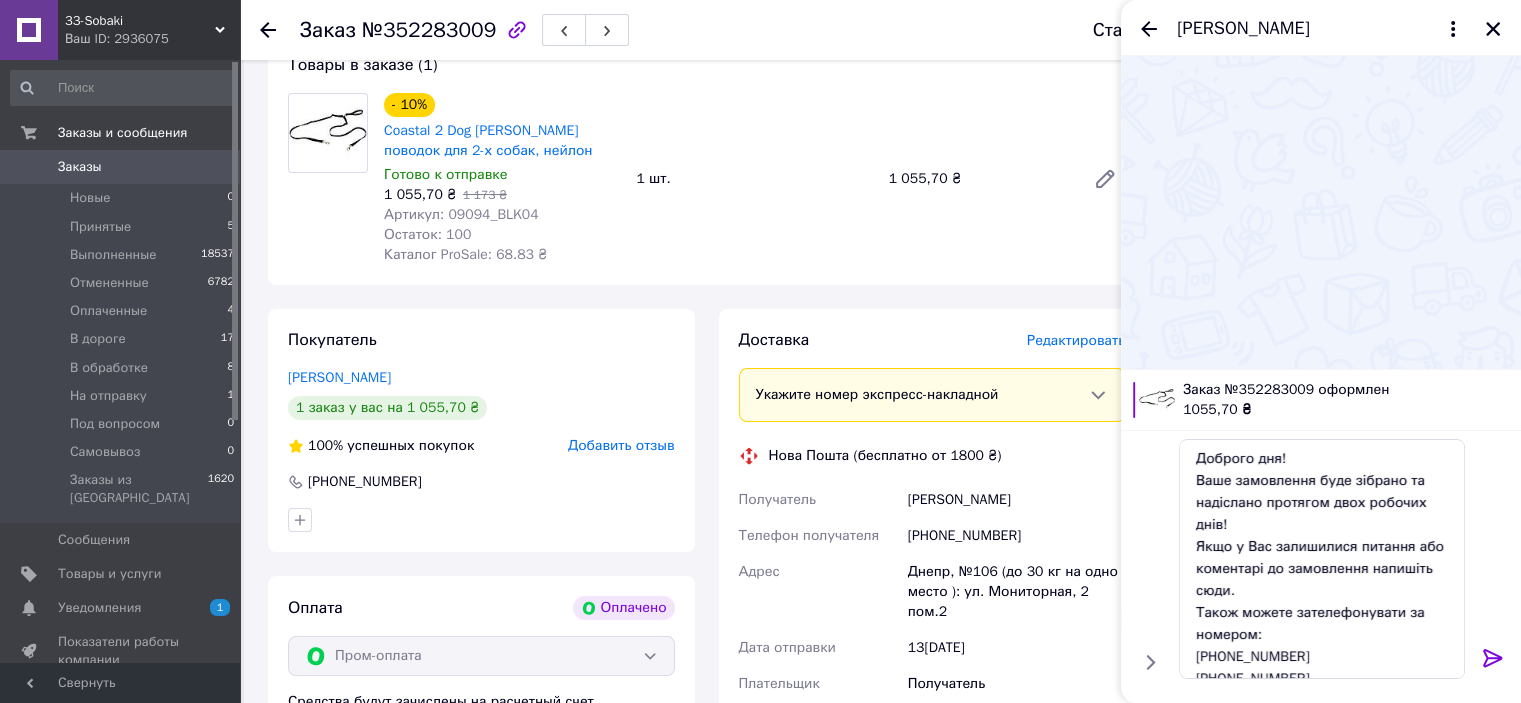 click 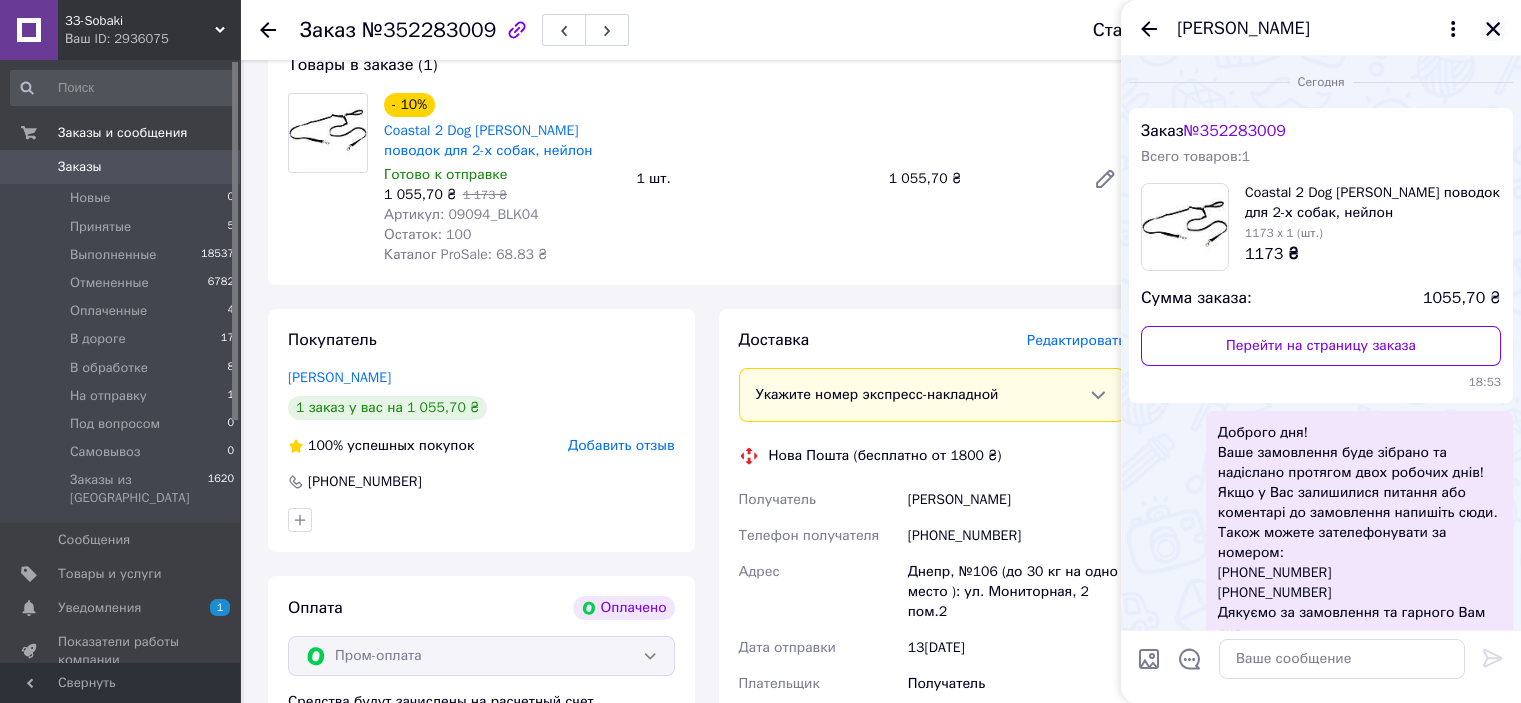 click 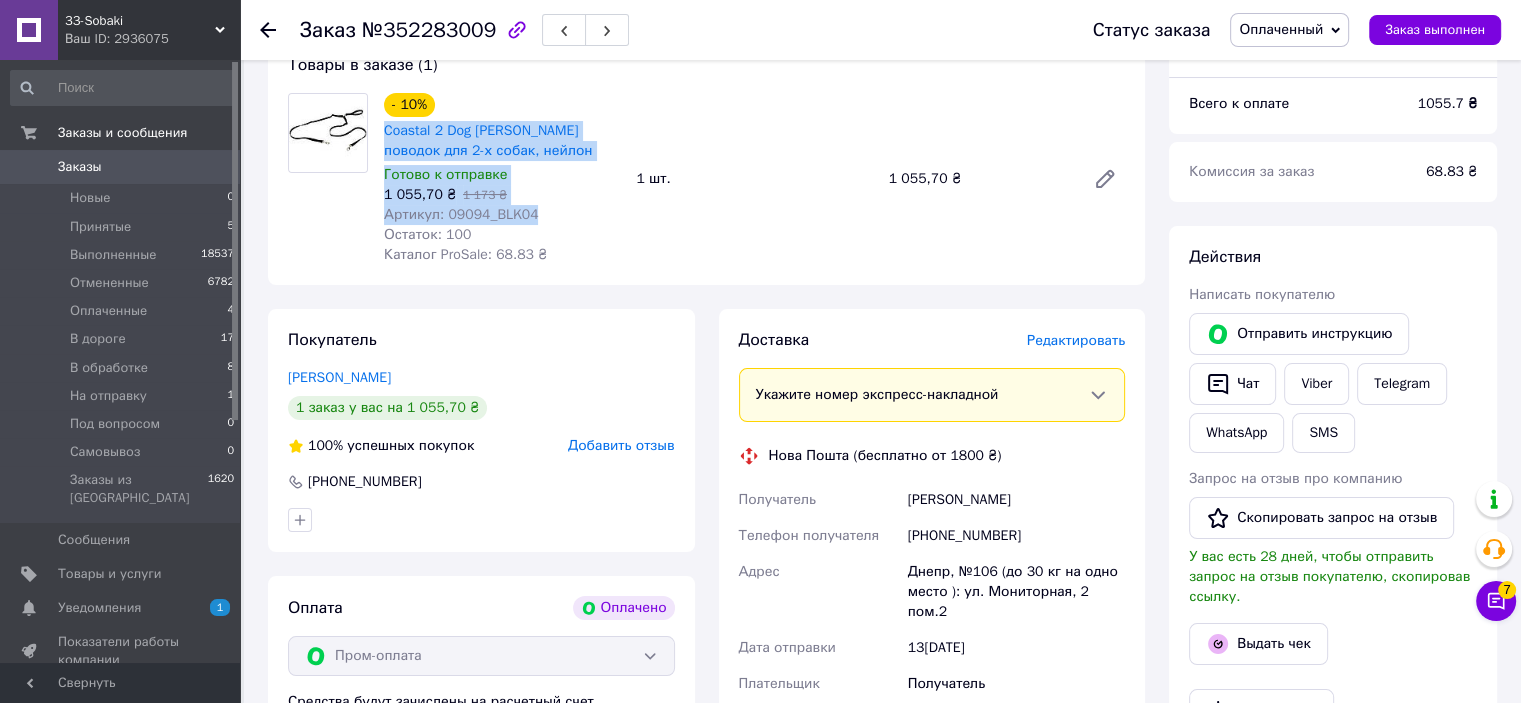drag, startPoint x: 380, startPoint y: 131, endPoint x: 538, endPoint y: 213, distance: 178.01123 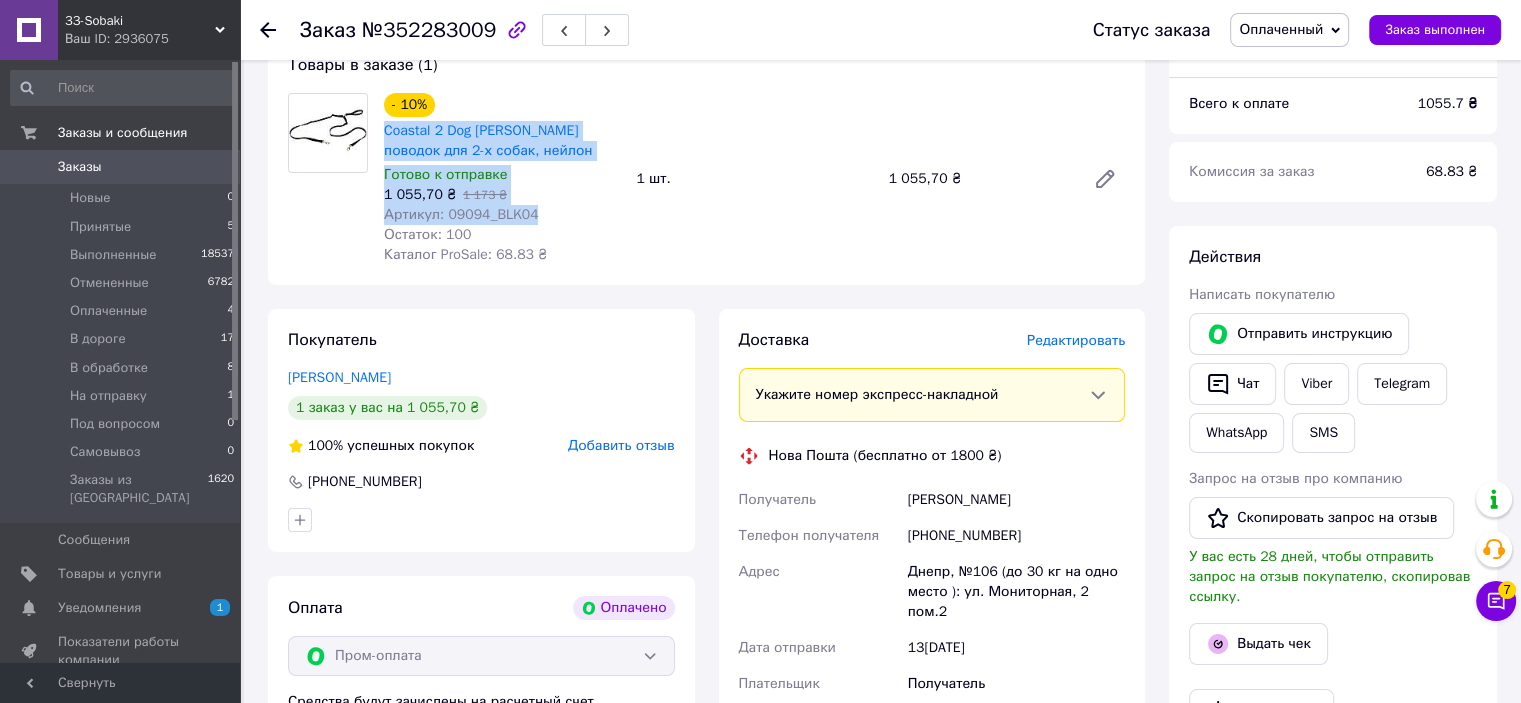 click on "- 10% Coastal 2 Dog [PERSON_NAME] поводок для 2-х собак, нейлон Готово к отправке 1 055,70 ₴   1 173 ₴ Артикул: 09094_BLK04 Остаток: 100 Каталог ProSale: 68.83 ₴" at bounding box center (502, 179) 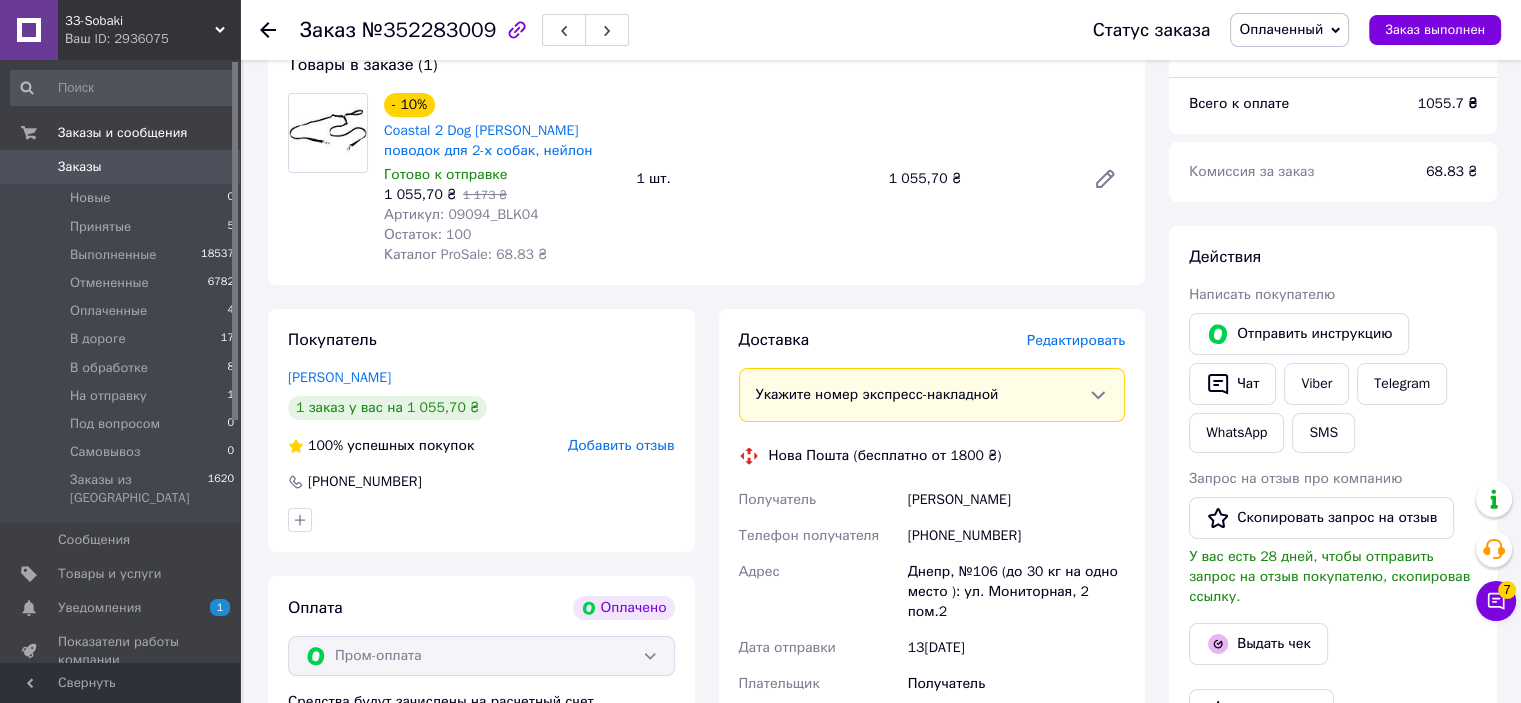 drag, startPoint x: 1028, startPoint y: 688, endPoint x: 1016, endPoint y: 665, distance: 25.942244 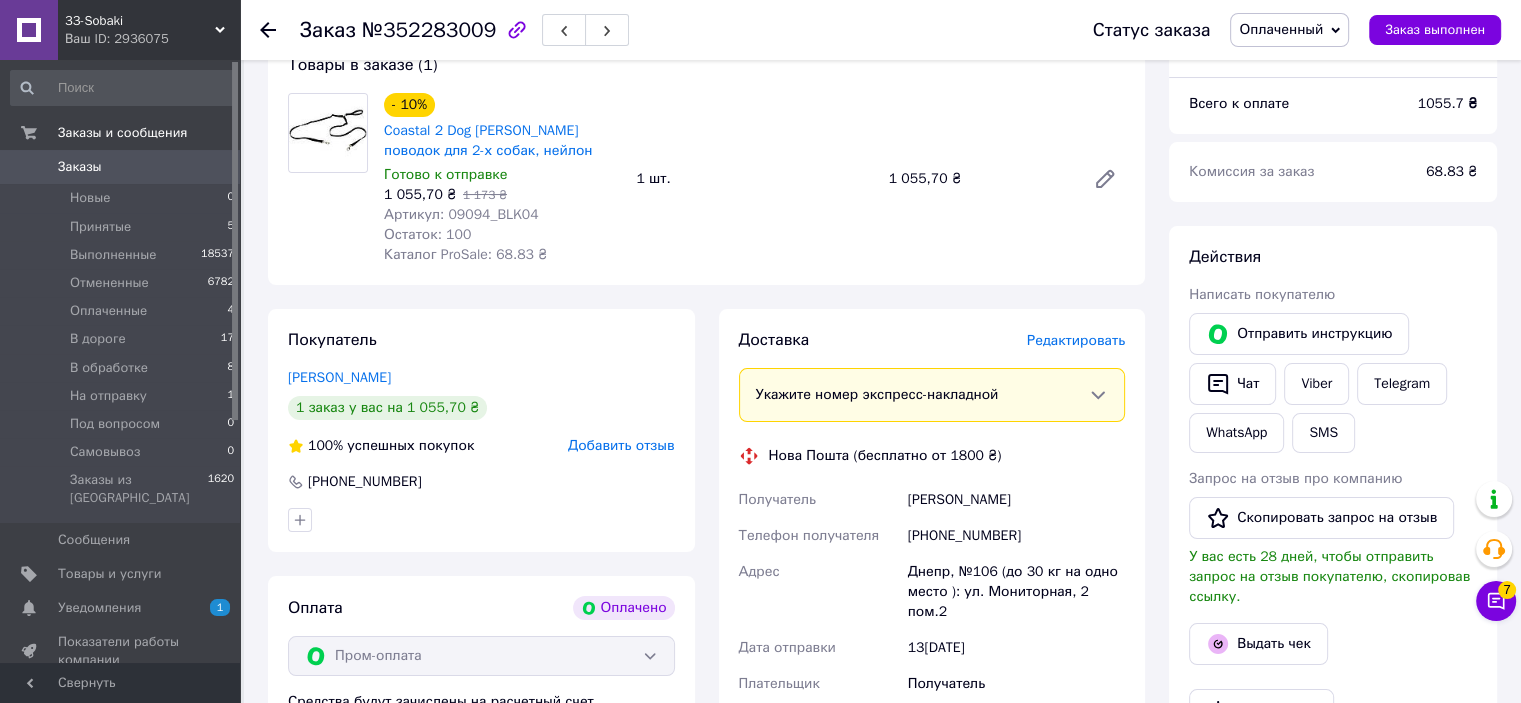 click on "Получатель [PERSON_NAME] Телефон получателя [PHONE_NUMBER] Адрес Днепр, №106 (до 30 кг на одно место ): ул. Мониторная, 2 пом.2 Дата отправки [DATE] Плательщик Получатель Оценочная стоимость 1 055.70 ₴" at bounding box center [932, 610] 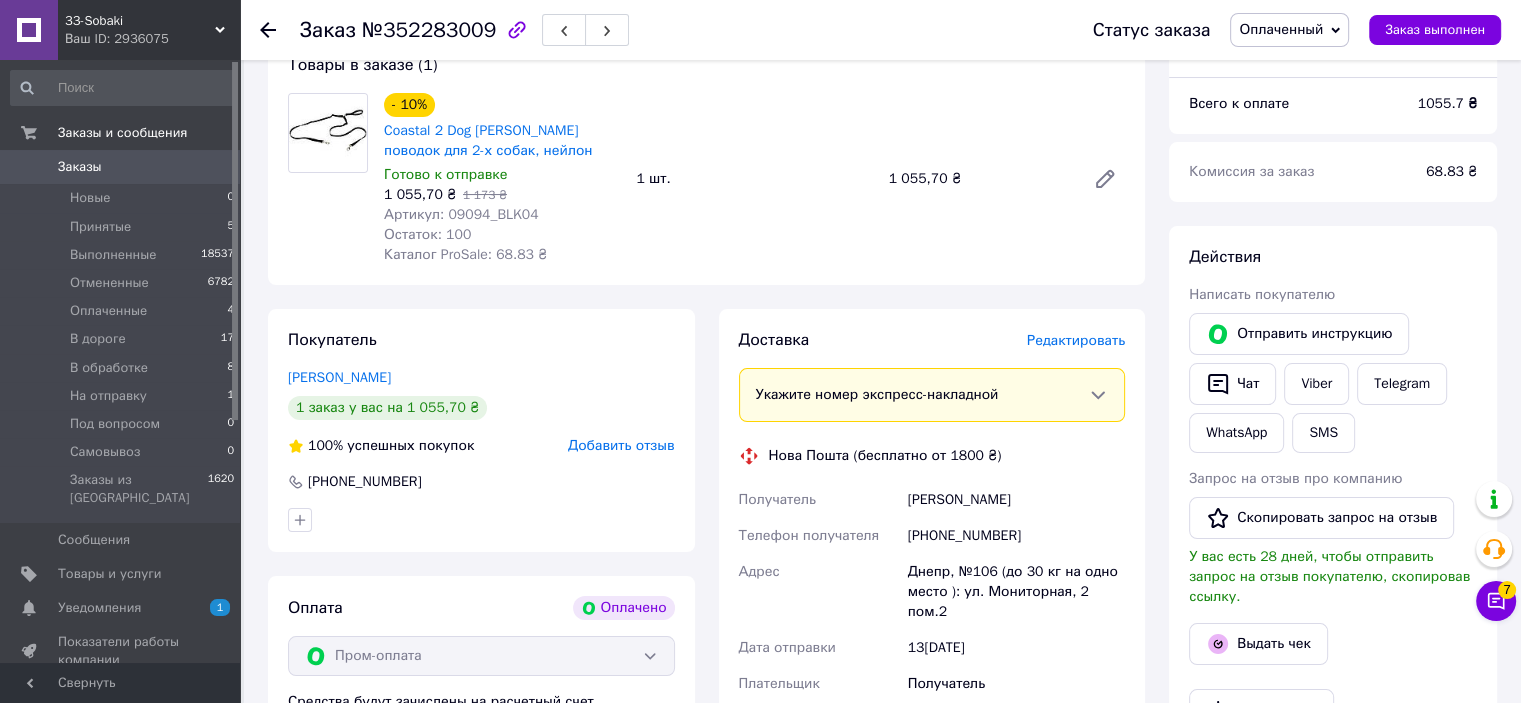 click on "Редактировать" at bounding box center [1076, 340] 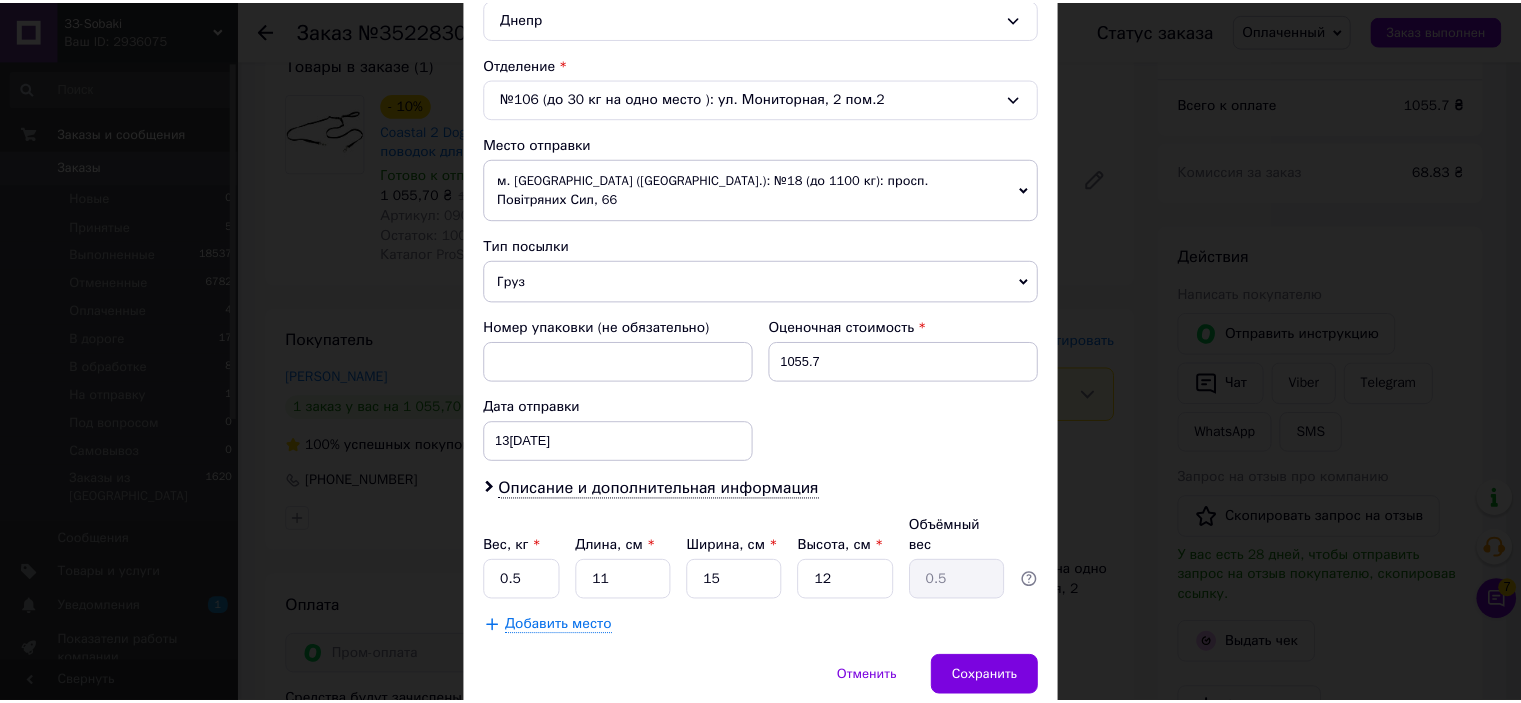 scroll, scrollTop: 619, scrollLeft: 0, axis: vertical 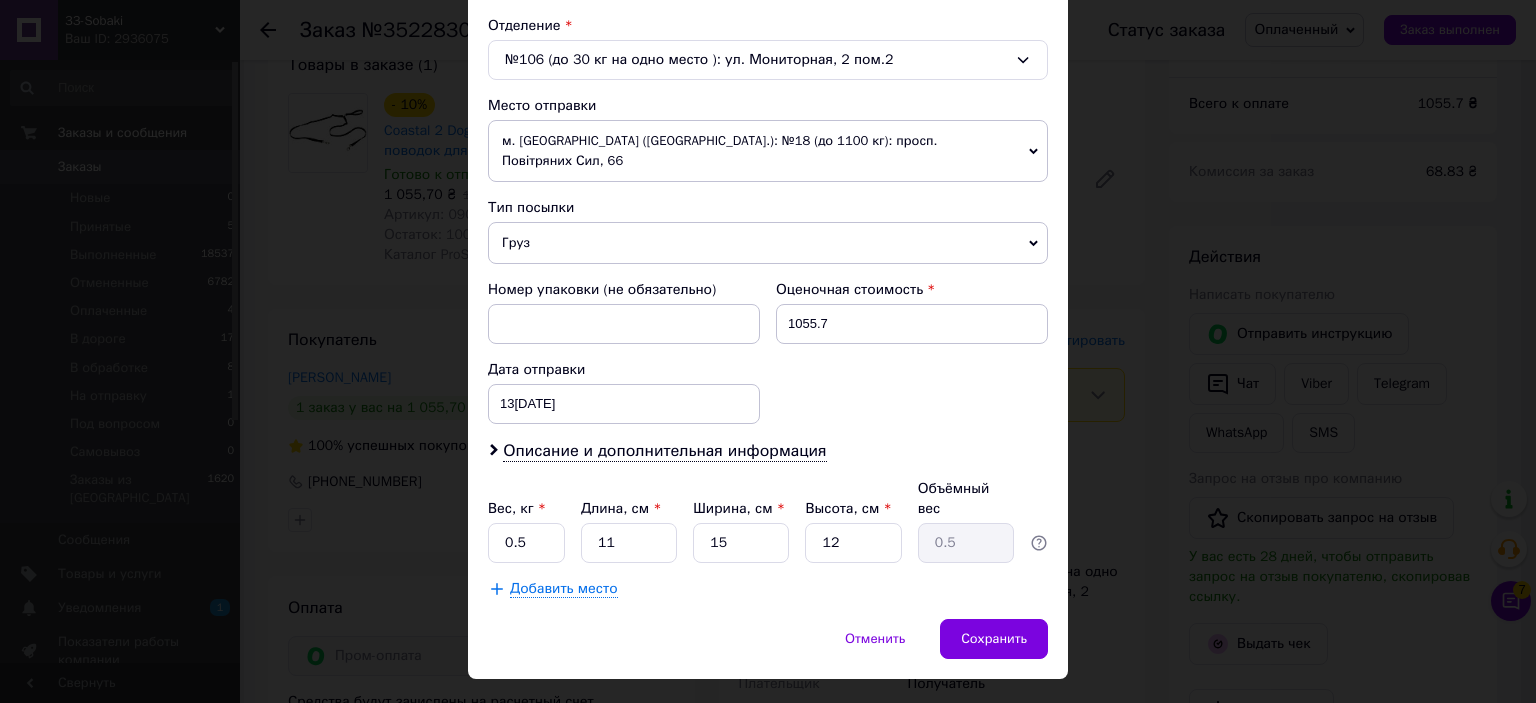 click on "м. [GEOGRAPHIC_DATA] ([GEOGRAPHIC_DATA].): №18 (до 1100 кг): просп. Повітряних Сил, 66" at bounding box center (768, 151) 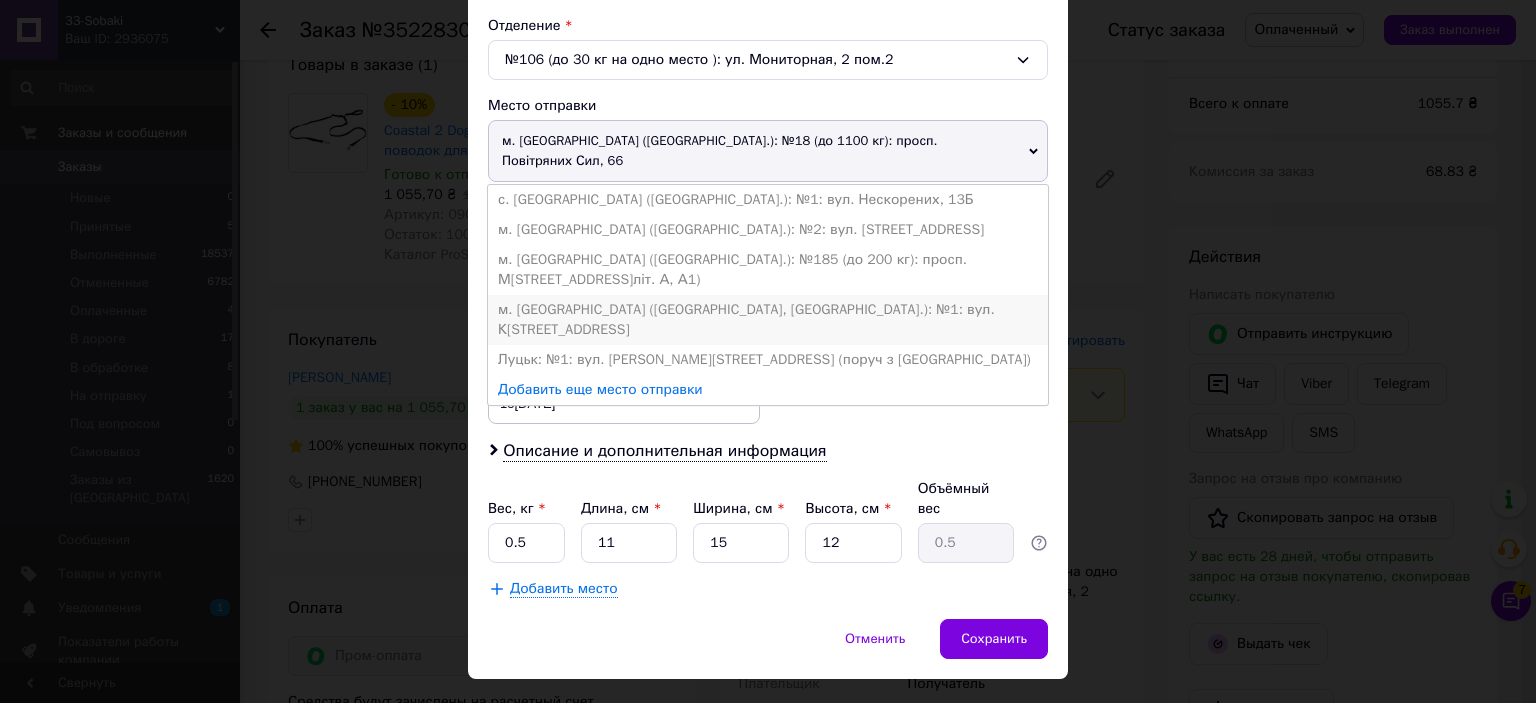 click on "м. [GEOGRAPHIC_DATA] ([GEOGRAPHIC_DATA], [GEOGRAPHIC_DATA].): №1: вул. К[STREET_ADDRESS]" at bounding box center [768, 320] 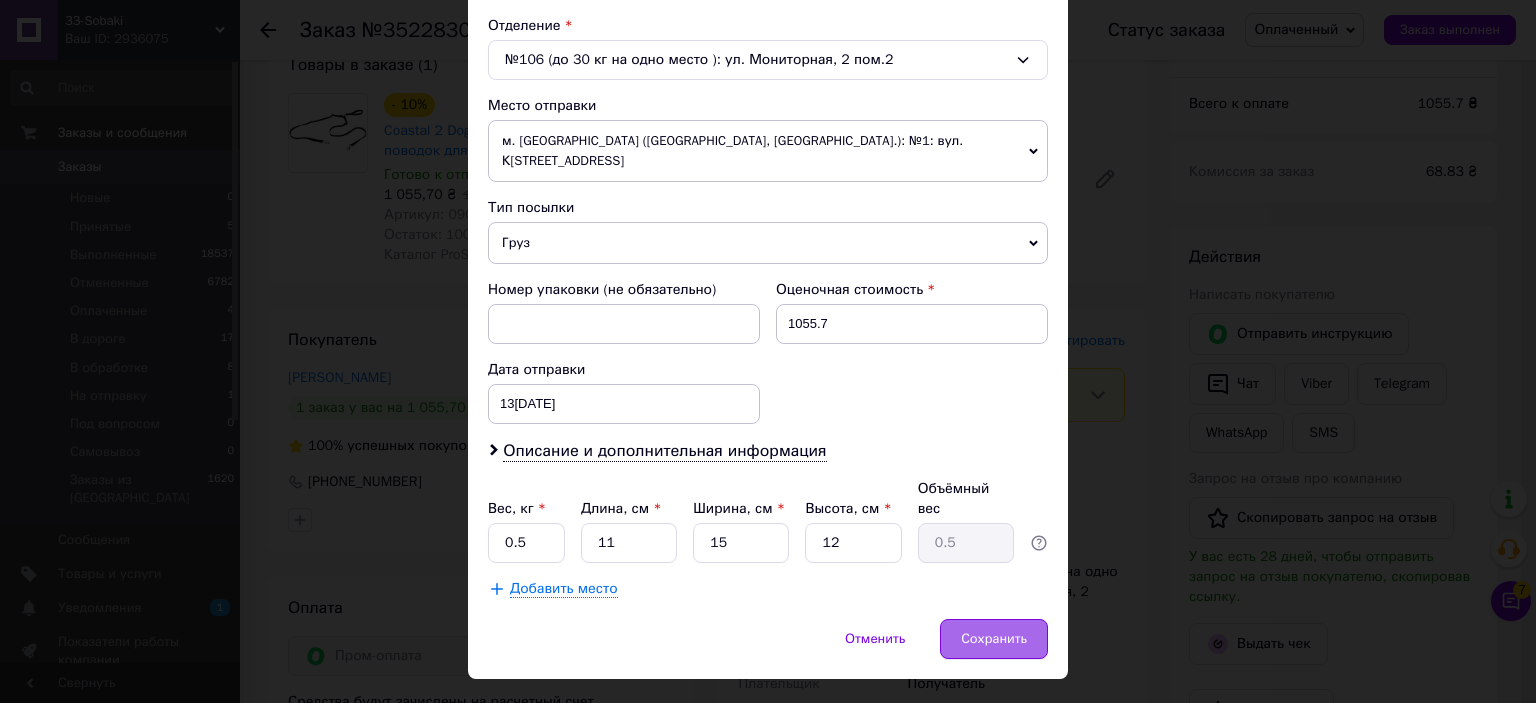 click on "Сохранить" at bounding box center (994, 639) 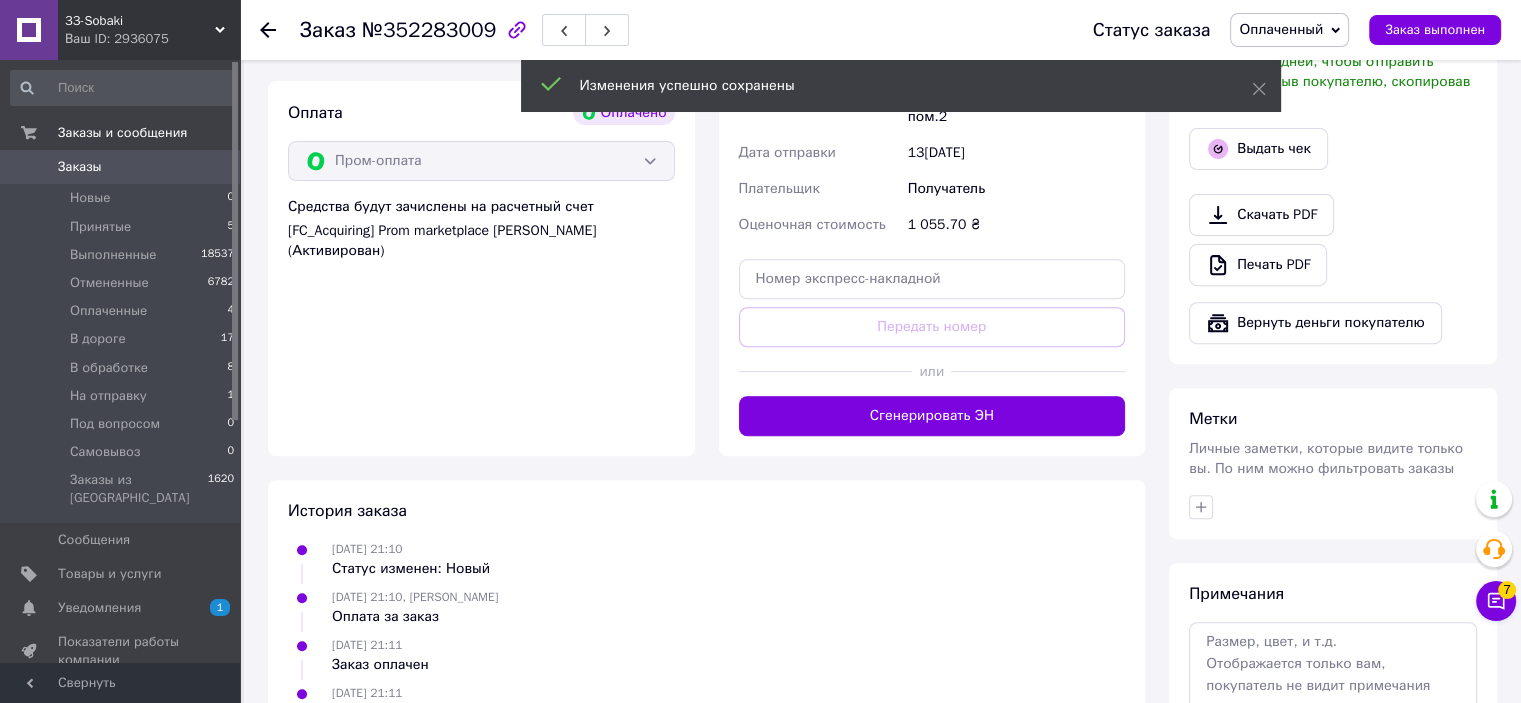 scroll, scrollTop: 700, scrollLeft: 0, axis: vertical 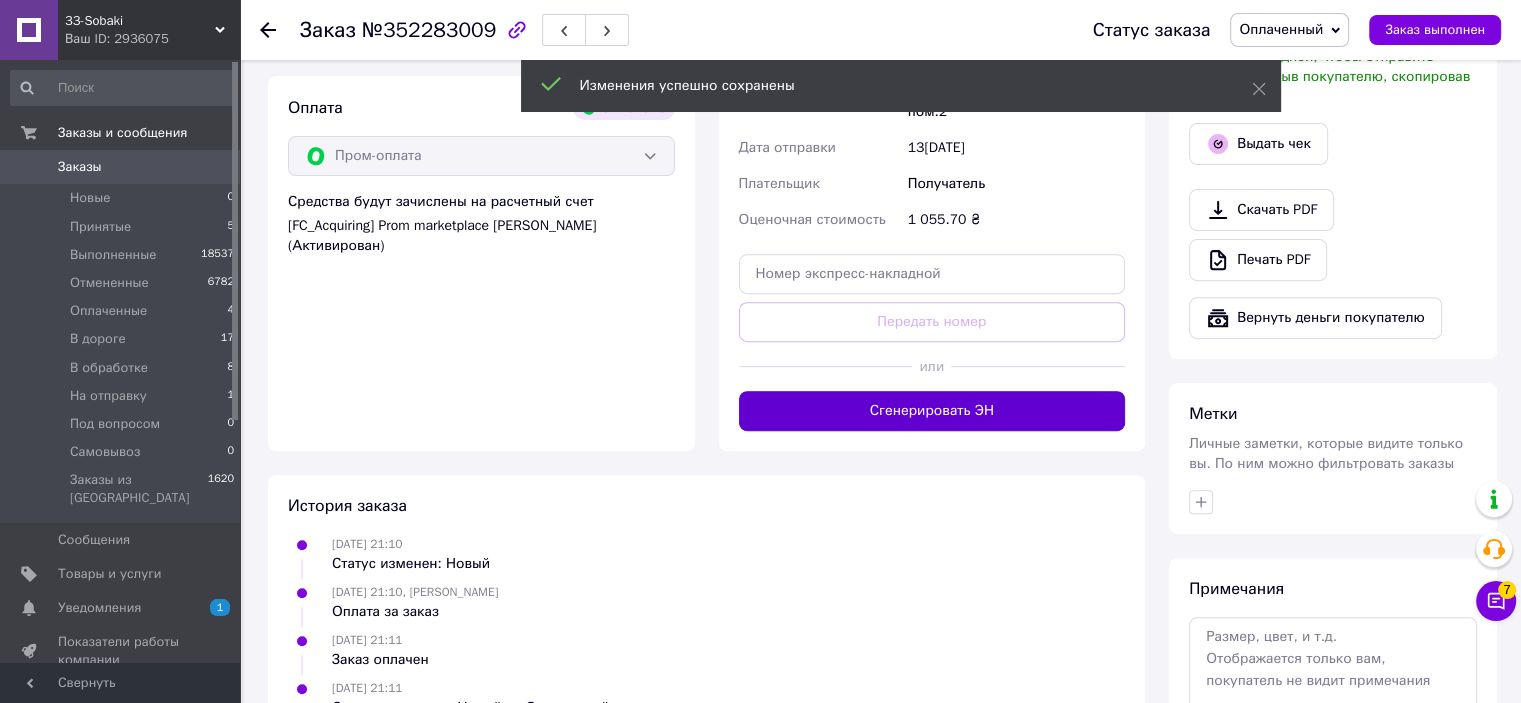 click on "Сгенерировать ЭН" at bounding box center (932, 411) 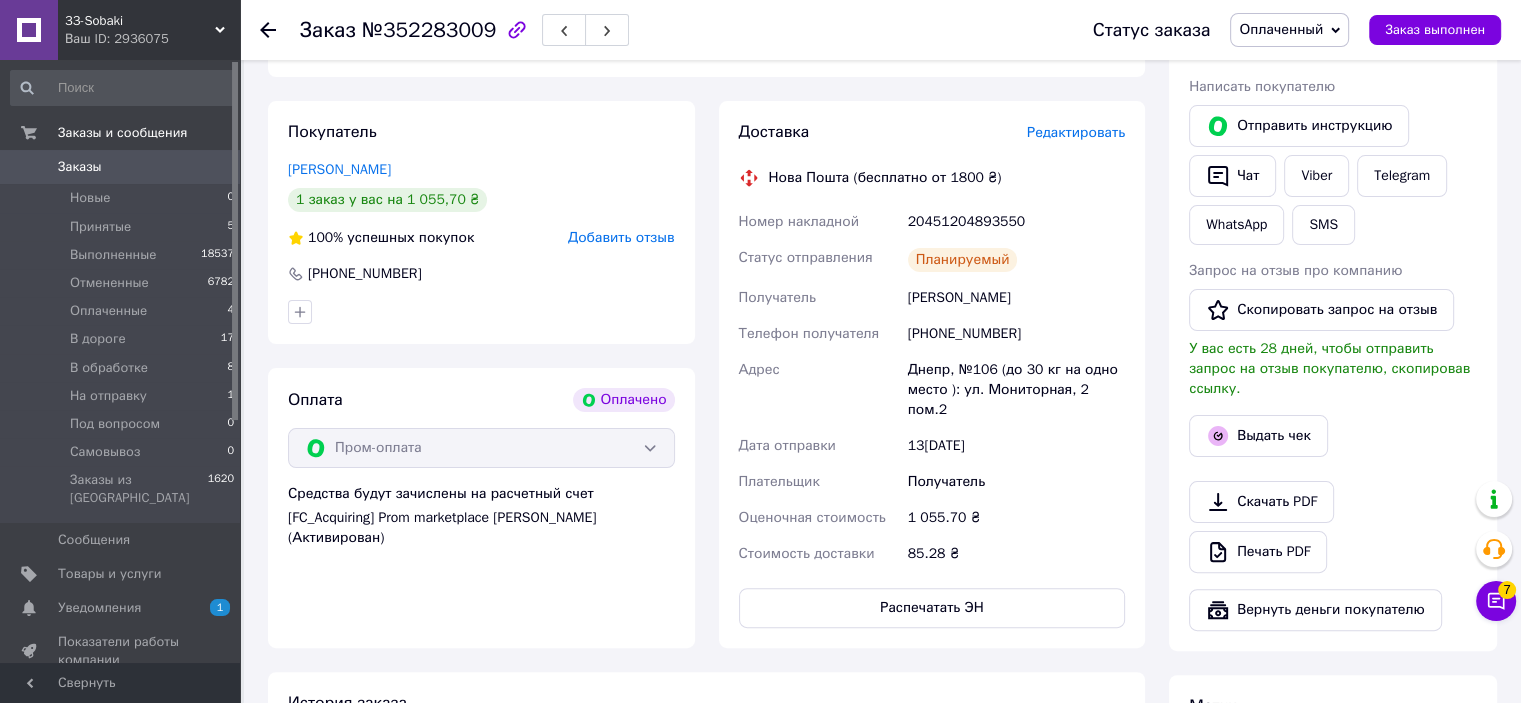 scroll, scrollTop: 400, scrollLeft: 0, axis: vertical 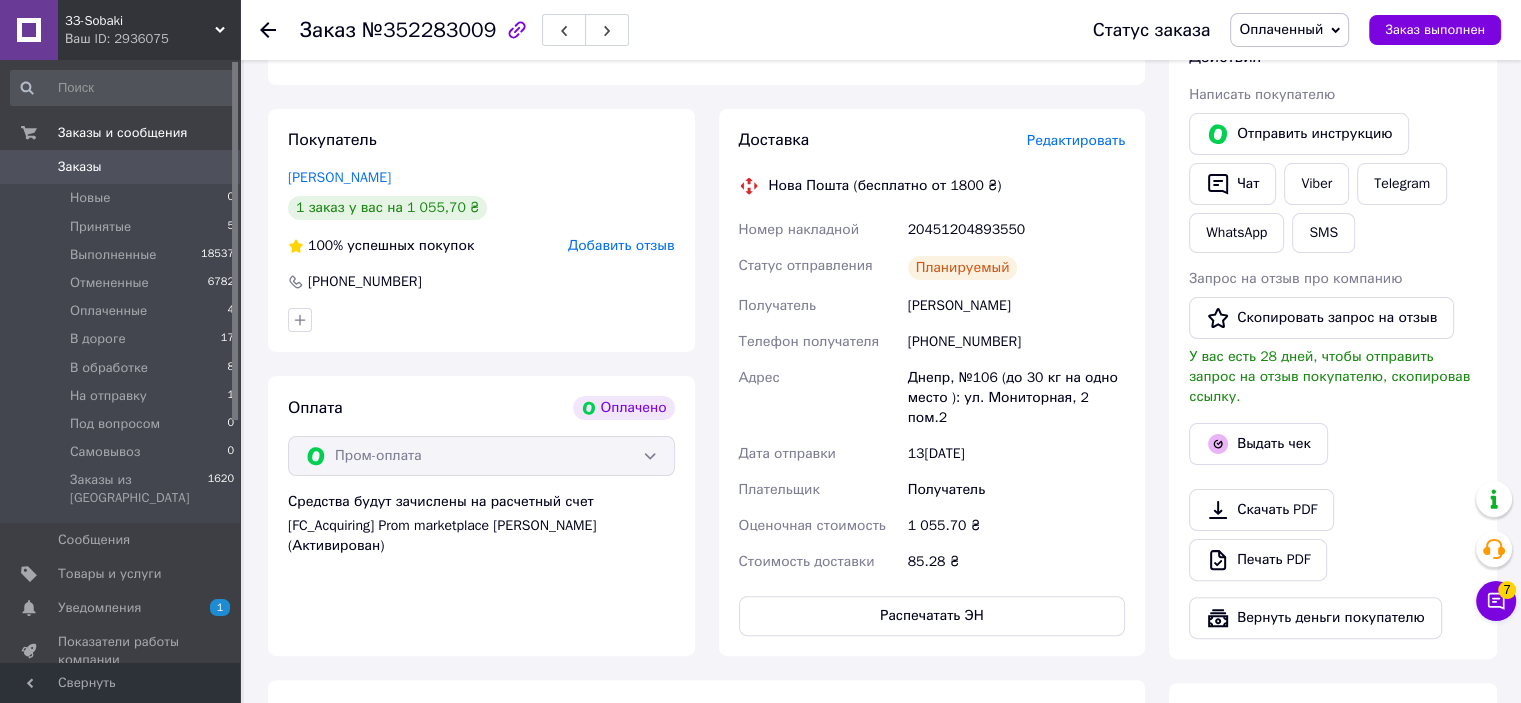 click on "20451204893550" at bounding box center (1016, 230) 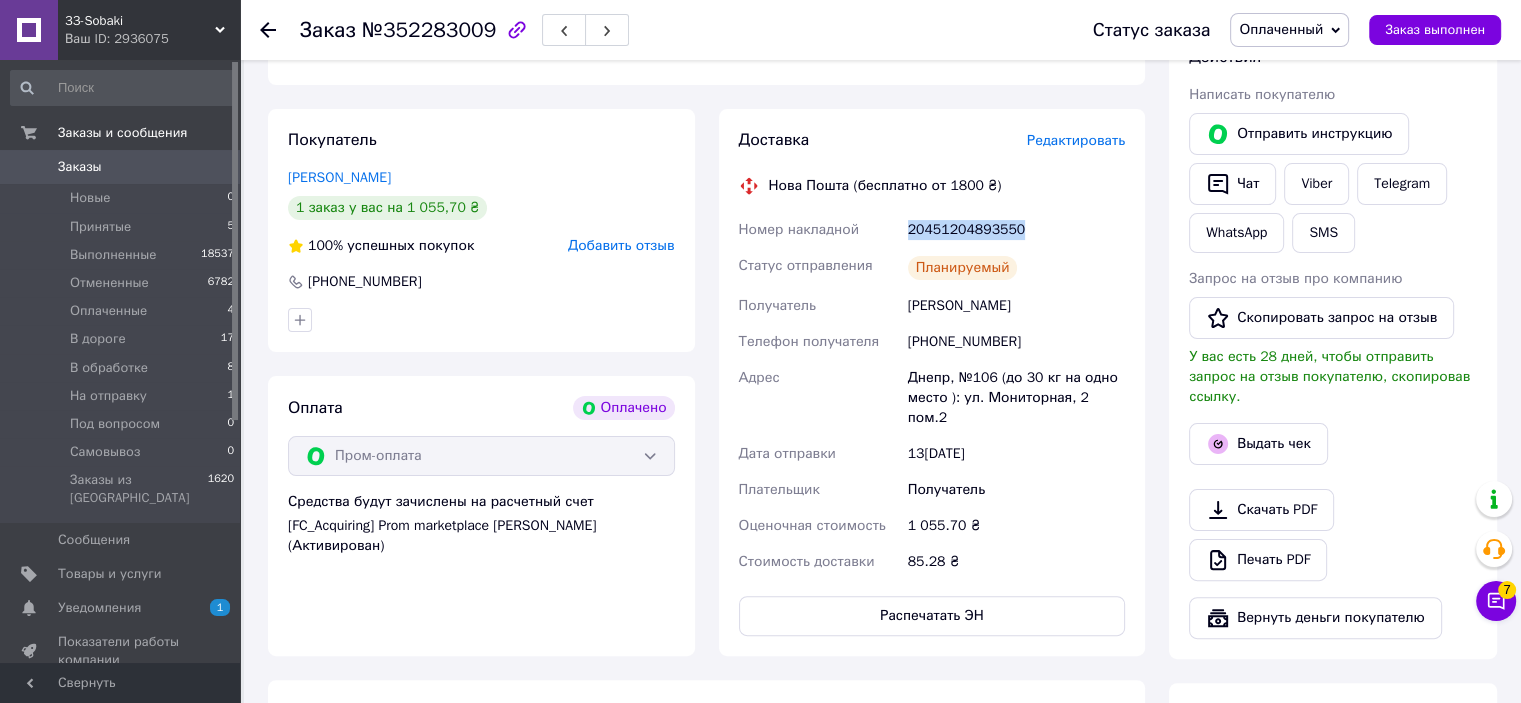 click on "20451204893550" at bounding box center (1016, 230) 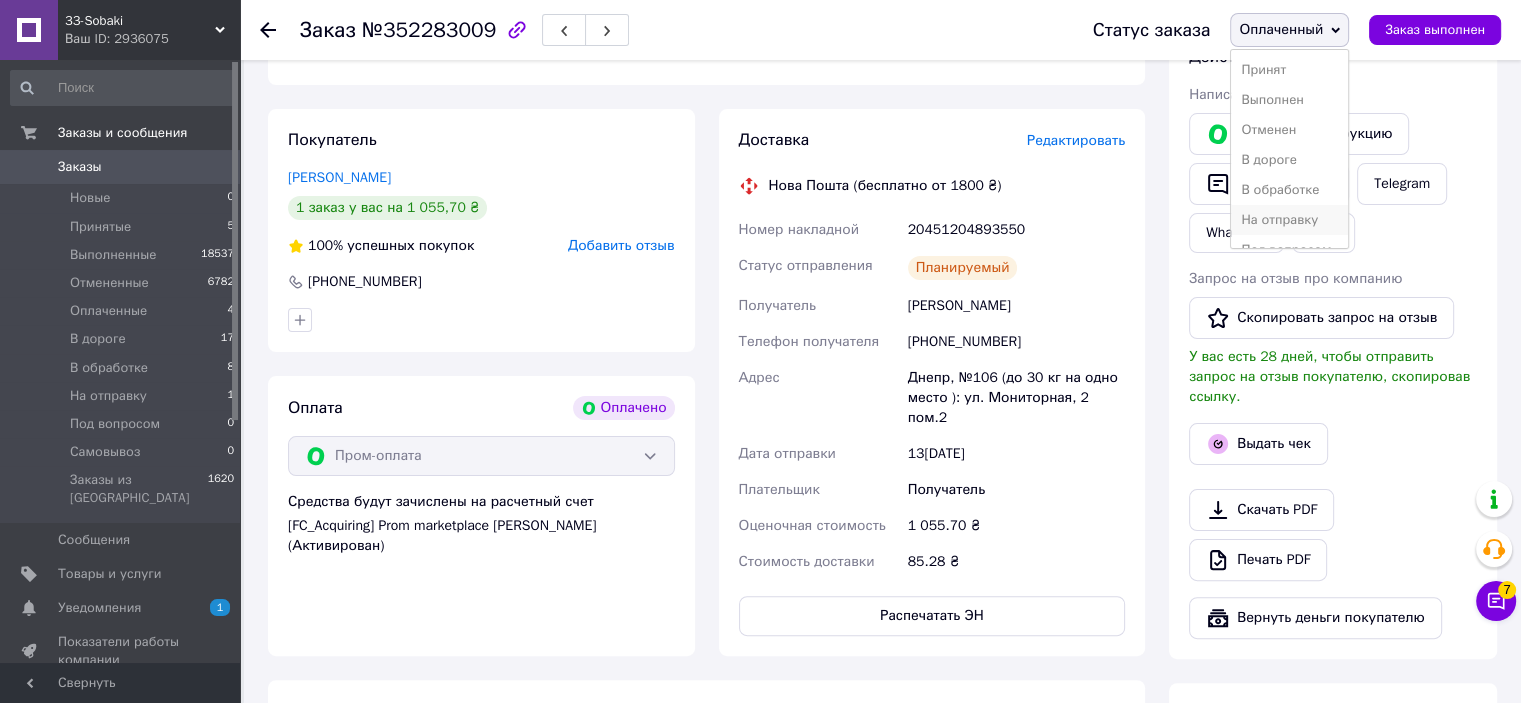 click on "На отправку" at bounding box center (1289, 220) 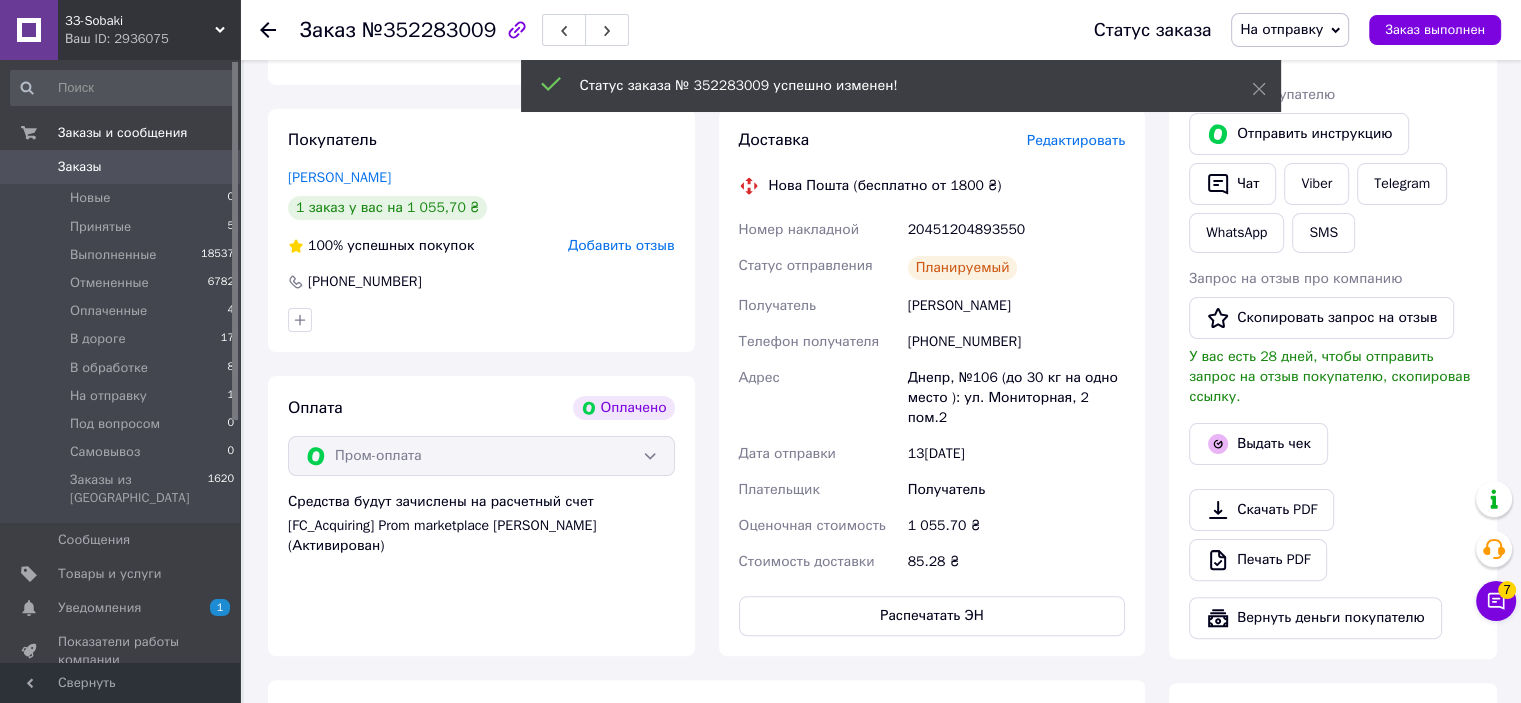 click on "На отправку" at bounding box center (1281, 29) 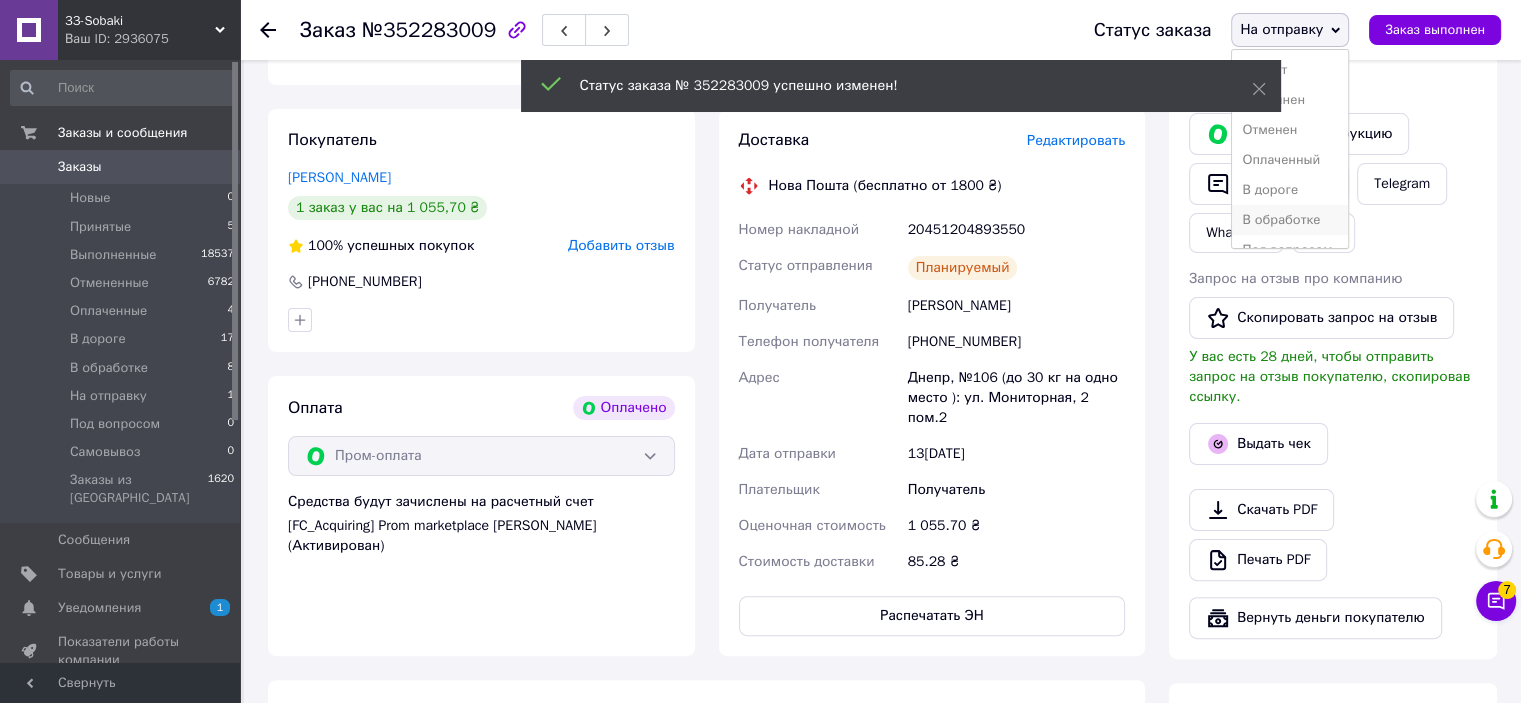 click on "В обработке" at bounding box center [1290, 220] 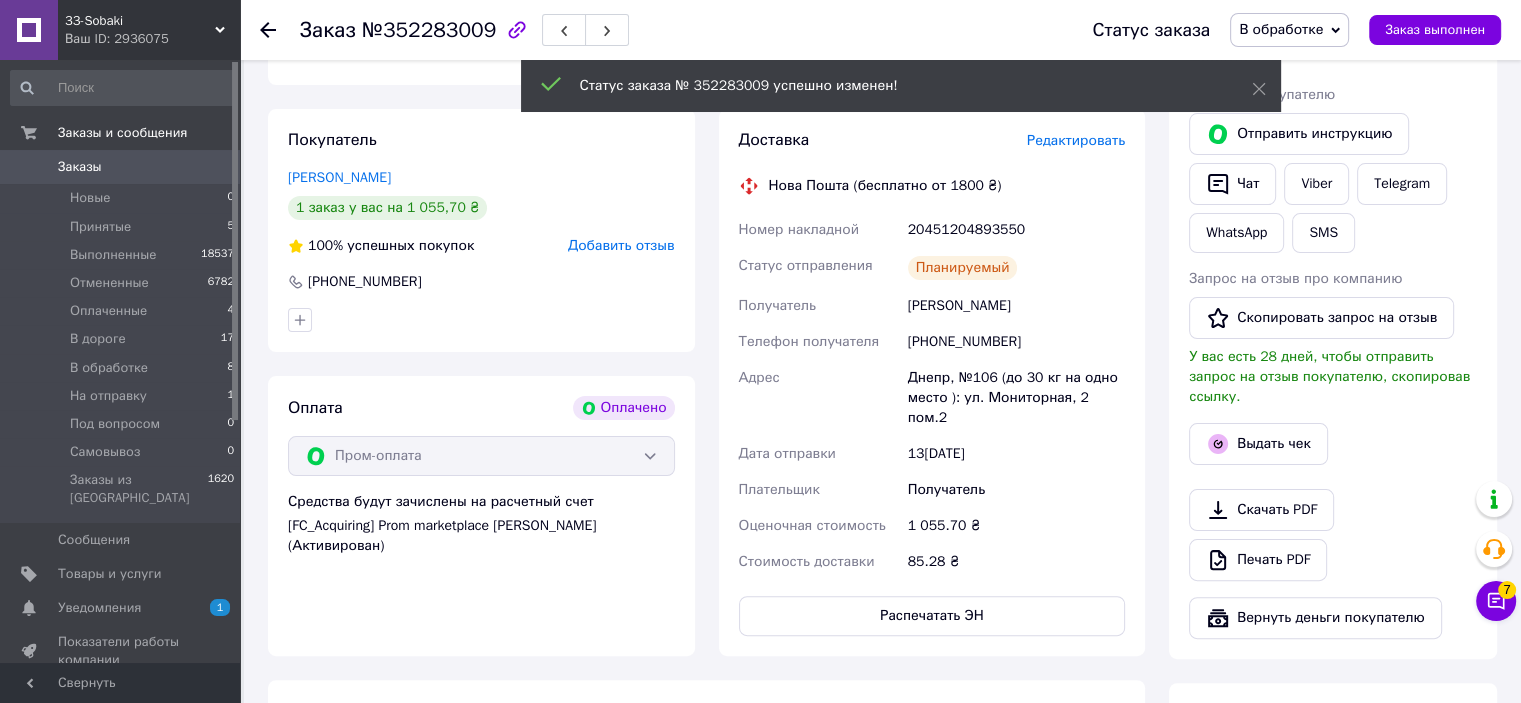 click 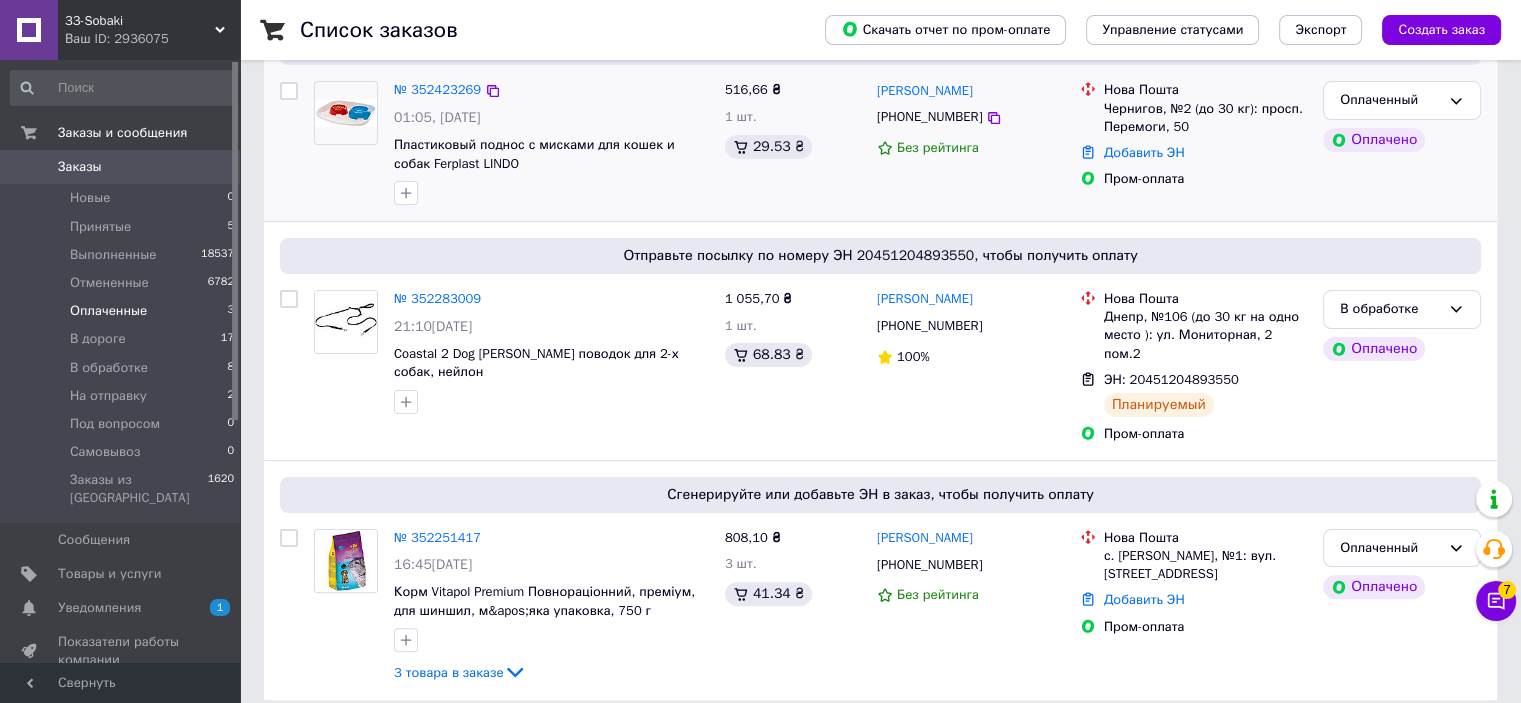 scroll, scrollTop: 377, scrollLeft: 0, axis: vertical 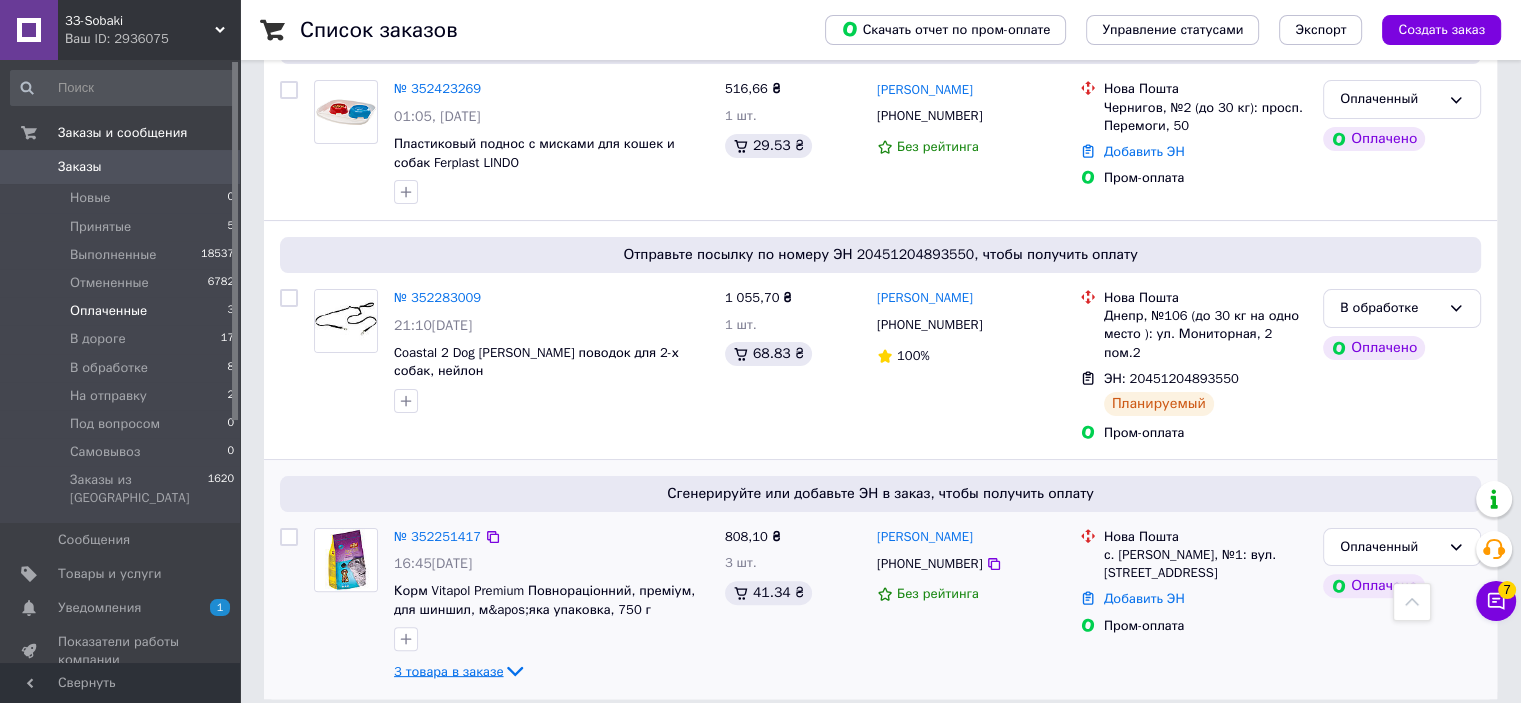 click 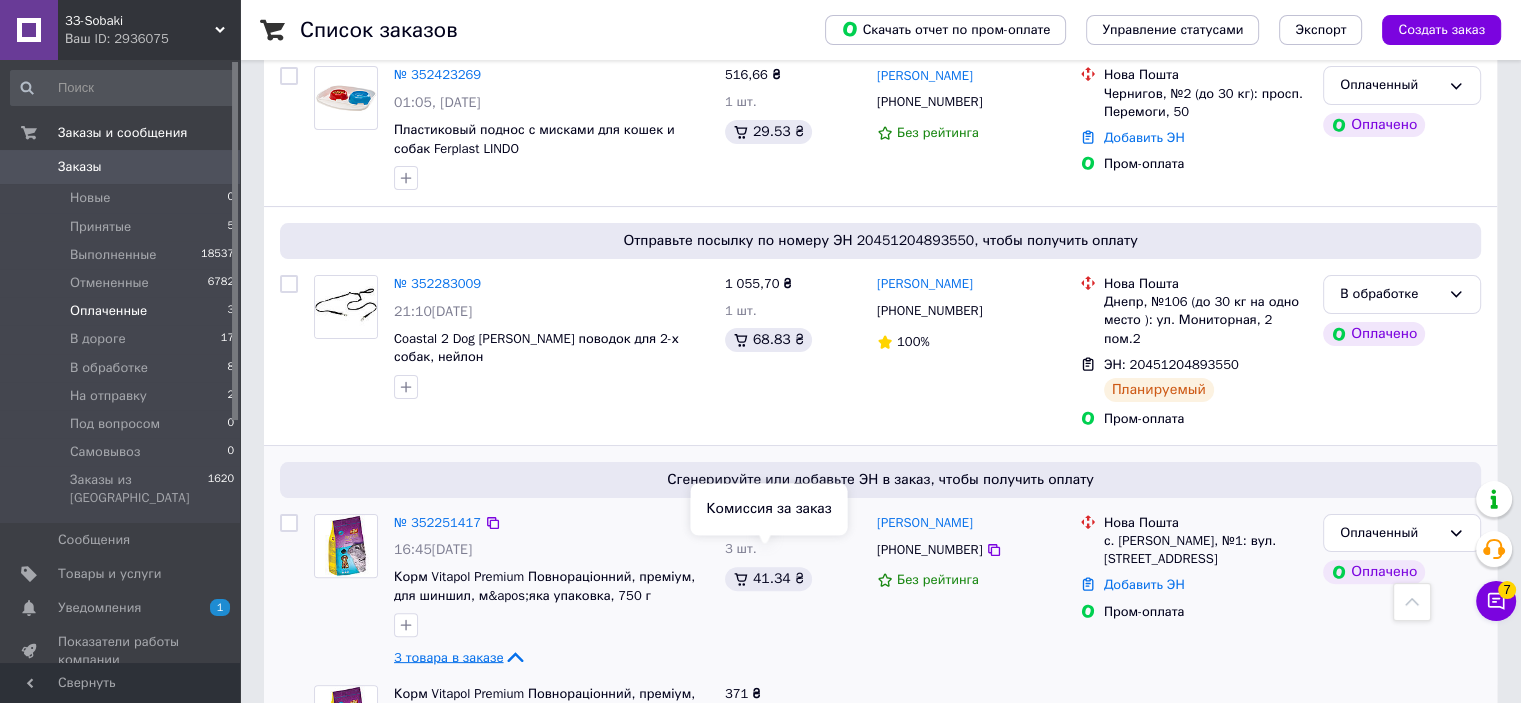scroll, scrollTop: 618, scrollLeft: 0, axis: vertical 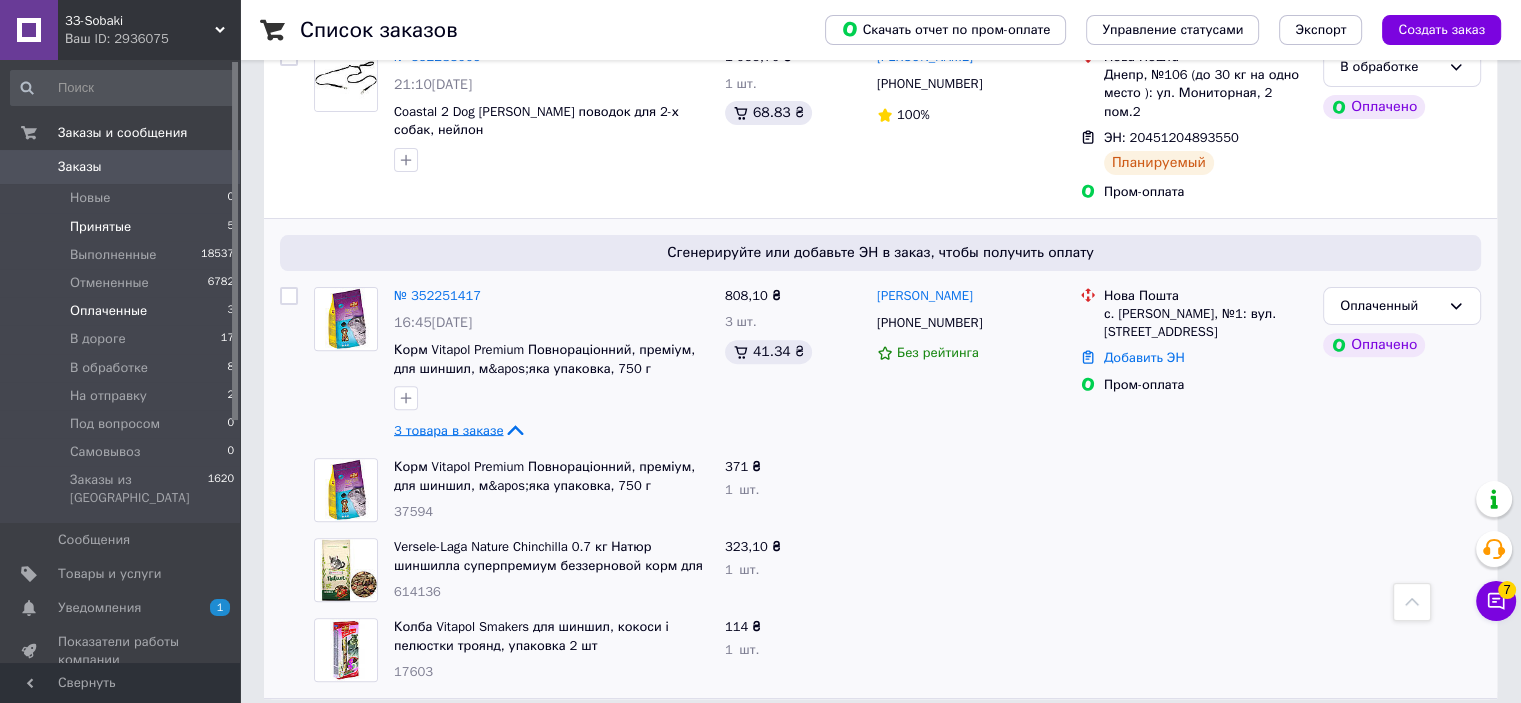 click on "Принятые 5" at bounding box center [123, 227] 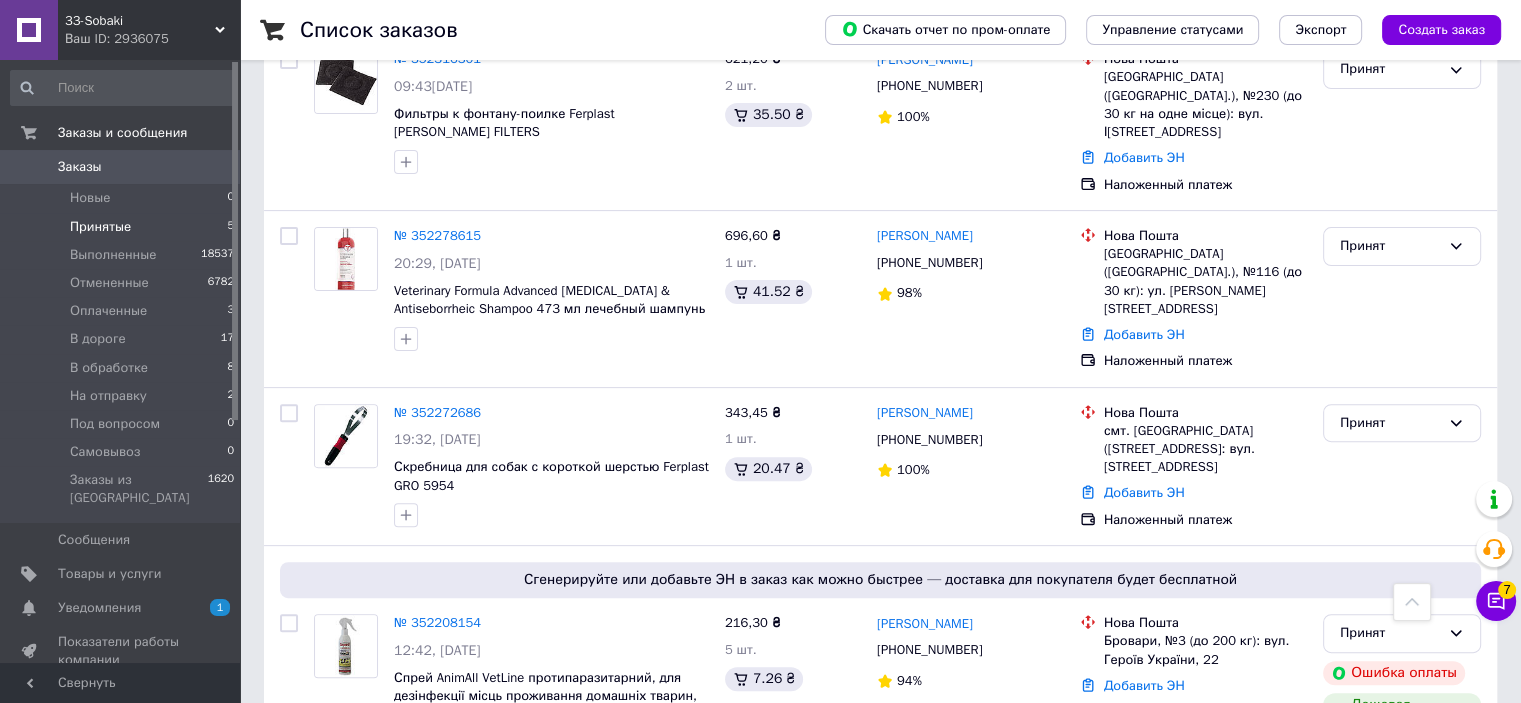 scroll, scrollTop: 578, scrollLeft: 0, axis: vertical 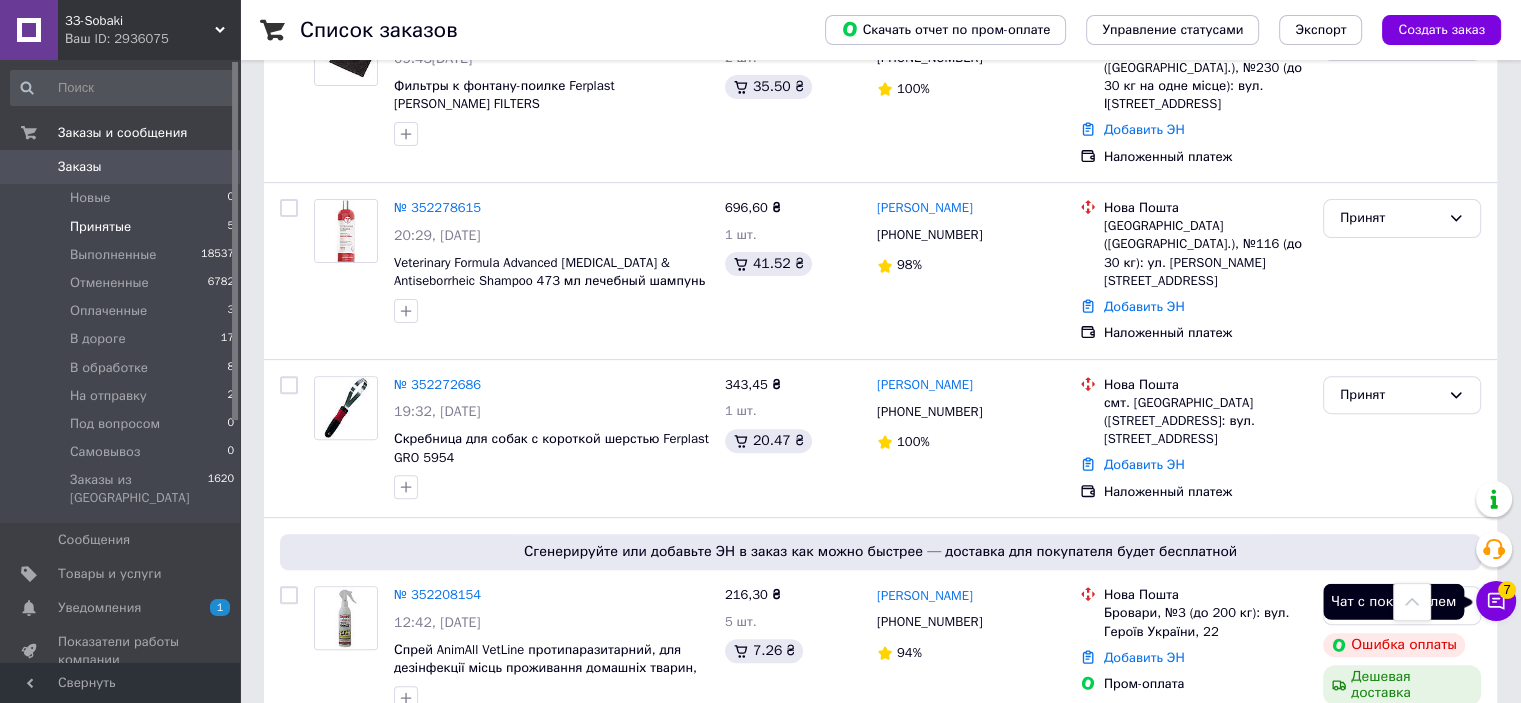 click 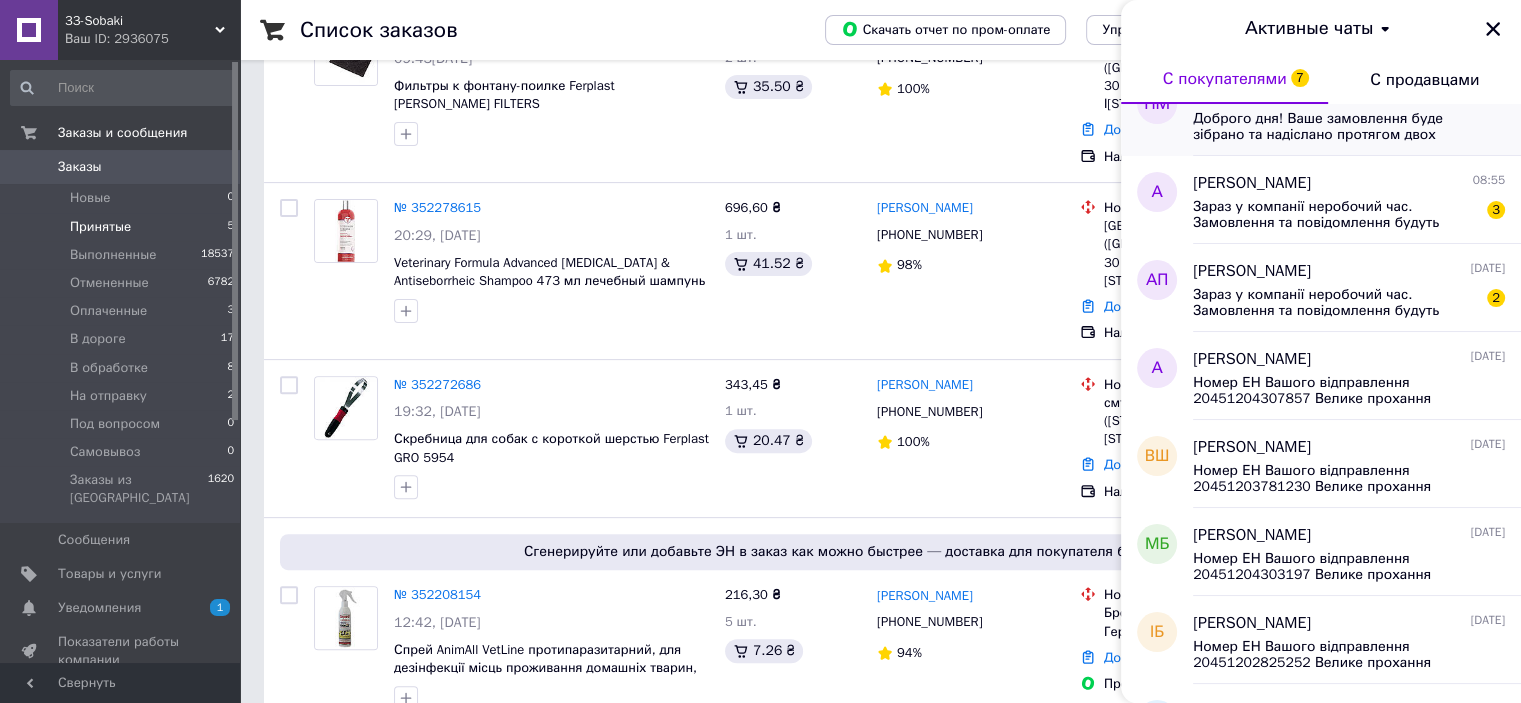 scroll, scrollTop: 400, scrollLeft: 0, axis: vertical 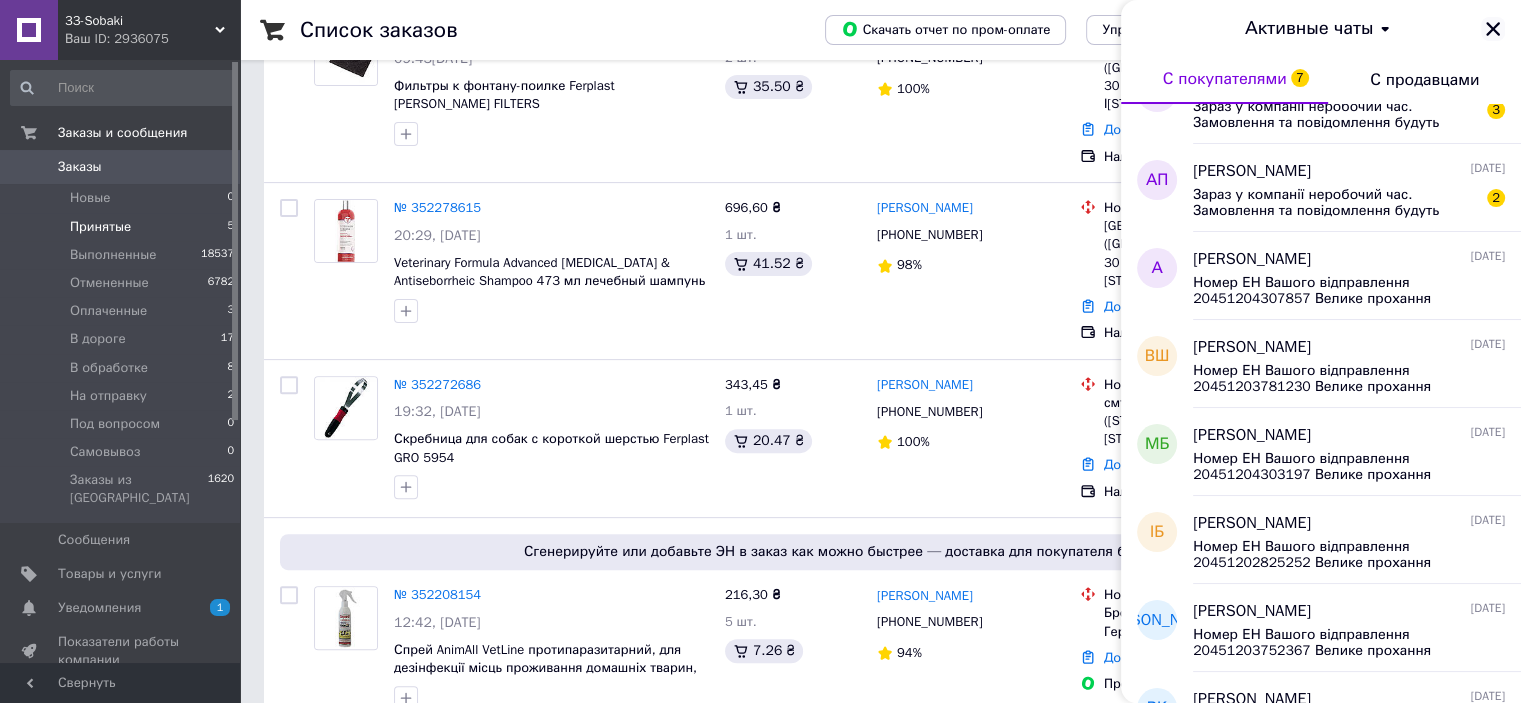 click at bounding box center (1493, 29) 